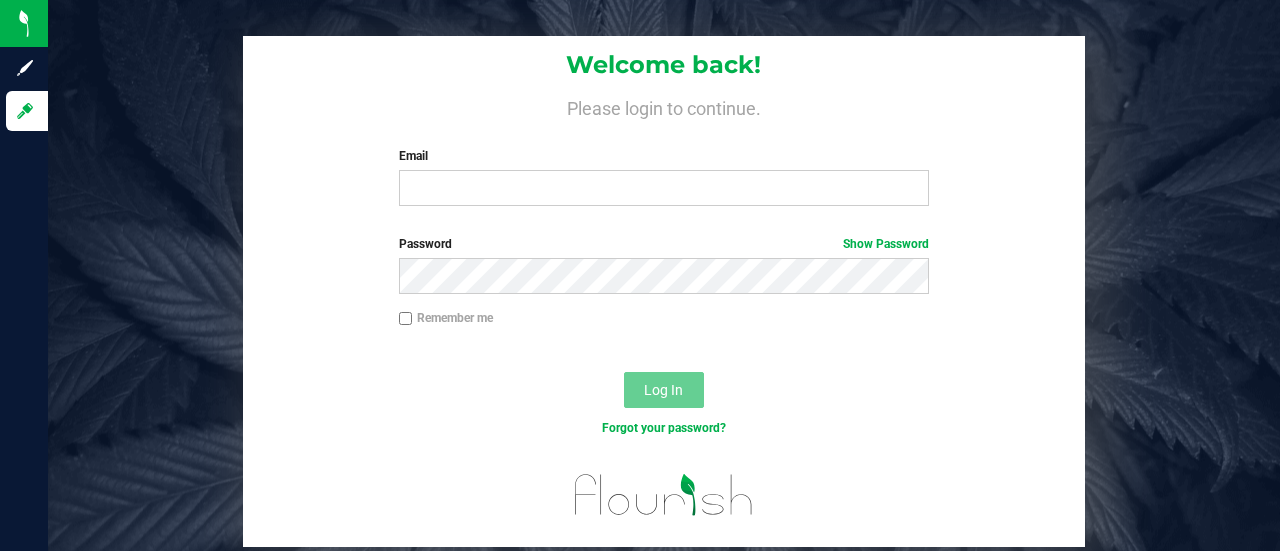 scroll, scrollTop: 0, scrollLeft: 0, axis: both 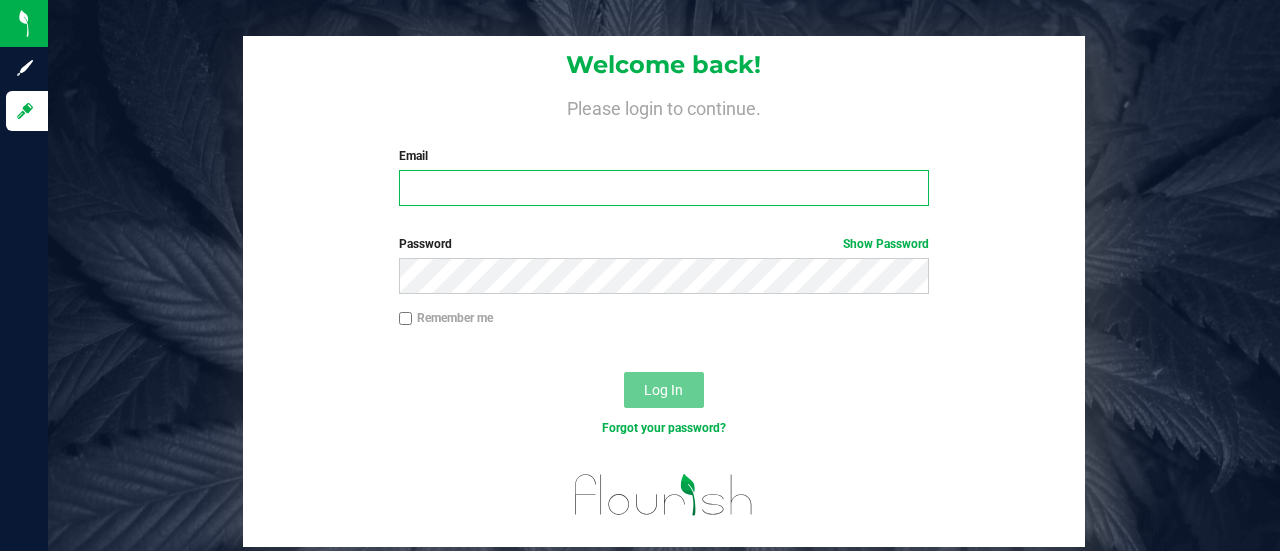 click on "Email" at bounding box center [664, 188] 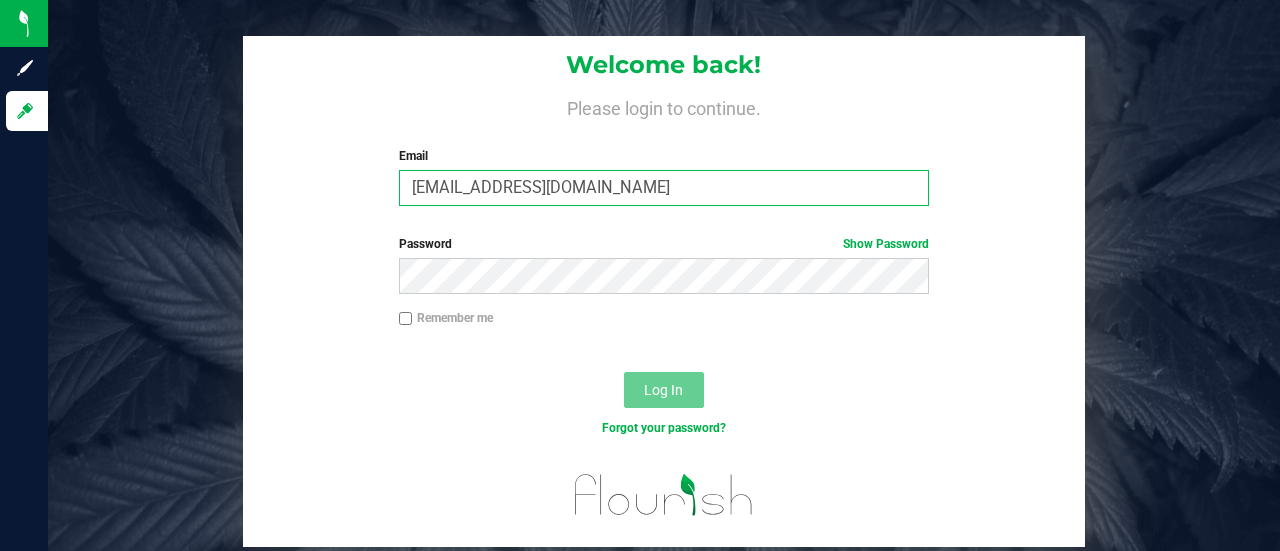 type on "[EMAIL_ADDRESS][DOMAIN_NAME]" 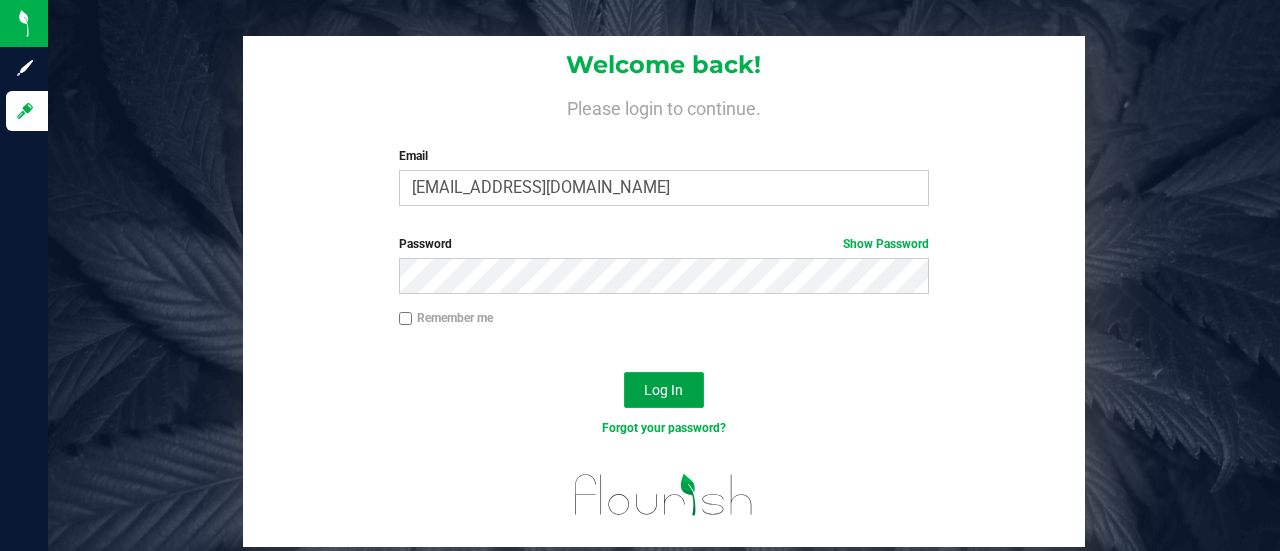click on "Log In" at bounding box center [663, 390] 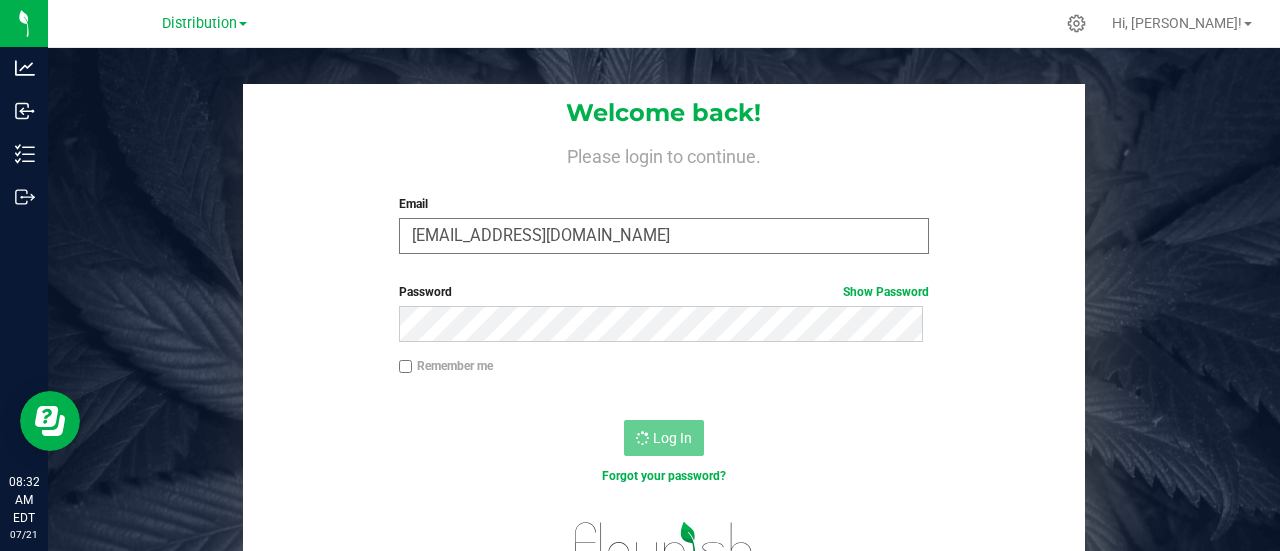 scroll, scrollTop: 0, scrollLeft: 0, axis: both 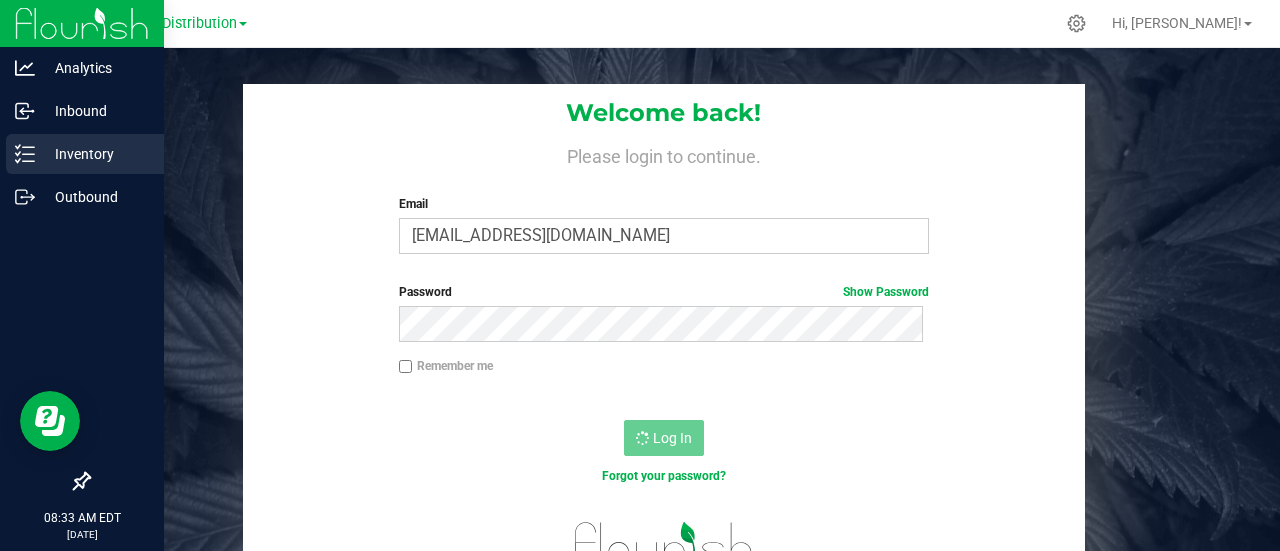 click on "Inventory" at bounding box center [95, 154] 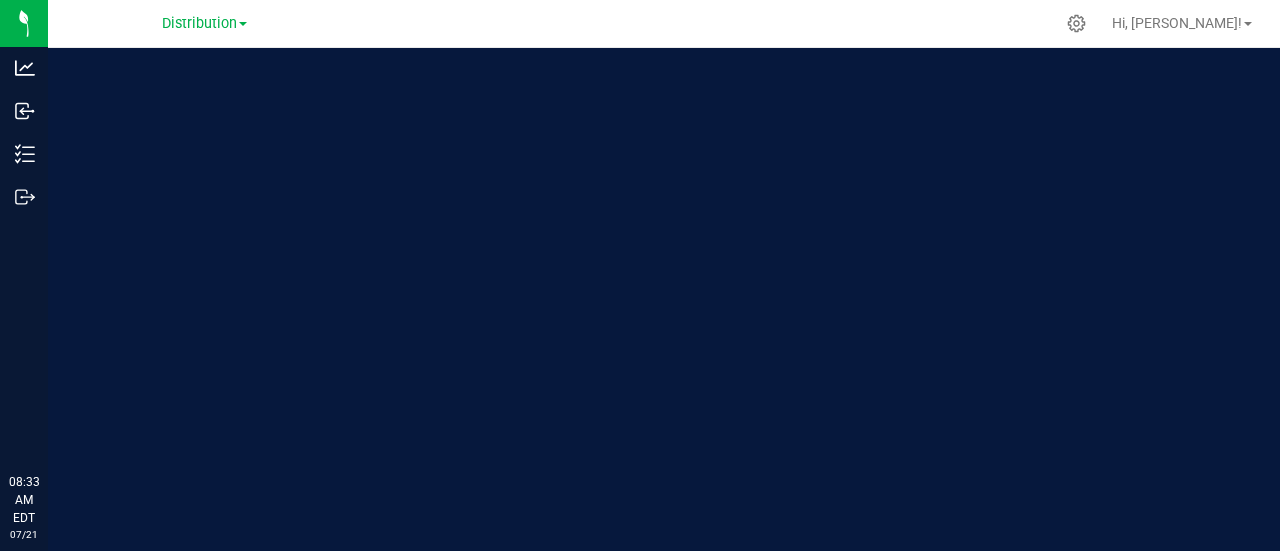 scroll, scrollTop: 0, scrollLeft: 0, axis: both 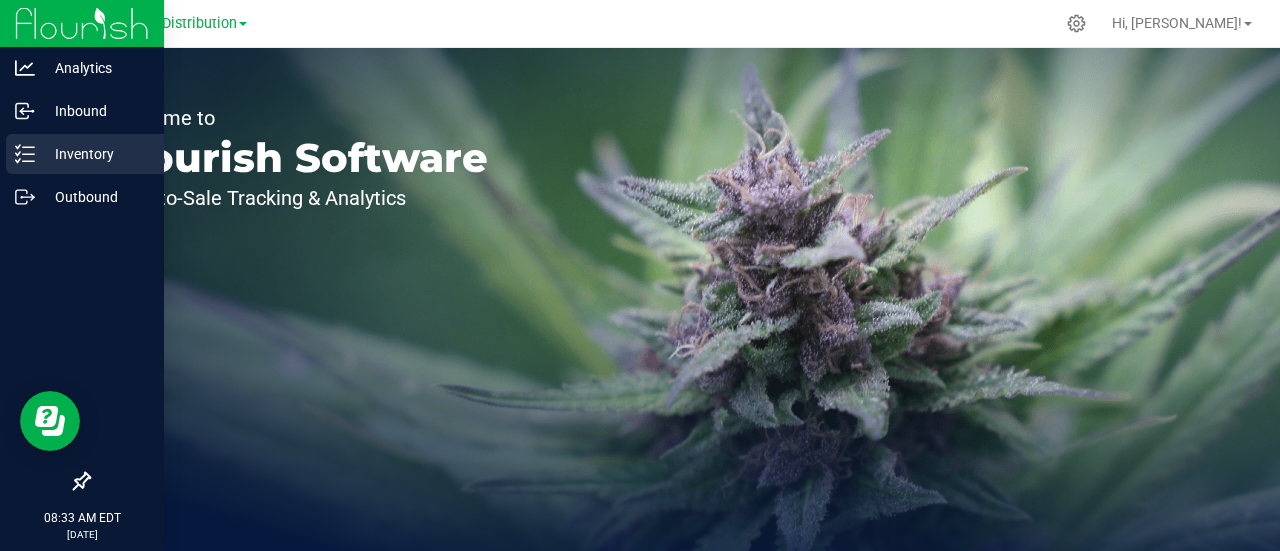 click on "Inventory" at bounding box center [95, 154] 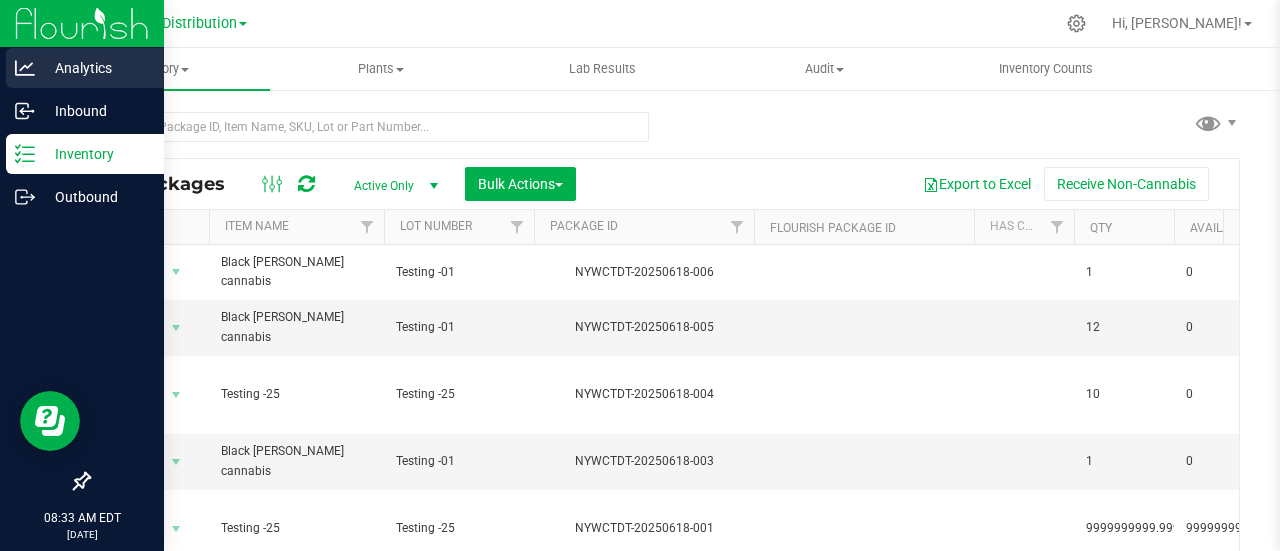 click on "Analytics" at bounding box center [95, 68] 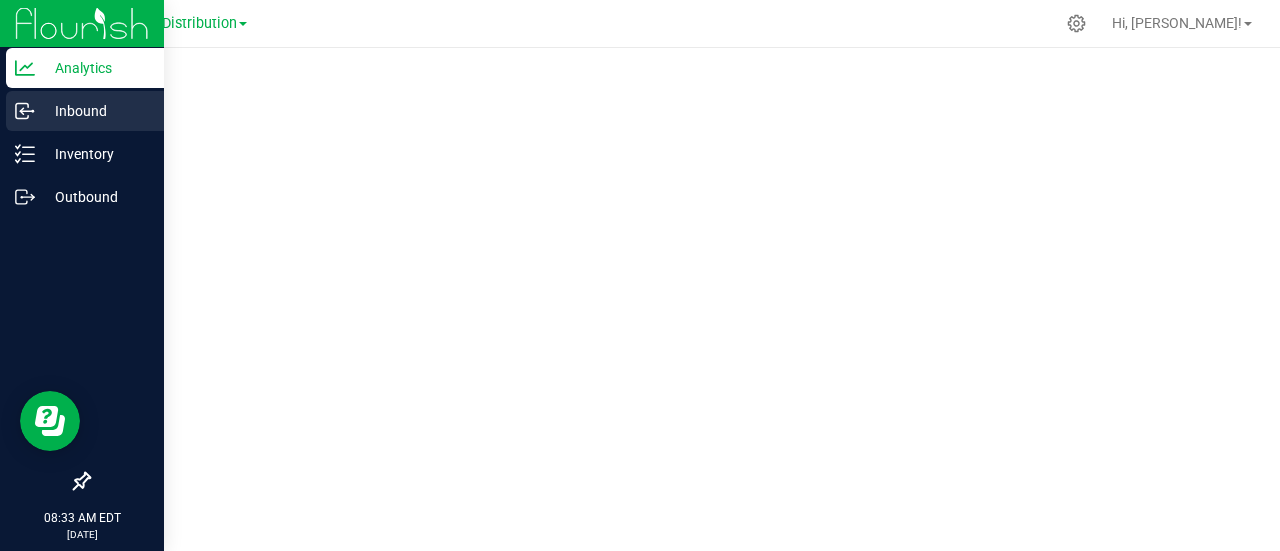 click on "Inbound" at bounding box center [95, 111] 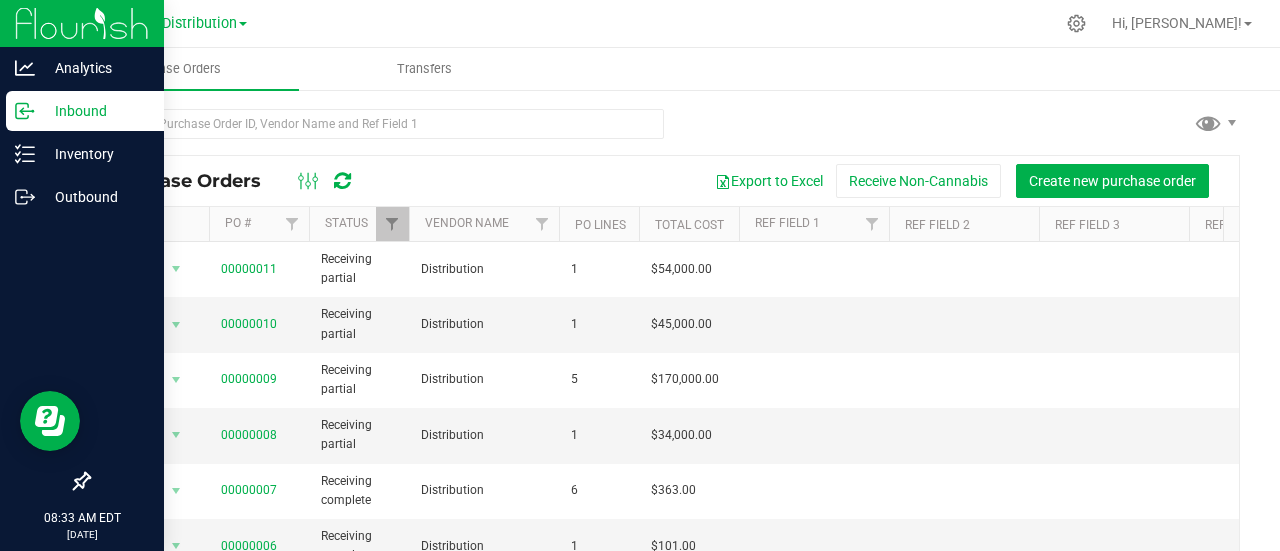 scroll, scrollTop: 0, scrollLeft: 0, axis: both 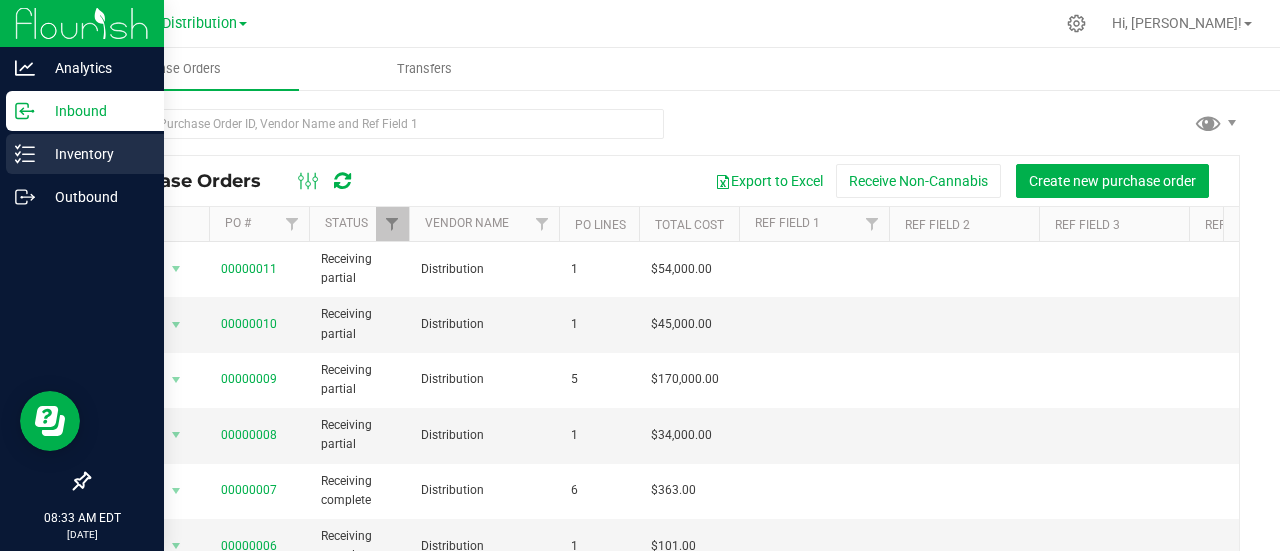 click on "Inventory" at bounding box center (95, 154) 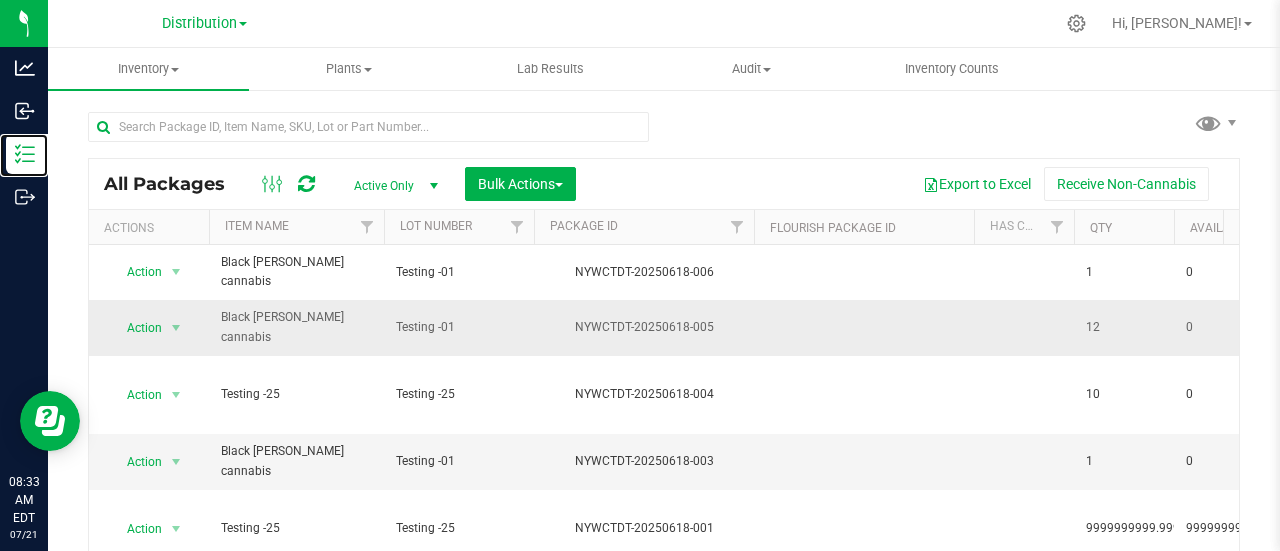 scroll, scrollTop: 2, scrollLeft: 0, axis: vertical 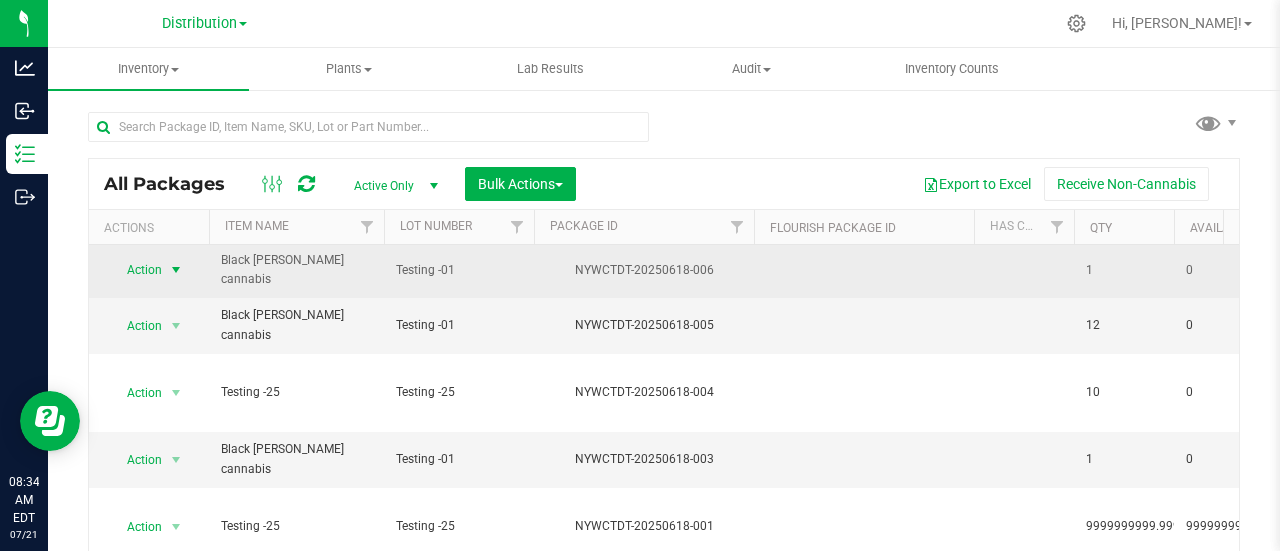 click at bounding box center [176, 270] 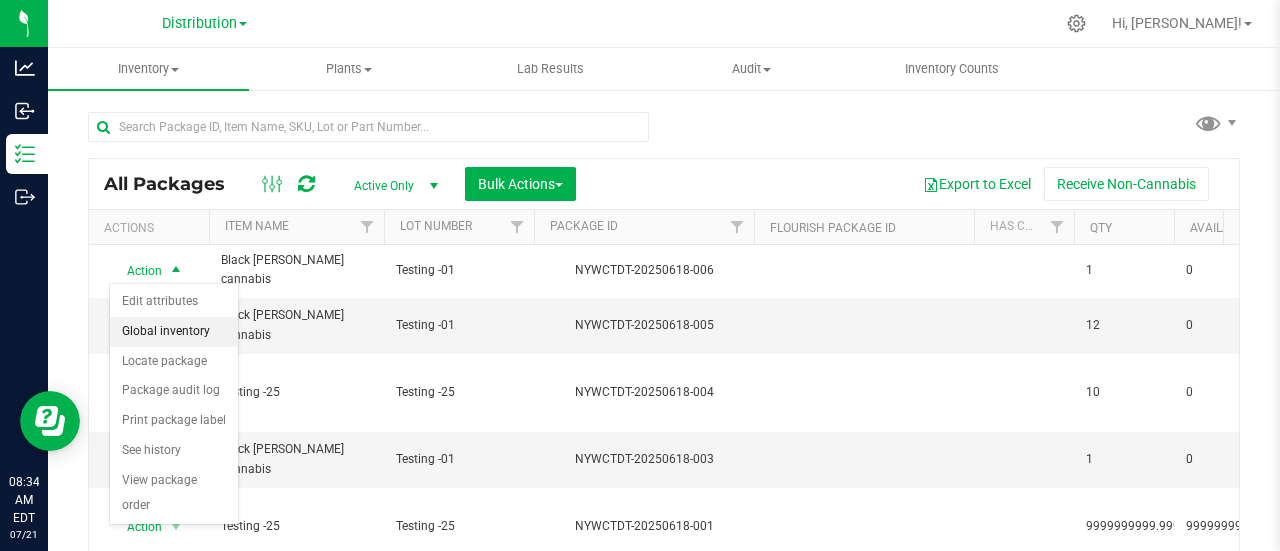 click on "Global inventory" at bounding box center (174, 332) 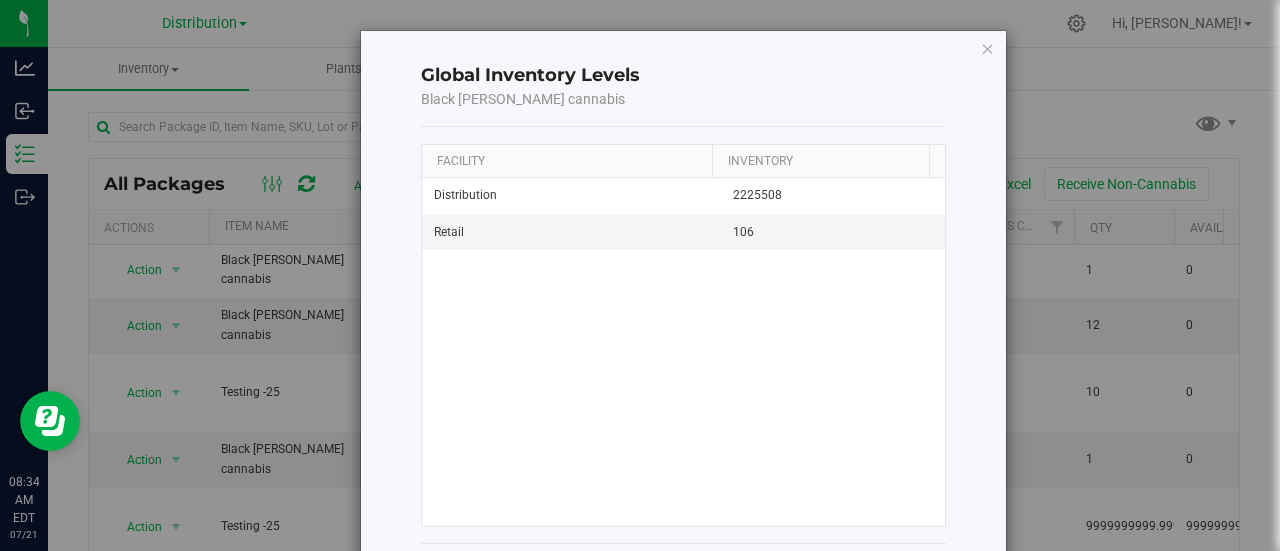 click on "Global Inventory Levels
Black berry cannabis
Facility Inventory Distribution 2225508 Retail 106
Close" at bounding box center [647, 275] 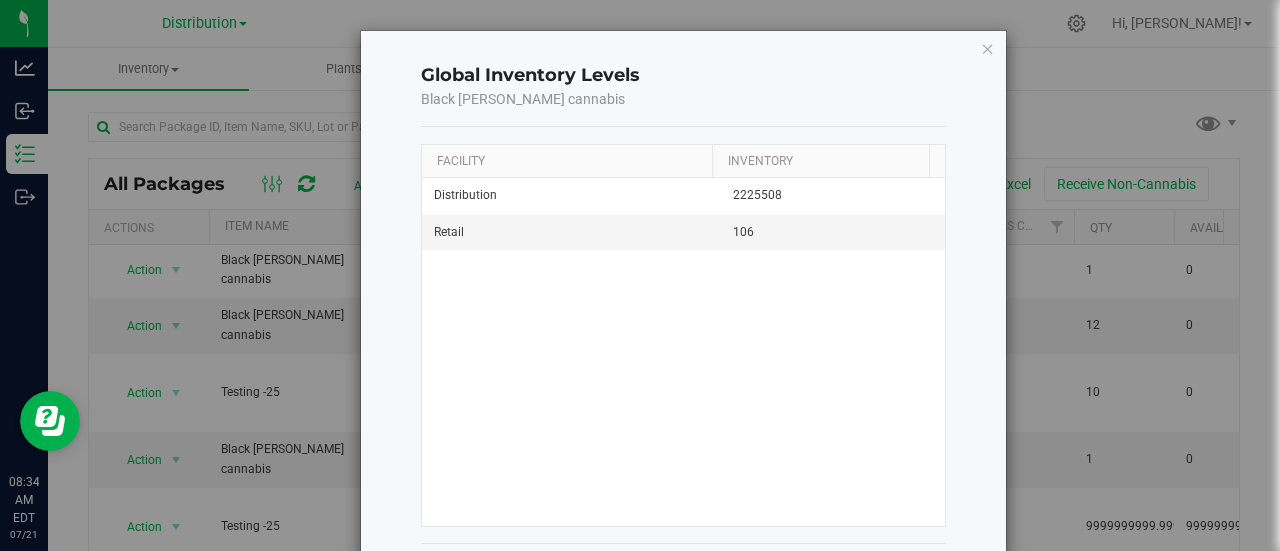scroll, scrollTop: 75, scrollLeft: 0, axis: vertical 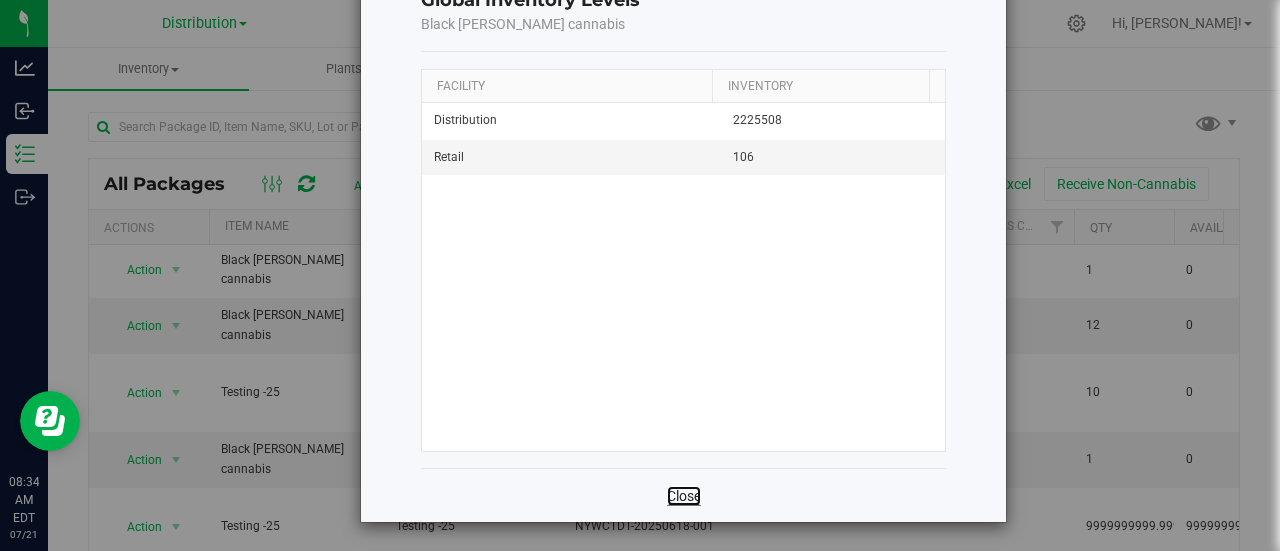 click on "Close" at bounding box center (684, 496) 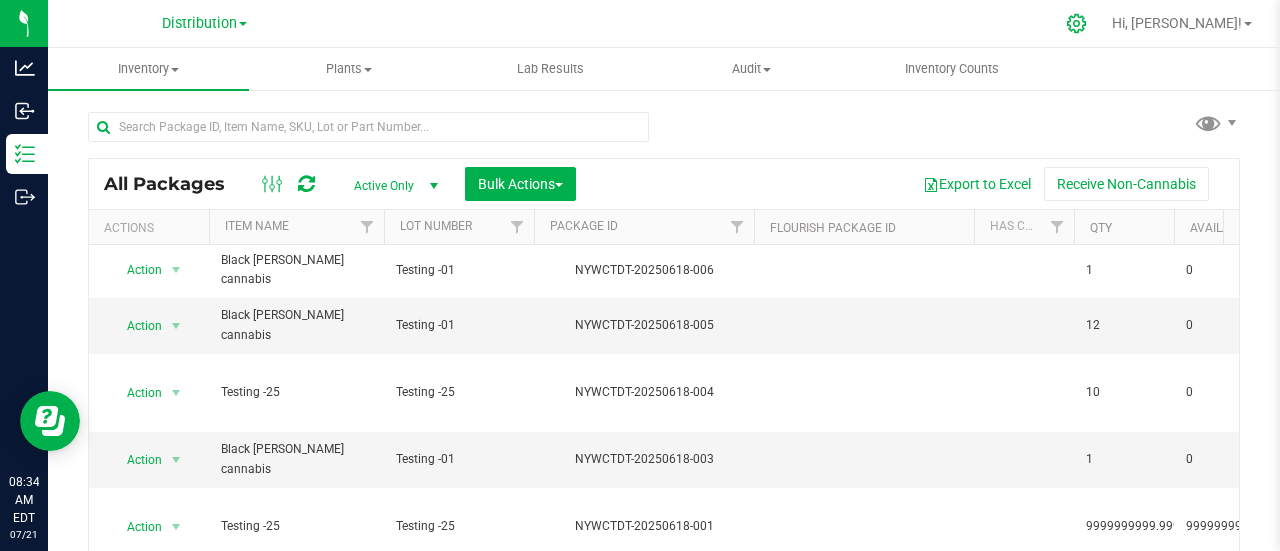 click at bounding box center [1077, 23] 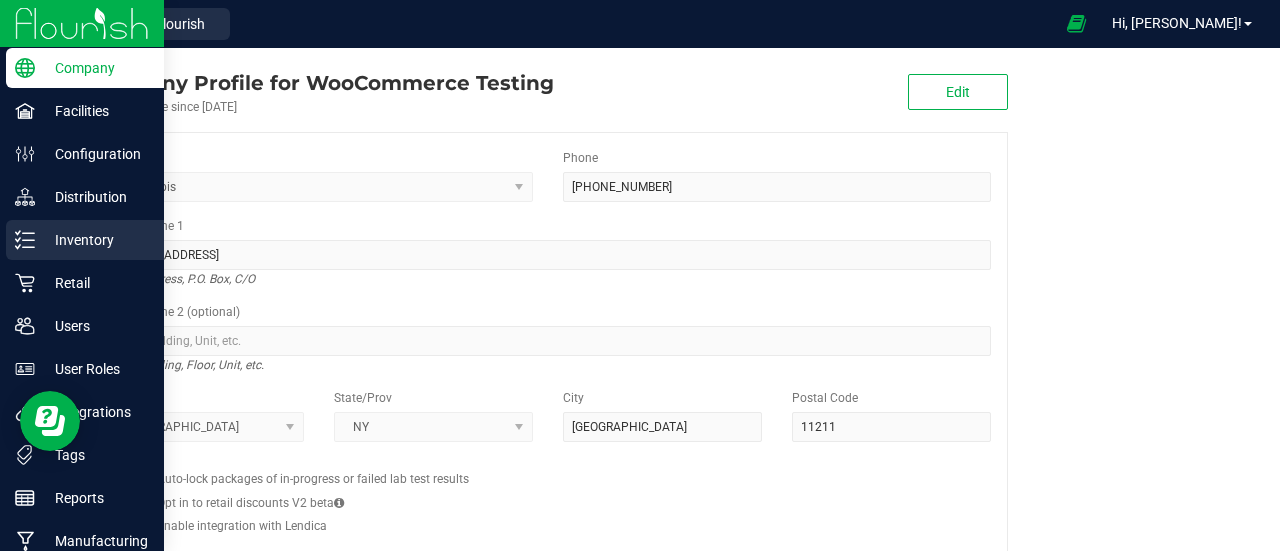 click on "Inventory" at bounding box center [95, 240] 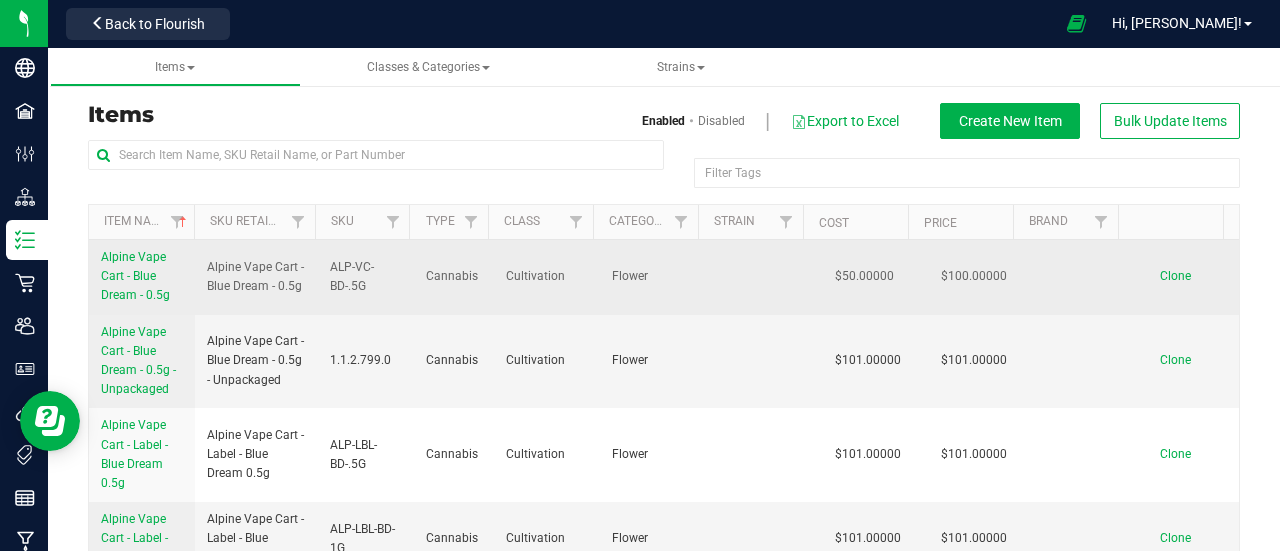 click on "Alpine Vape Cart - Blue Dream - 0.5g" at bounding box center [135, 276] 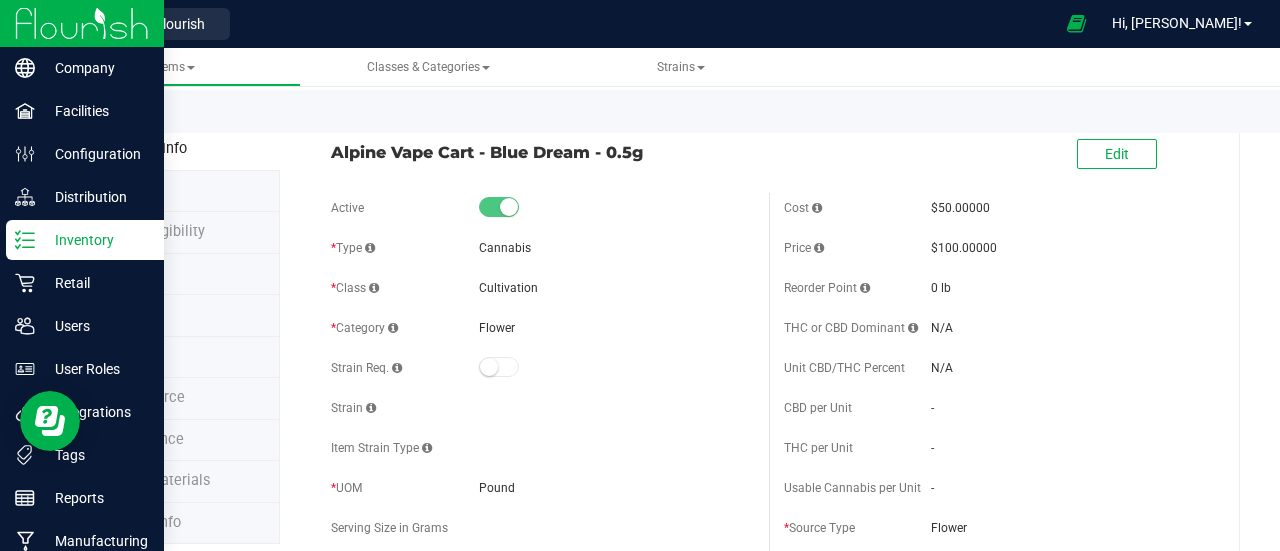 click 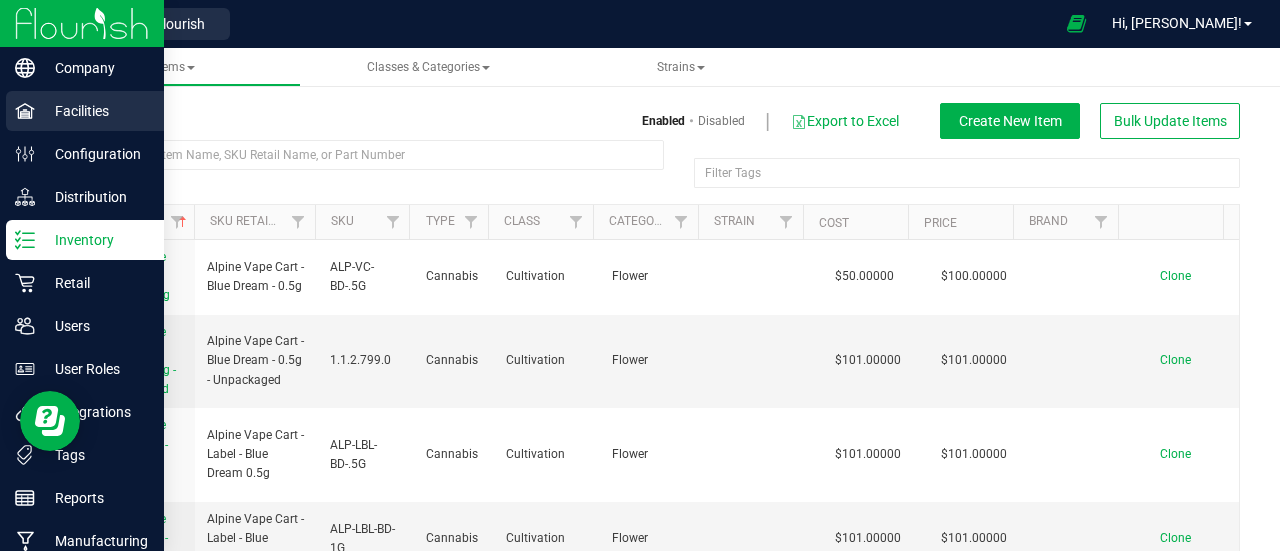 click on "Facilities" at bounding box center [85, 111] 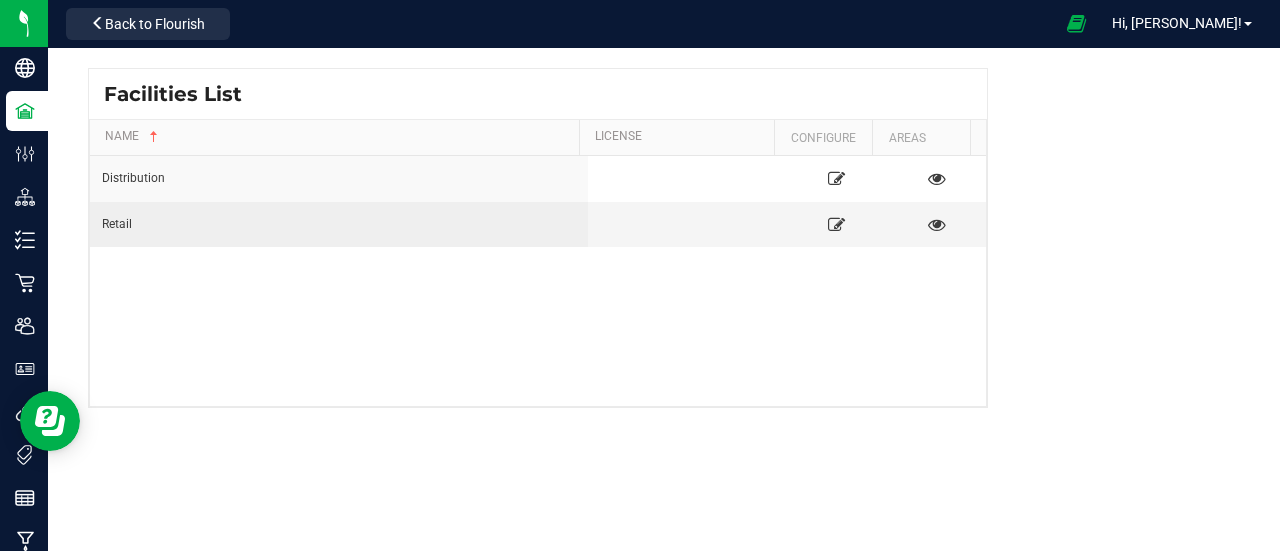 click on "Facilities List
Name License Configure Areas Distribution
Retail" at bounding box center [664, 238] 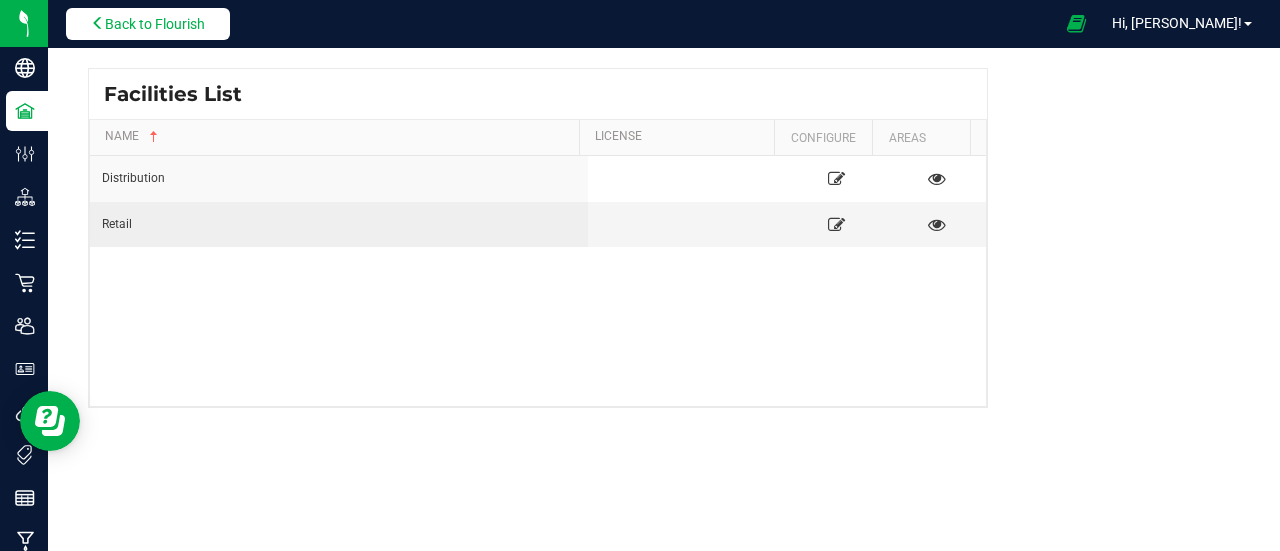 click on "Back to Flourish" at bounding box center [155, 24] 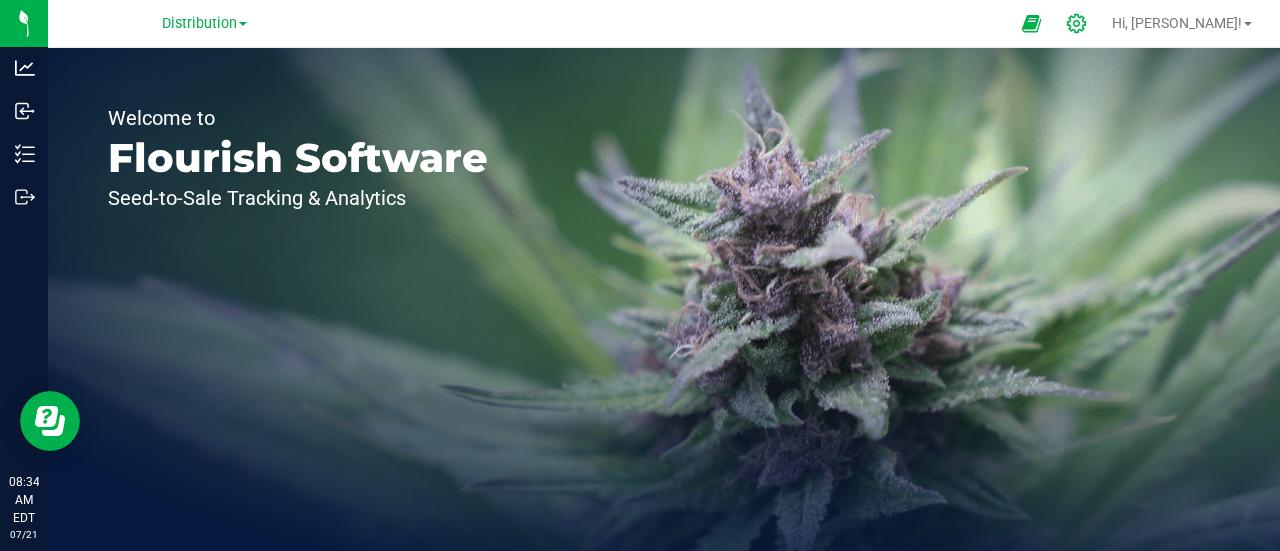click 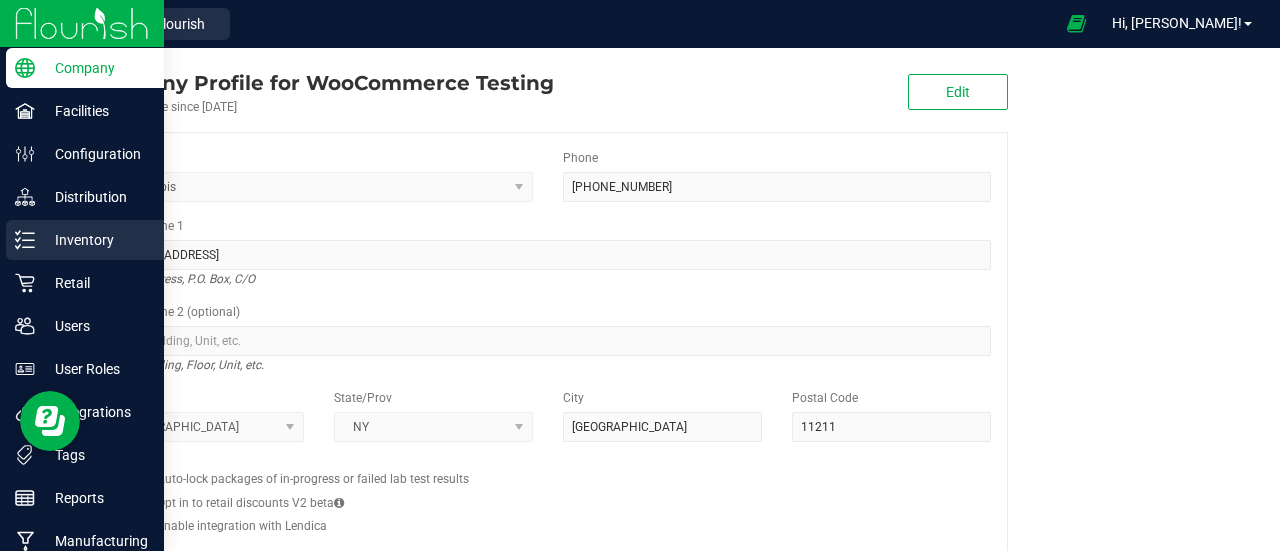click on "Inventory" at bounding box center [95, 240] 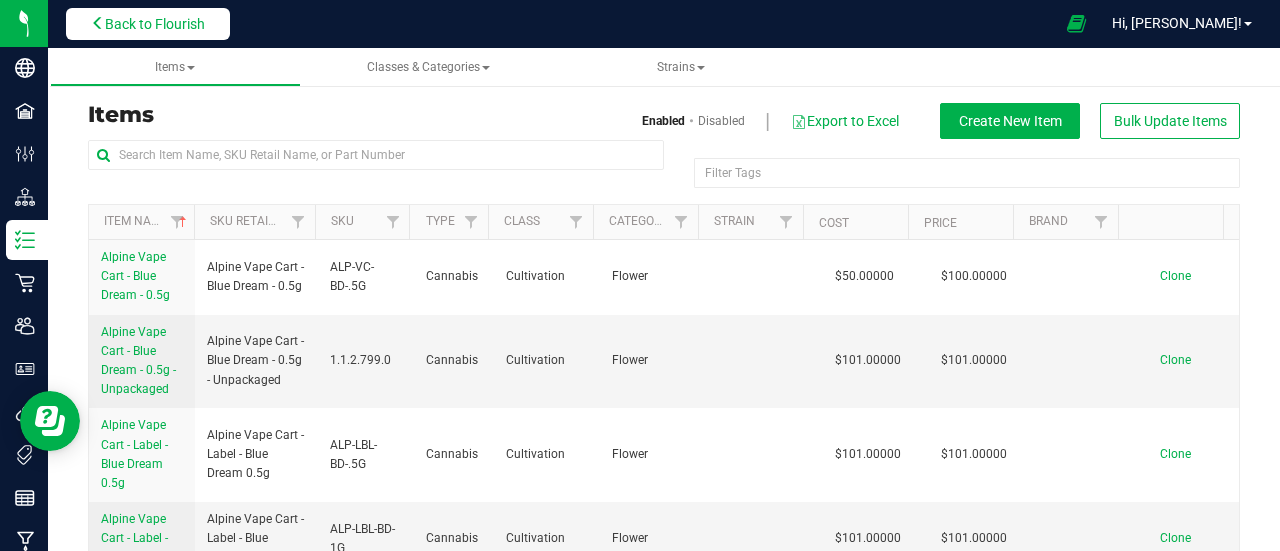 click on "Back to Flourish" at bounding box center [155, 24] 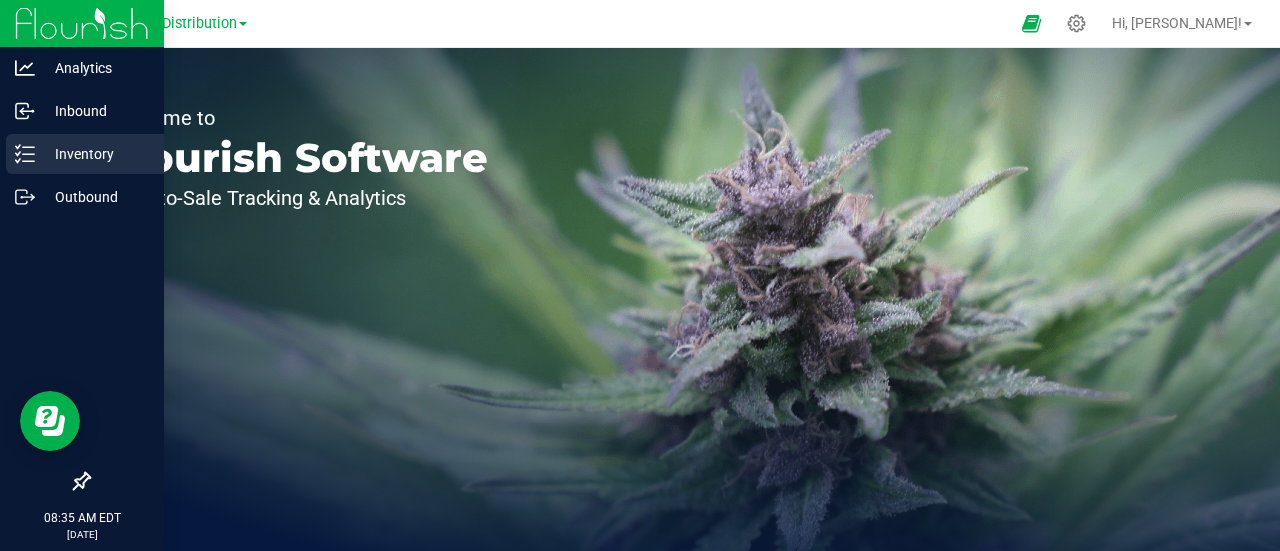 click on "Inventory" at bounding box center (95, 154) 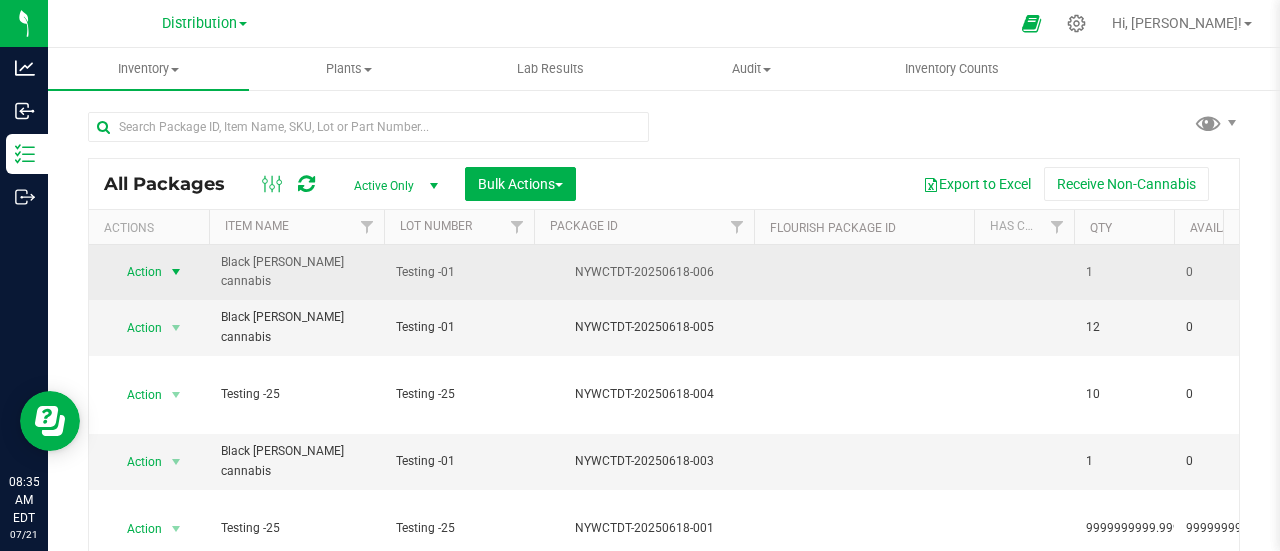 click at bounding box center (176, 272) 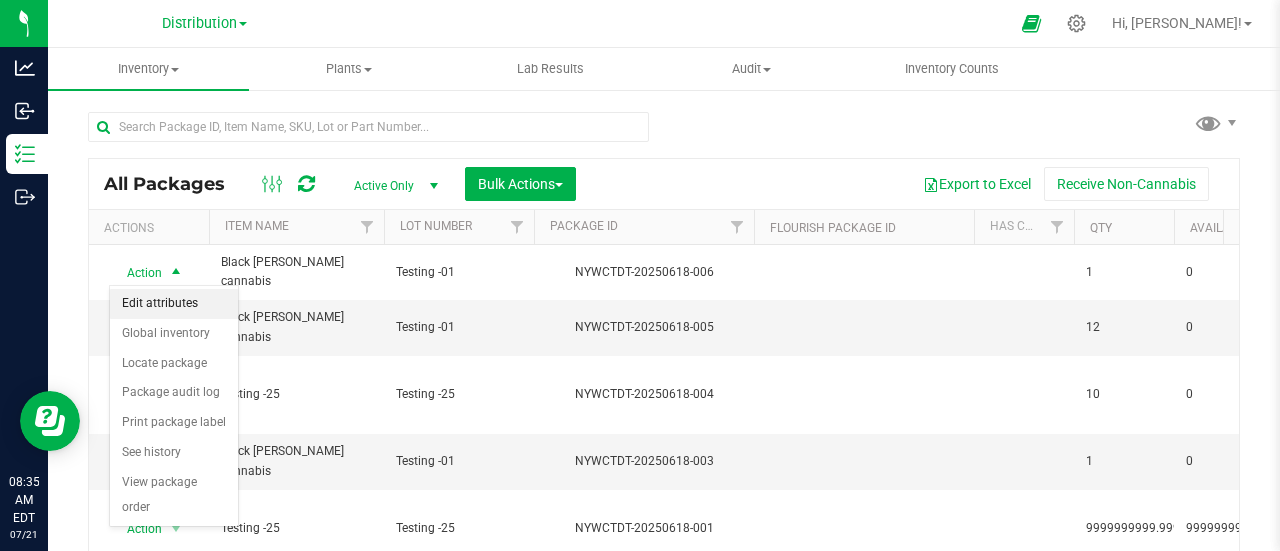 click on "Edit attributes" at bounding box center (174, 304) 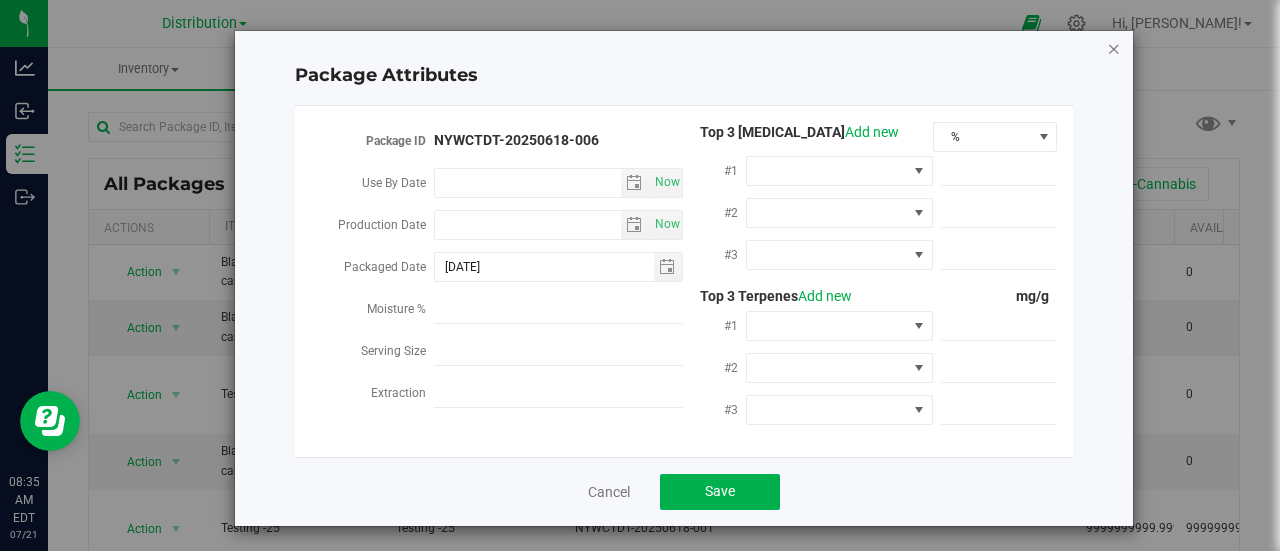 click at bounding box center (1114, 48) 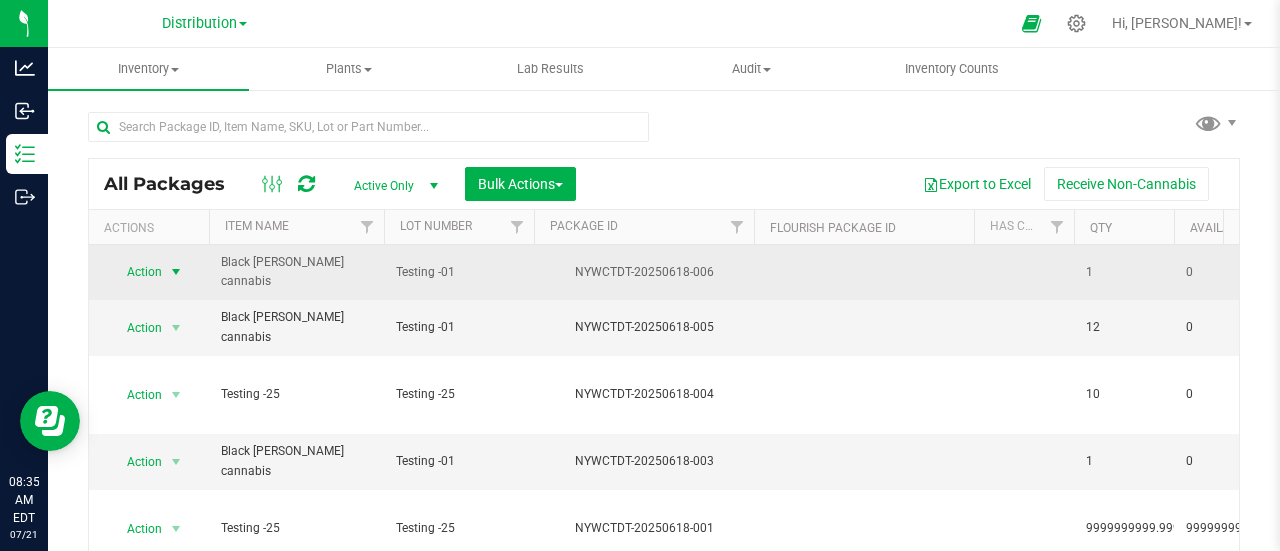 click at bounding box center (176, 272) 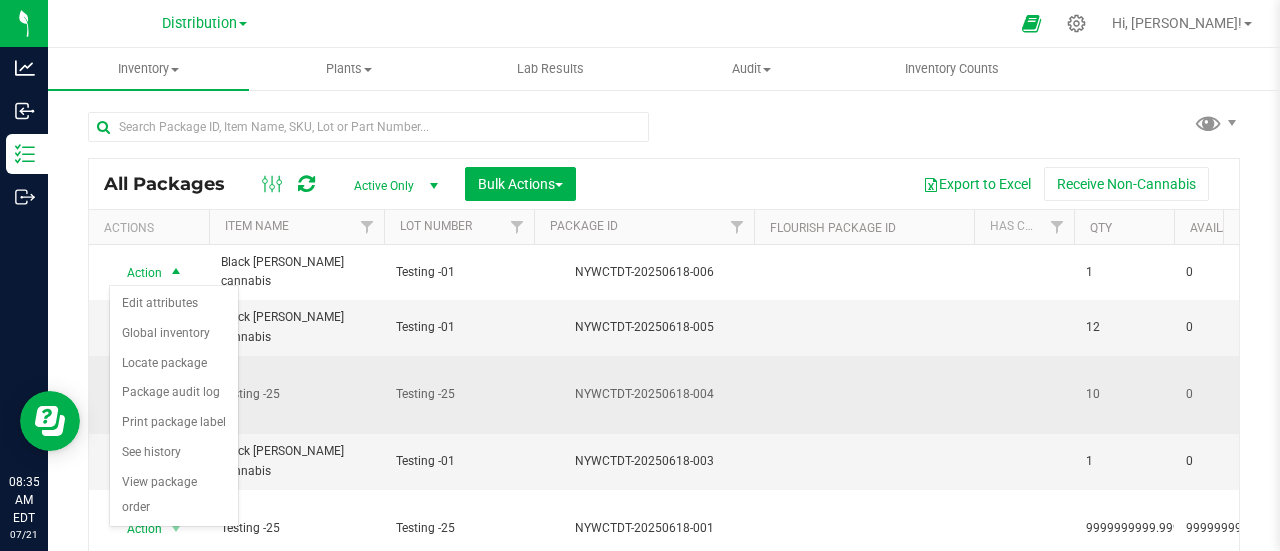 scroll, scrollTop: 0, scrollLeft: 380, axis: horizontal 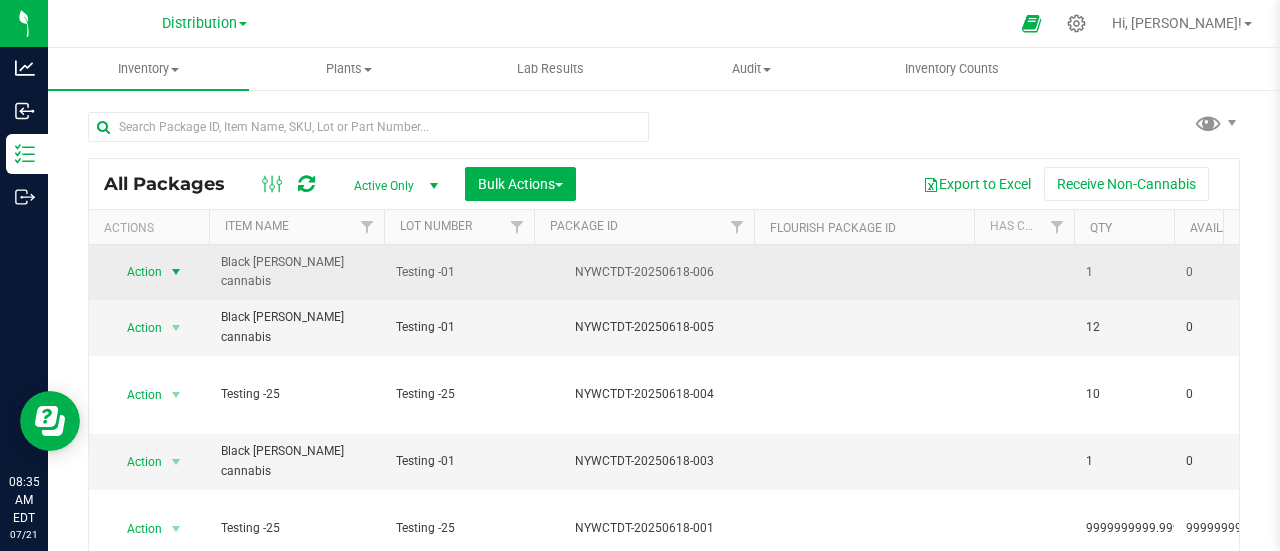 click on "Action" at bounding box center (136, 272) 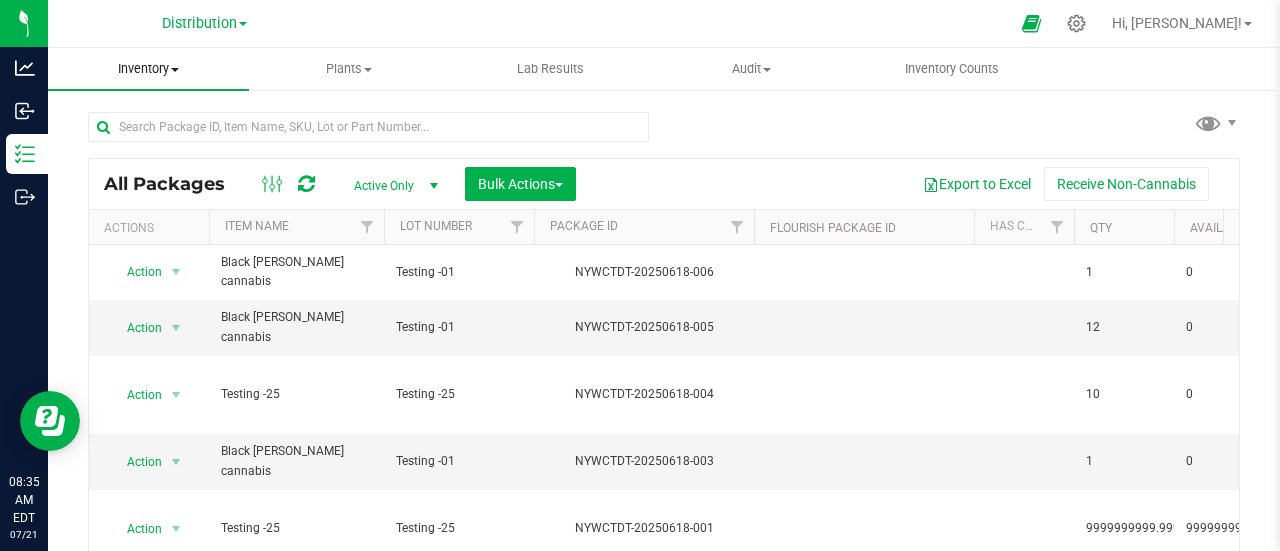 click on "Inventory" at bounding box center [148, 69] 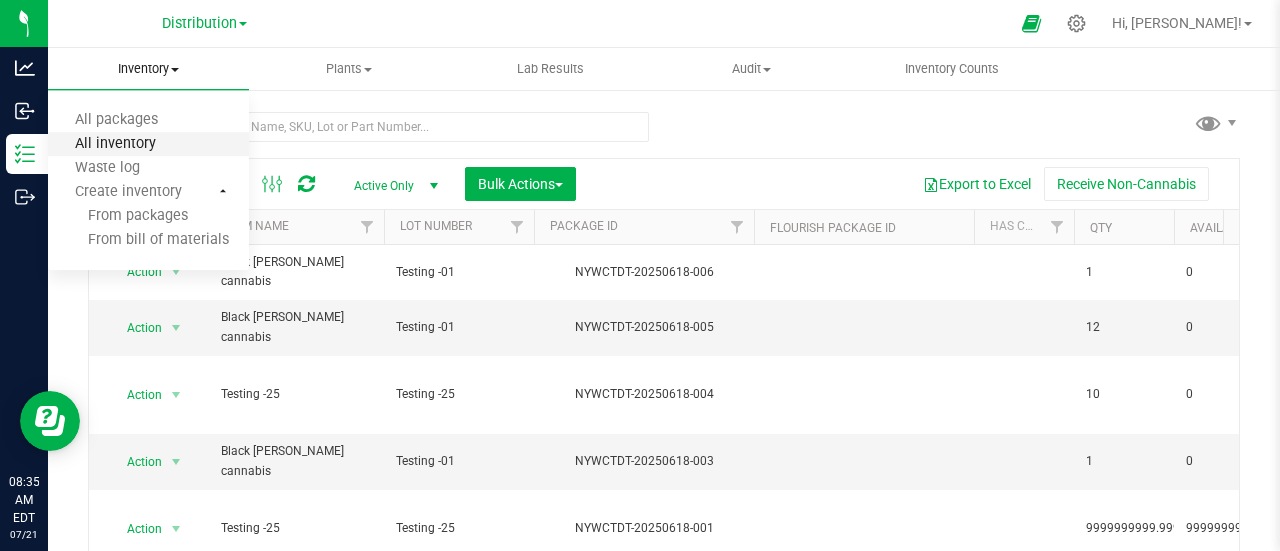 click on "All inventory" at bounding box center [115, 144] 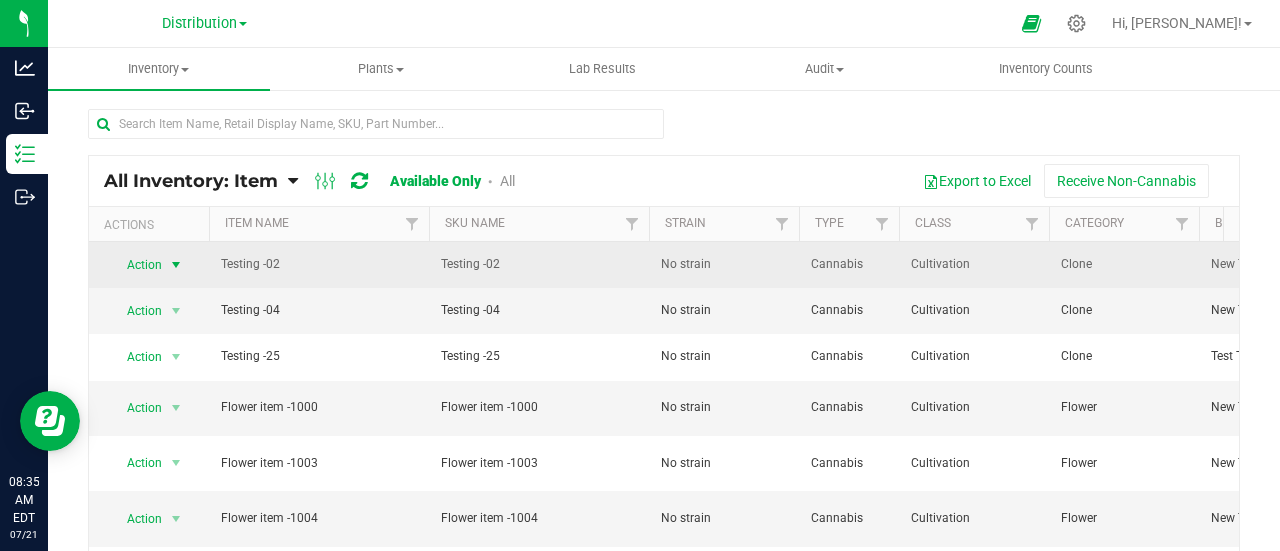 click on "Action" at bounding box center (136, 265) 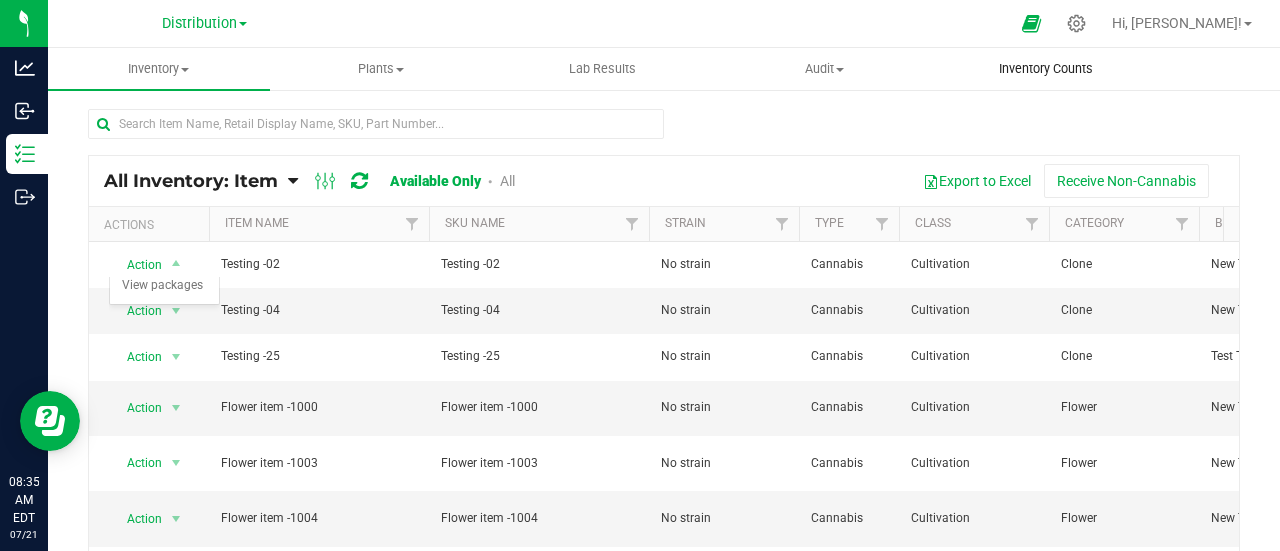 click on "Inventory Counts" at bounding box center (1046, 69) 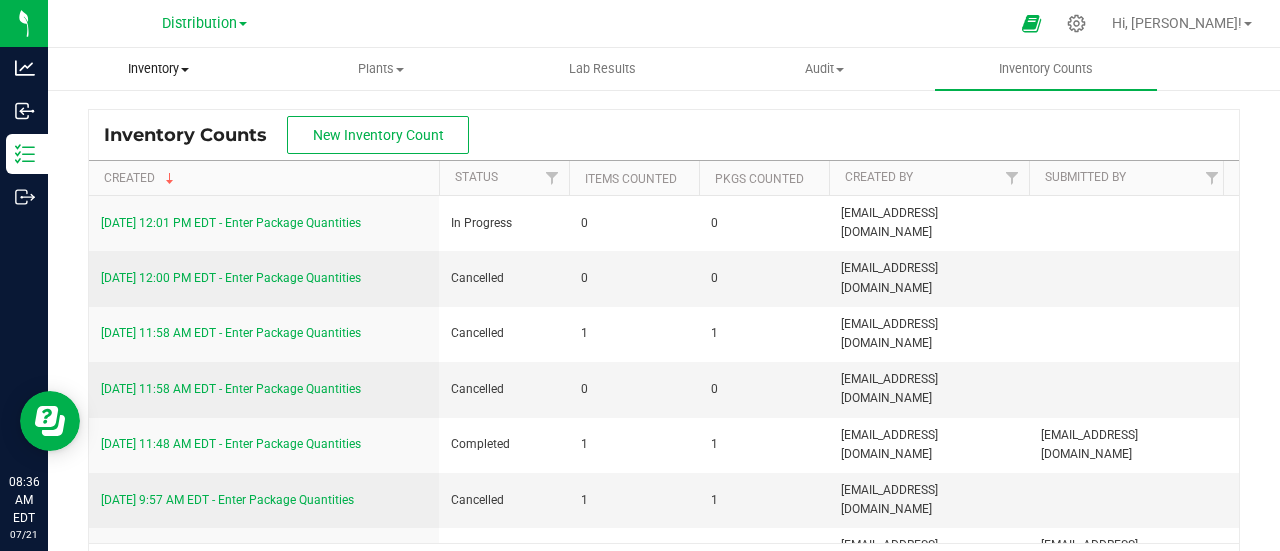 click on "Inventory" at bounding box center [159, 69] 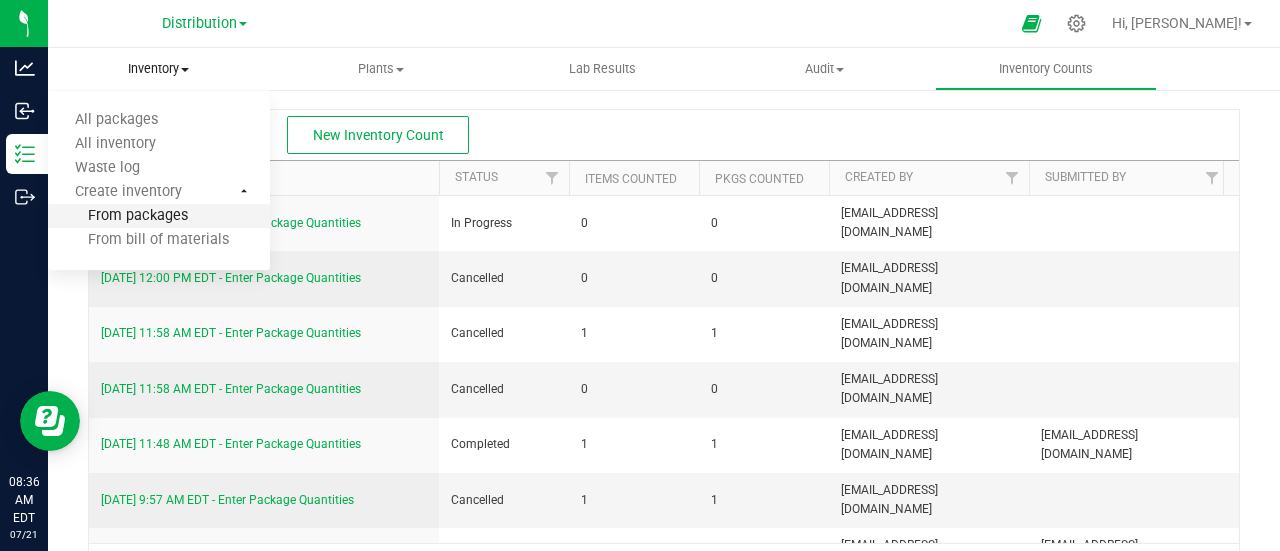 click on "From packages" at bounding box center (118, 216) 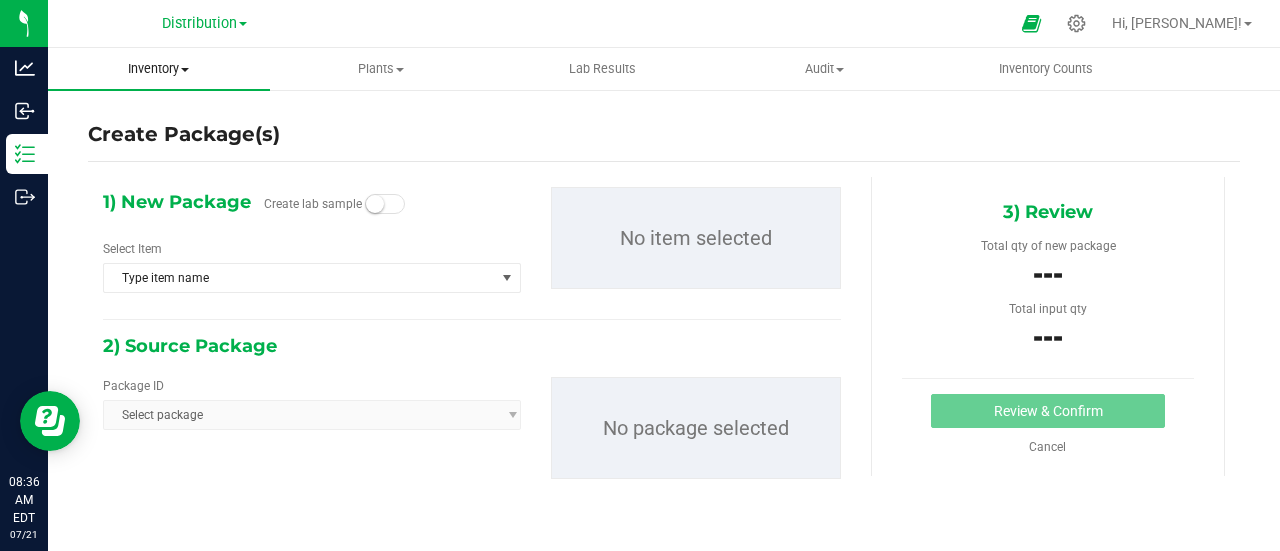 click on "Inventory" at bounding box center [159, 69] 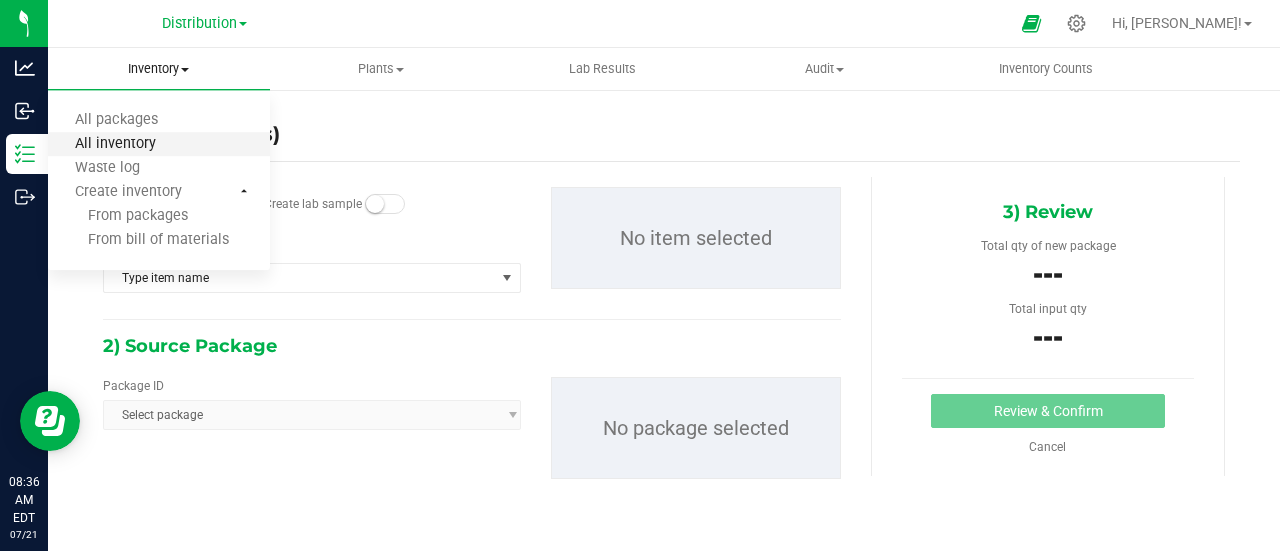 click on "All inventory" at bounding box center (115, 144) 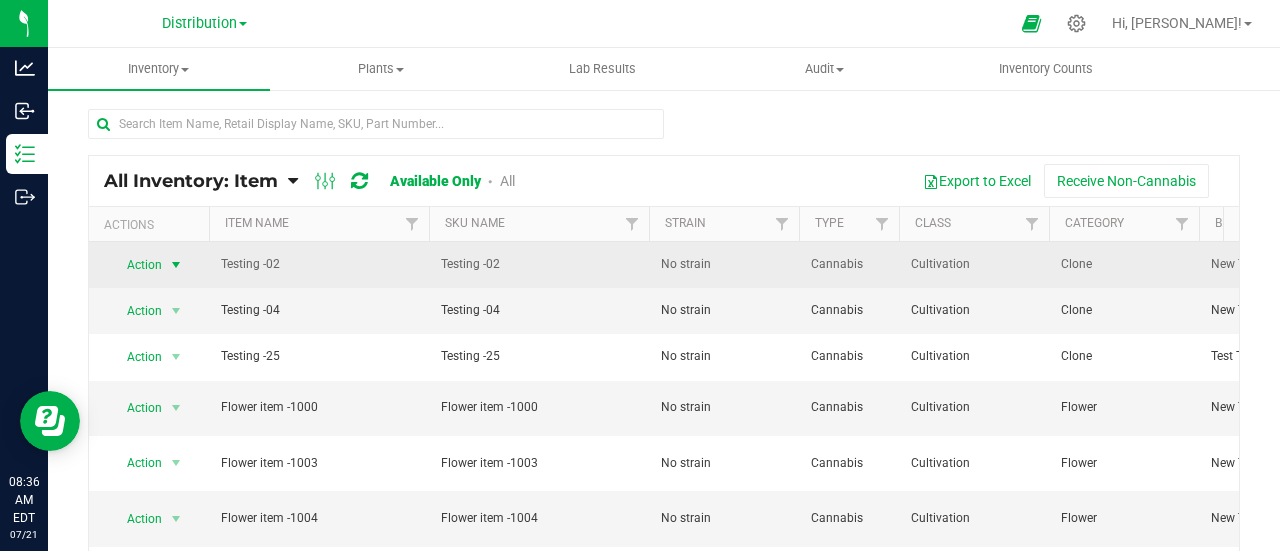 click on "Action" at bounding box center (136, 265) 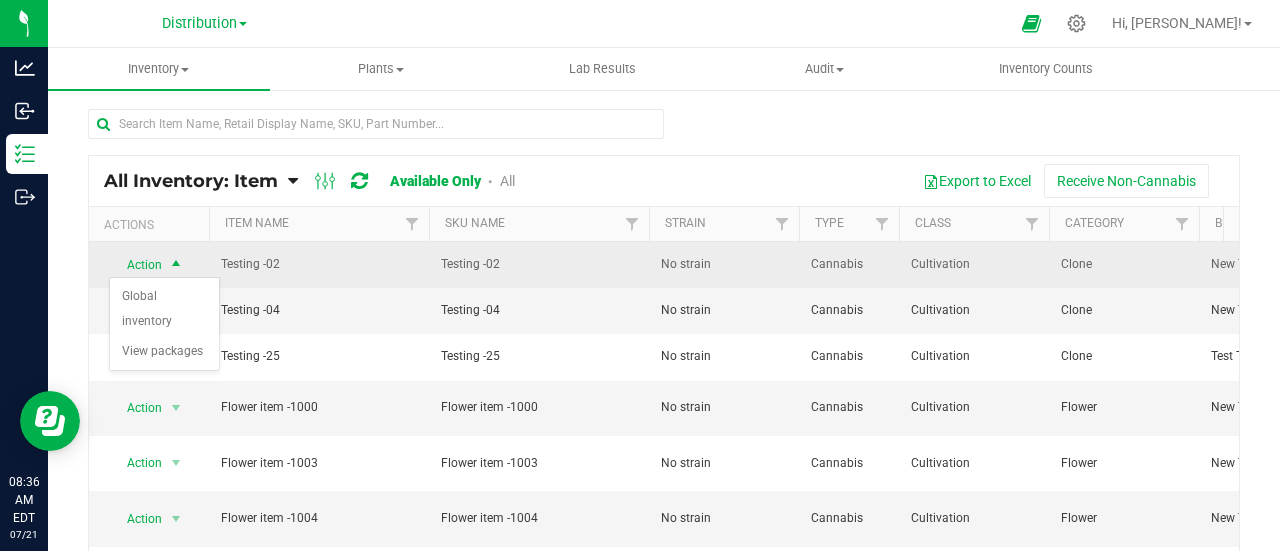 click on "Action" at bounding box center [136, 265] 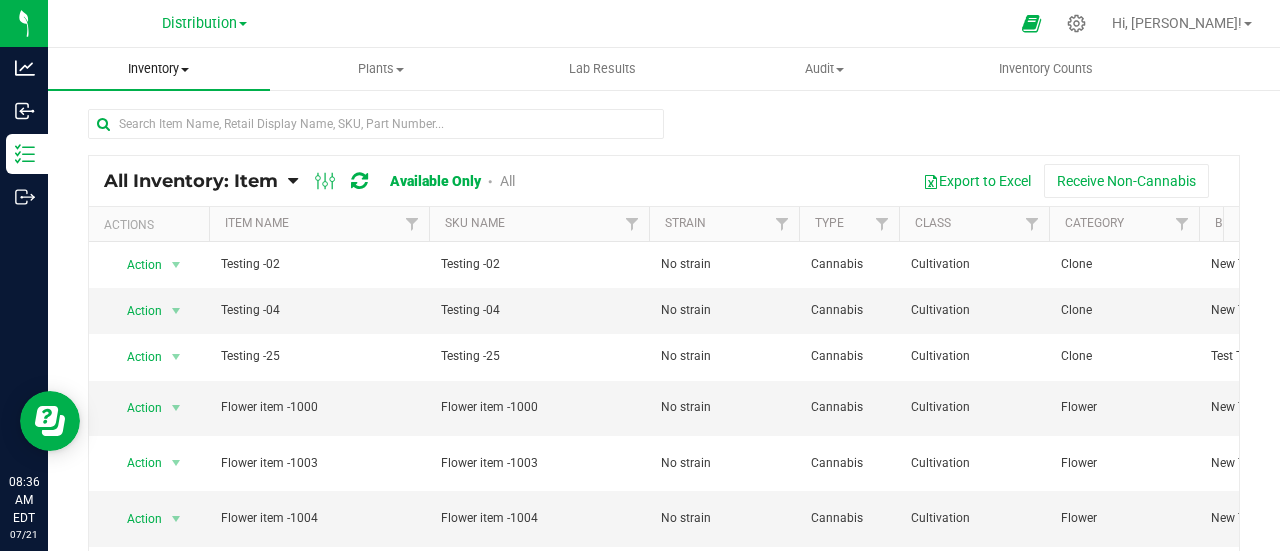 click on "Inventory
All packages
All inventory
Waste log
Create inventory" at bounding box center (159, 69) 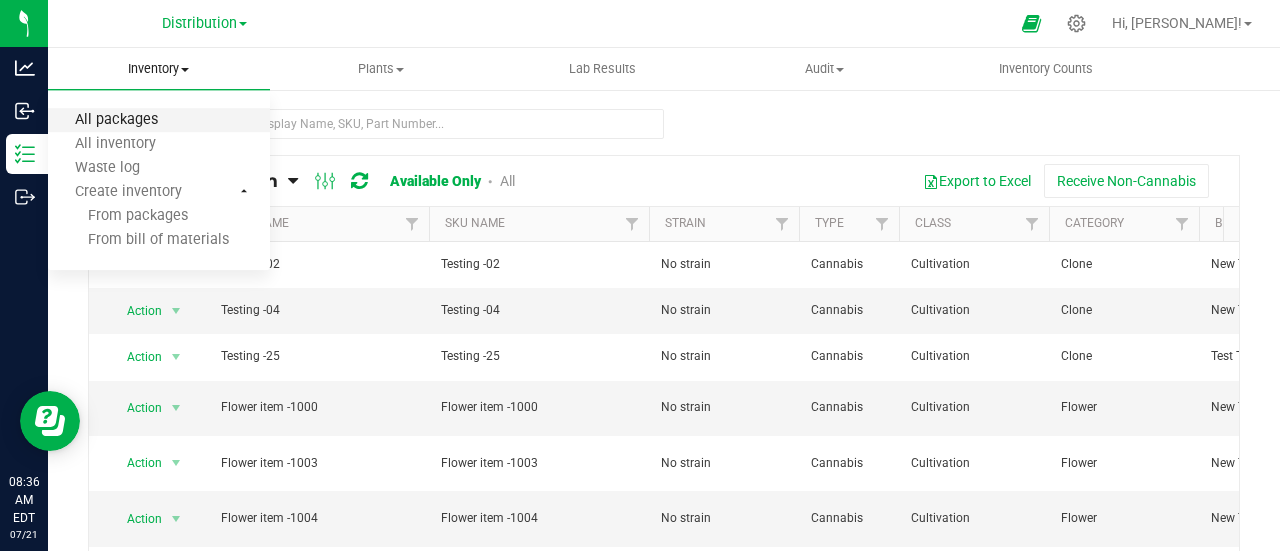 click on "All packages" at bounding box center (116, 120) 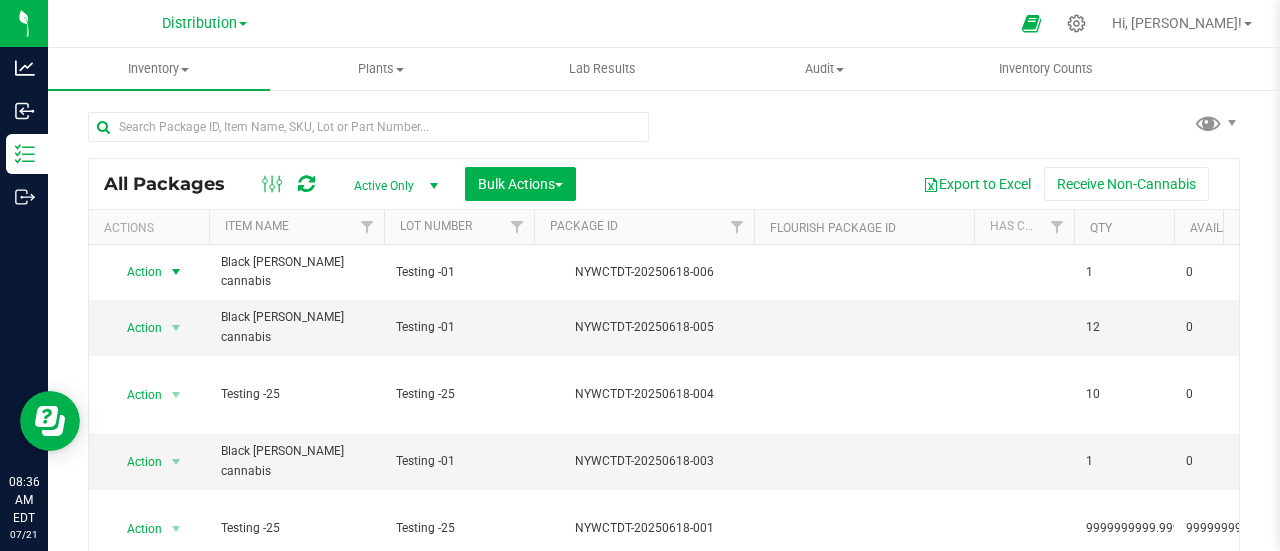 click on "Action" at bounding box center (136, 272) 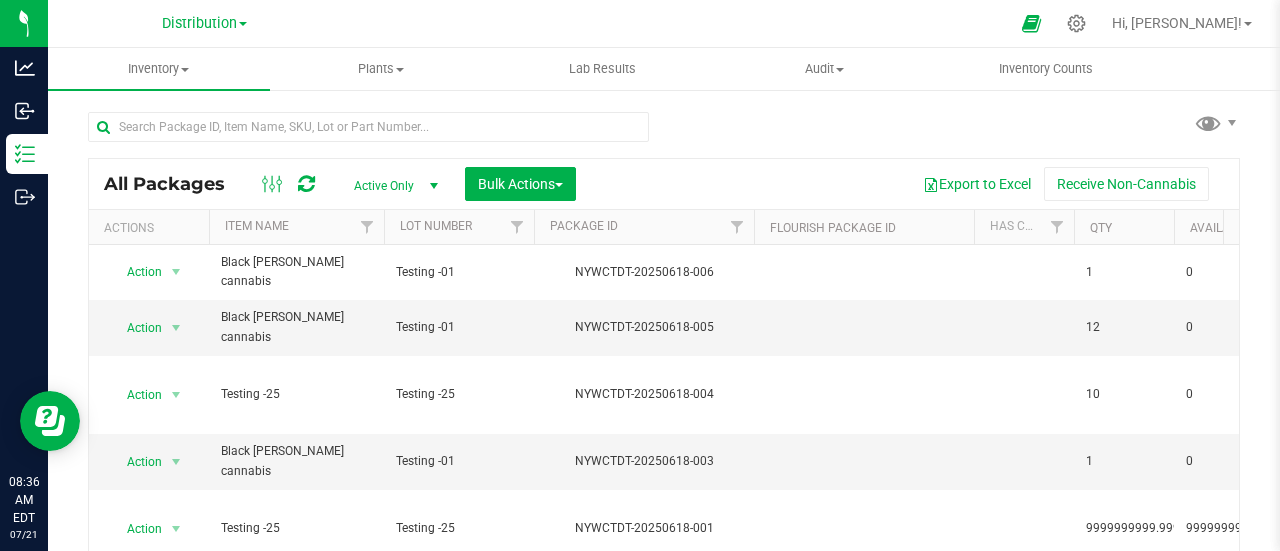 click on "All Packages
Active Only Active Only Lab Samples Locked All
Bulk Actions
Add to manufacturing run
Add to outbound order" at bounding box center (664, 393) 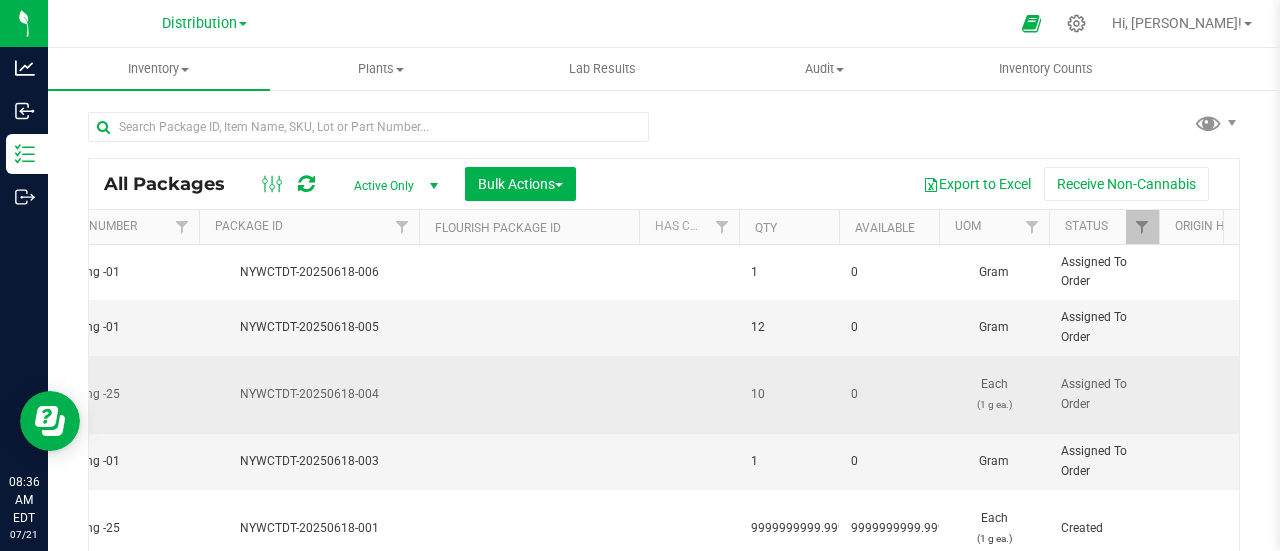 scroll, scrollTop: 0, scrollLeft: 336, axis: horizontal 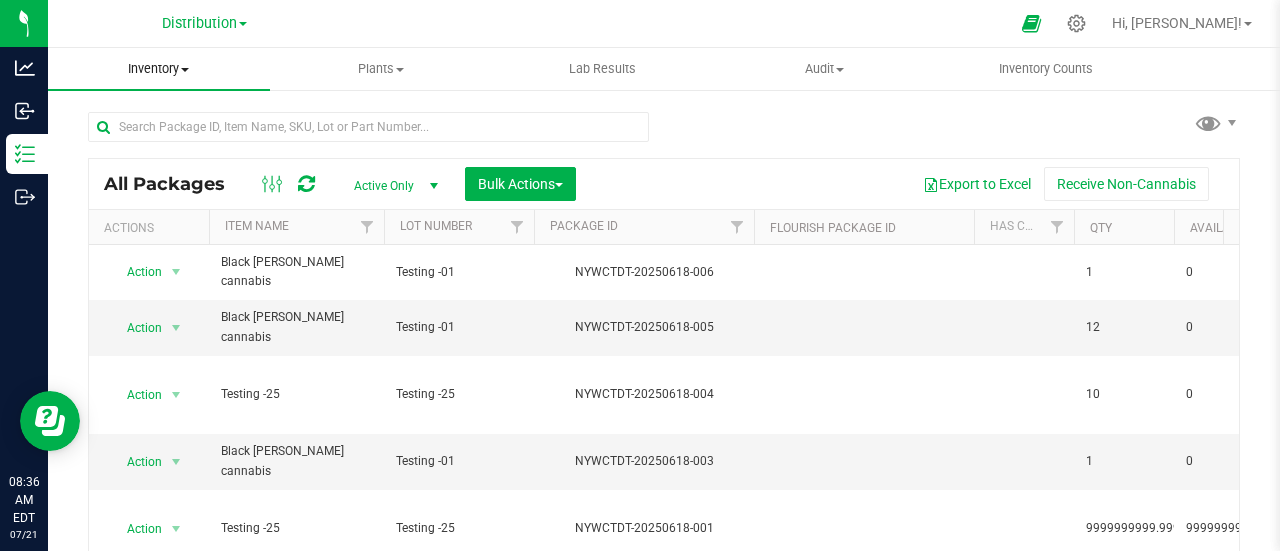 click on "Inventory" at bounding box center [159, 69] 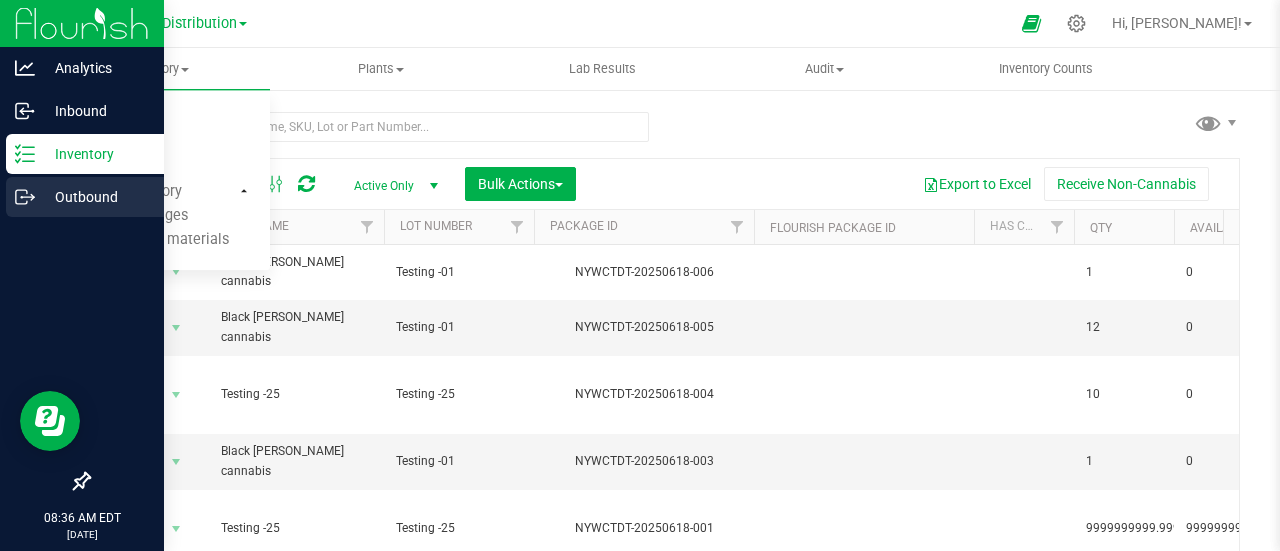 click on "Outbound" at bounding box center (95, 197) 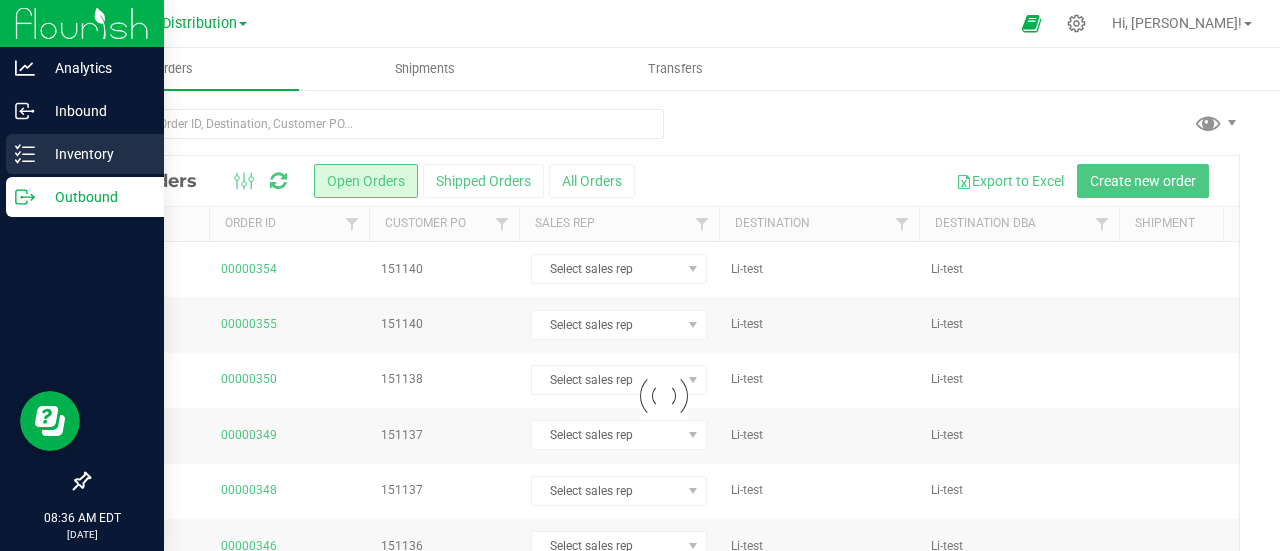 click on "Inventory" at bounding box center [95, 154] 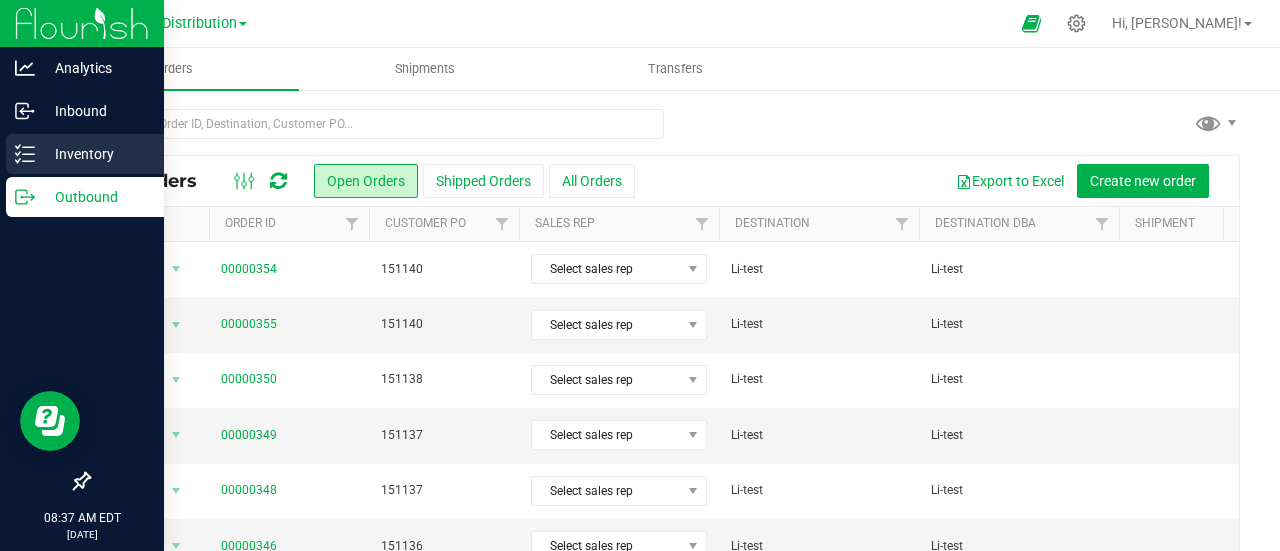 click on "Inventory" at bounding box center [95, 154] 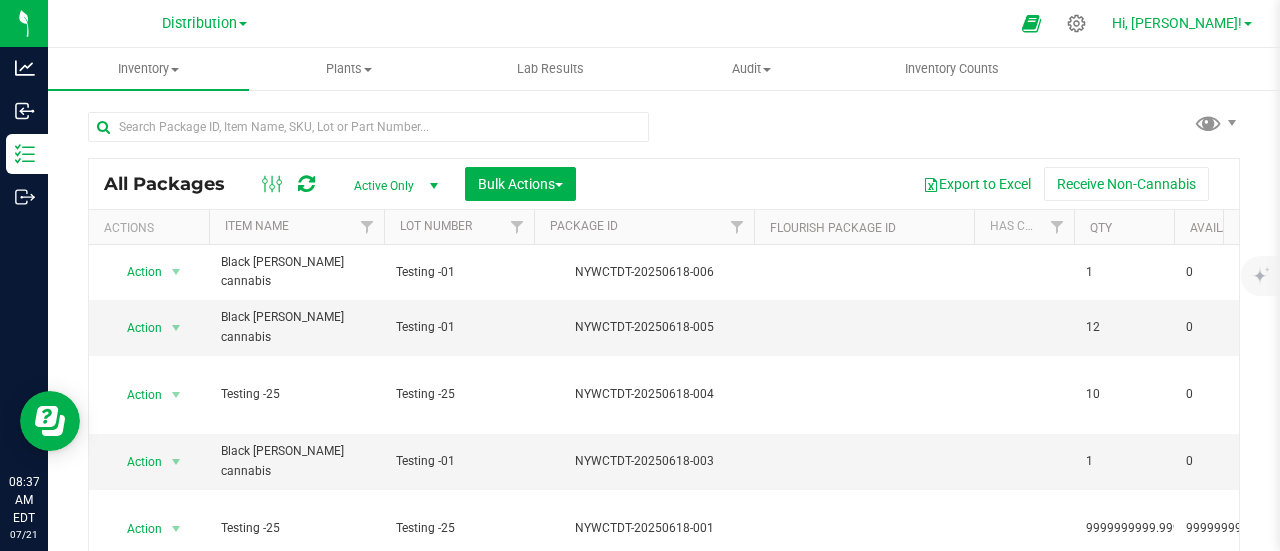 click on "Hi, [PERSON_NAME]!" at bounding box center (1177, 23) 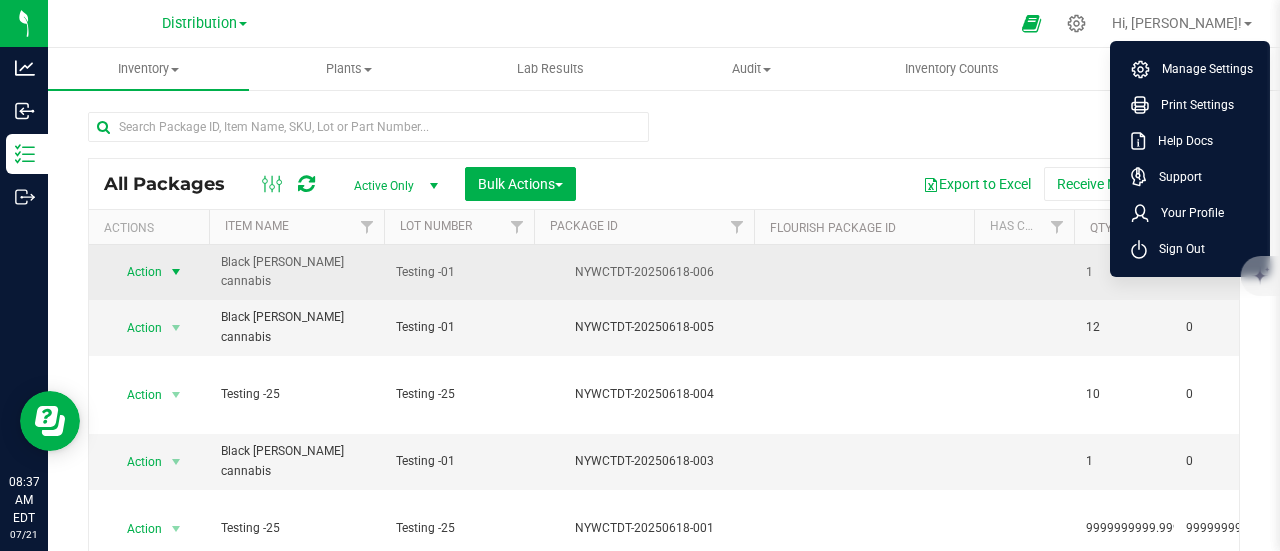 click on "Action" at bounding box center (136, 272) 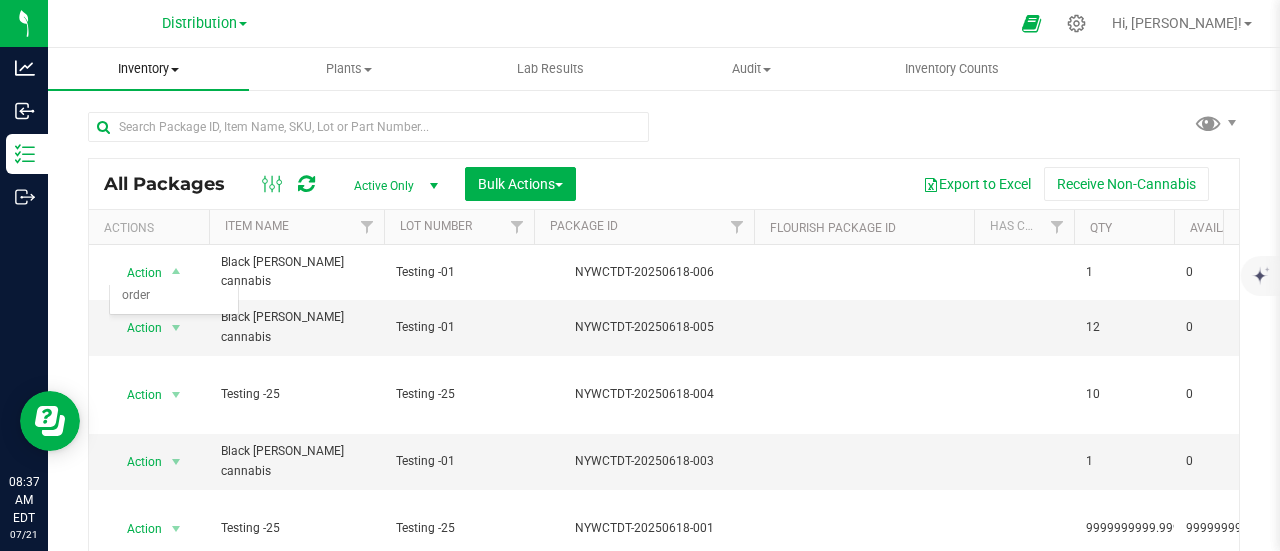 click on "Inventory" at bounding box center [148, 69] 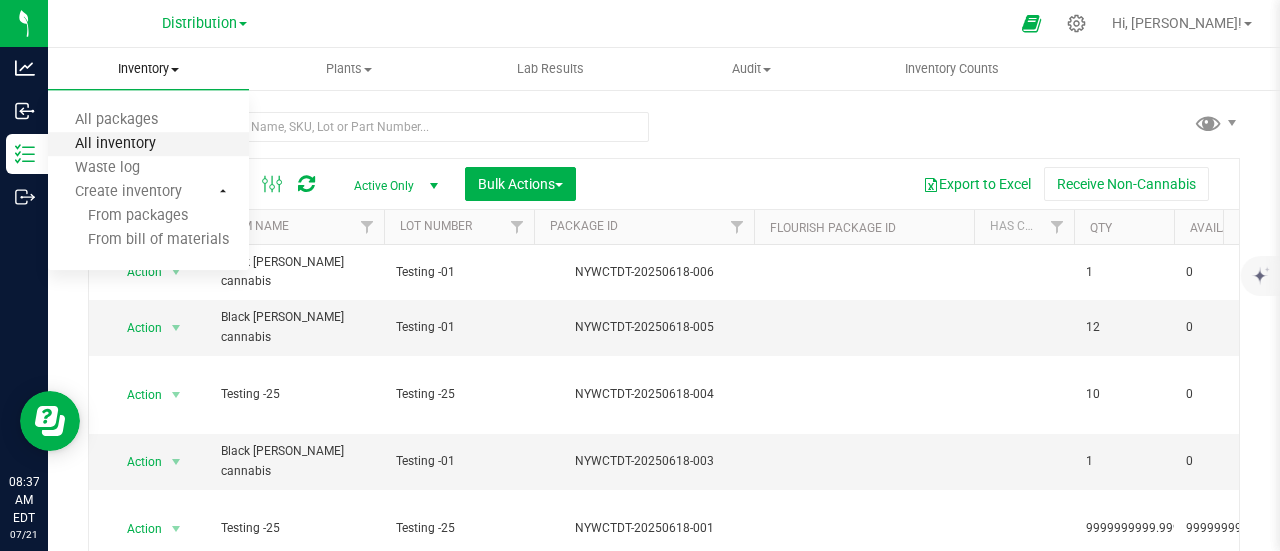 click on "All inventory" at bounding box center [115, 144] 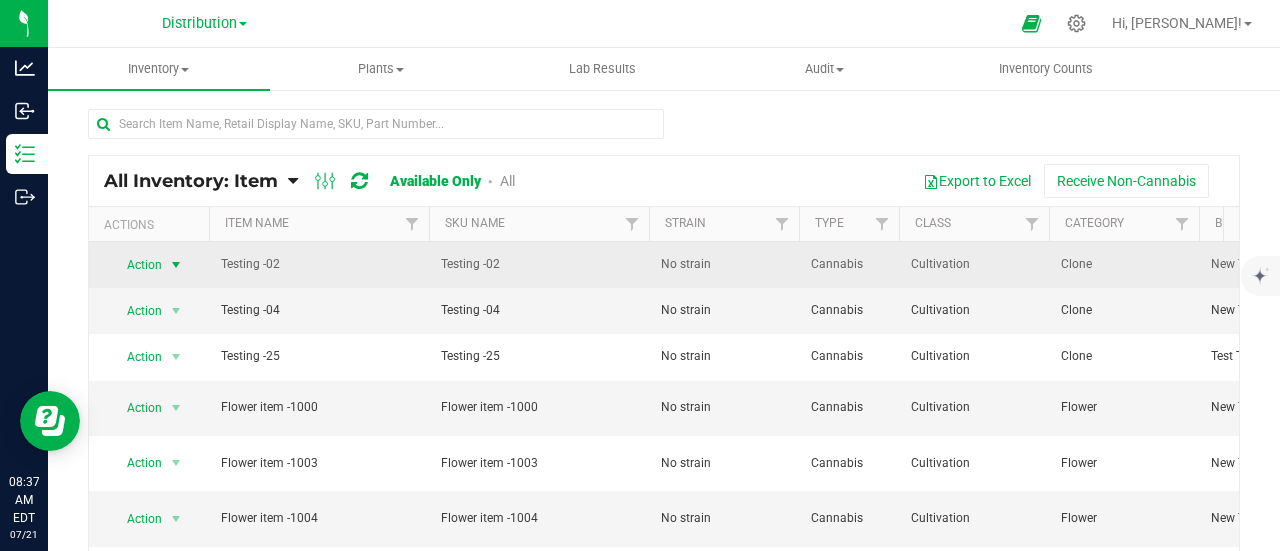 click on "Action" at bounding box center [136, 265] 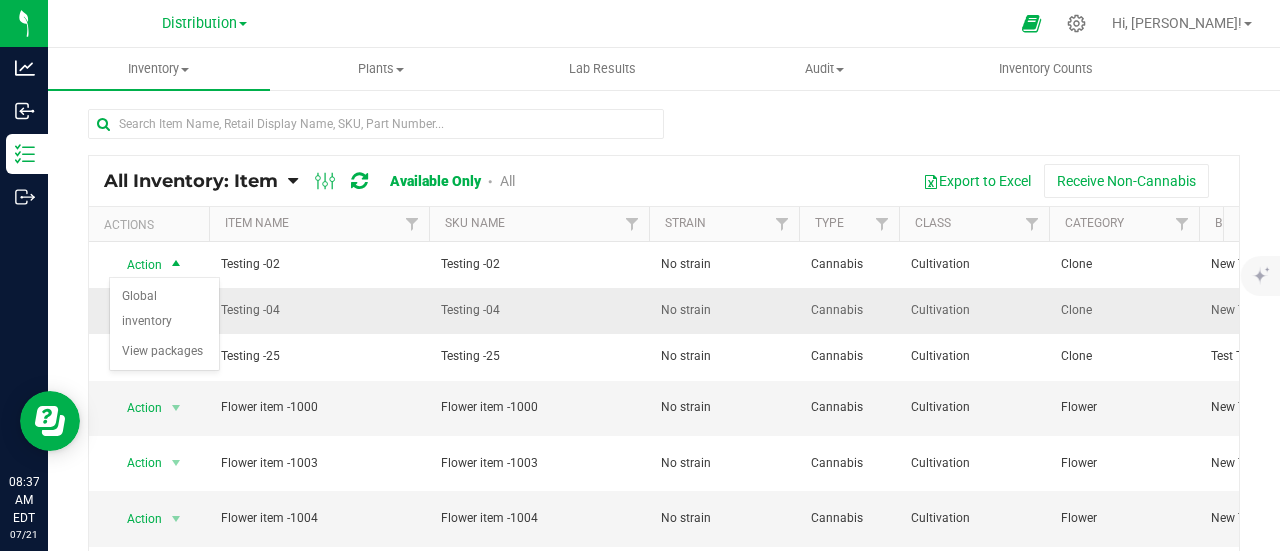 scroll, scrollTop: 0, scrollLeft: 182, axis: horizontal 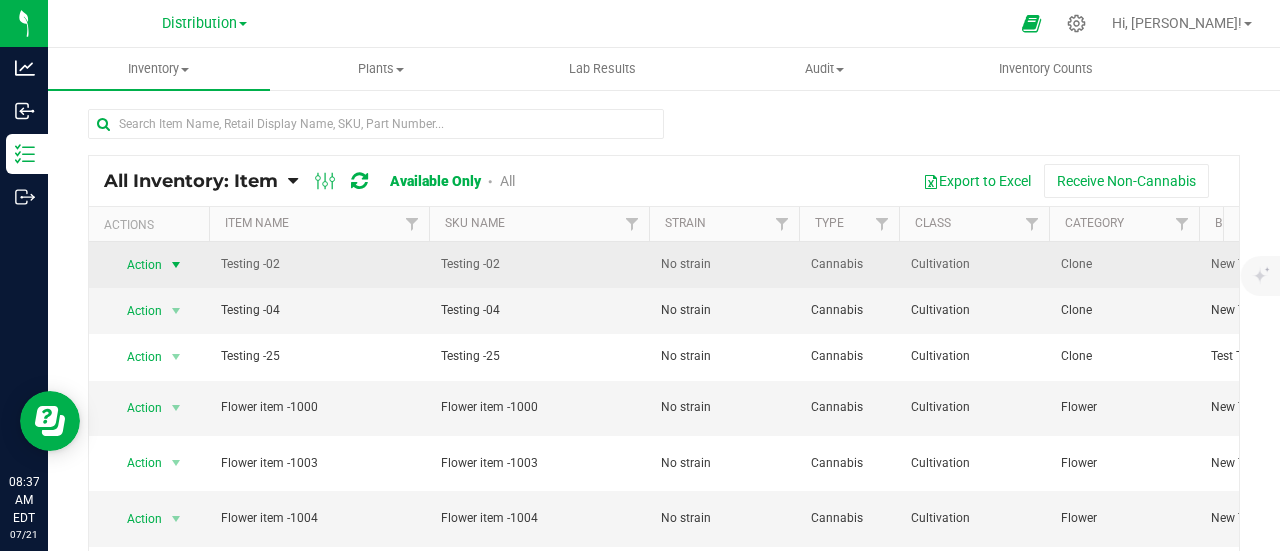 click on "Action" at bounding box center (136, 265) 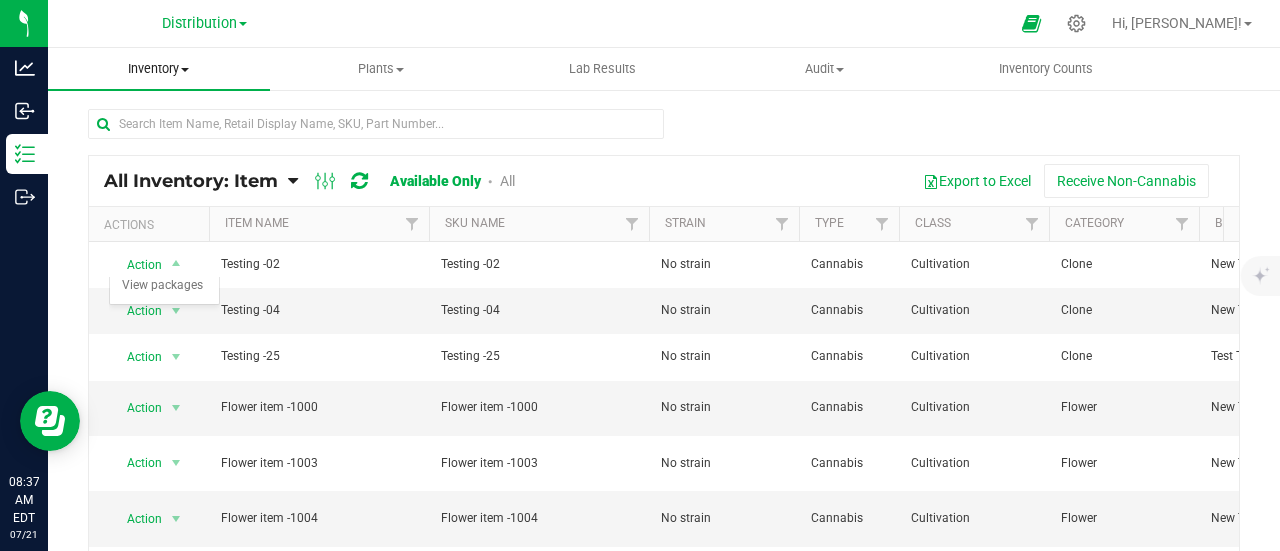click on "Inventory
All packages
All inventory
Waste log
Create inventory" at bounding box center [159, 69] 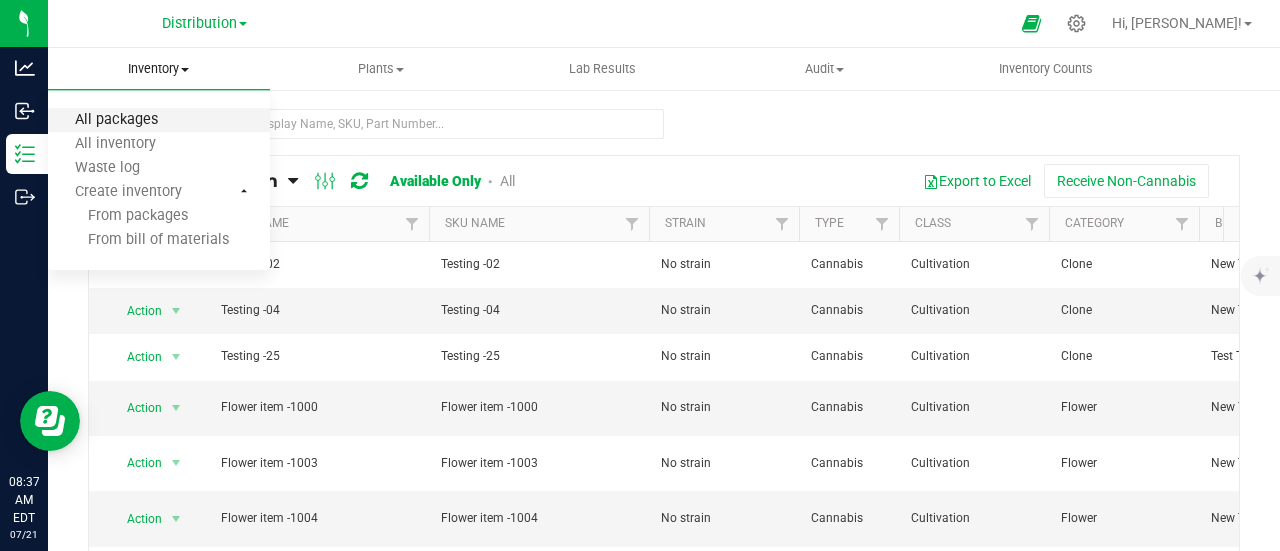 click on "All packages" at bounding box center [116, 120] 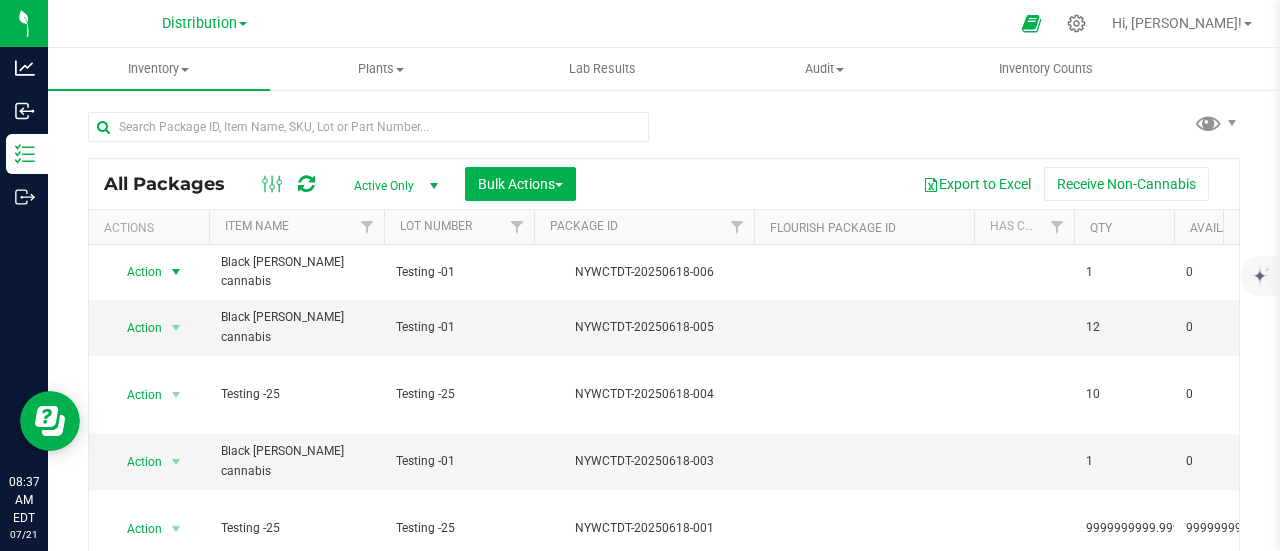 click on "Action" at bounding box center (136, 272) 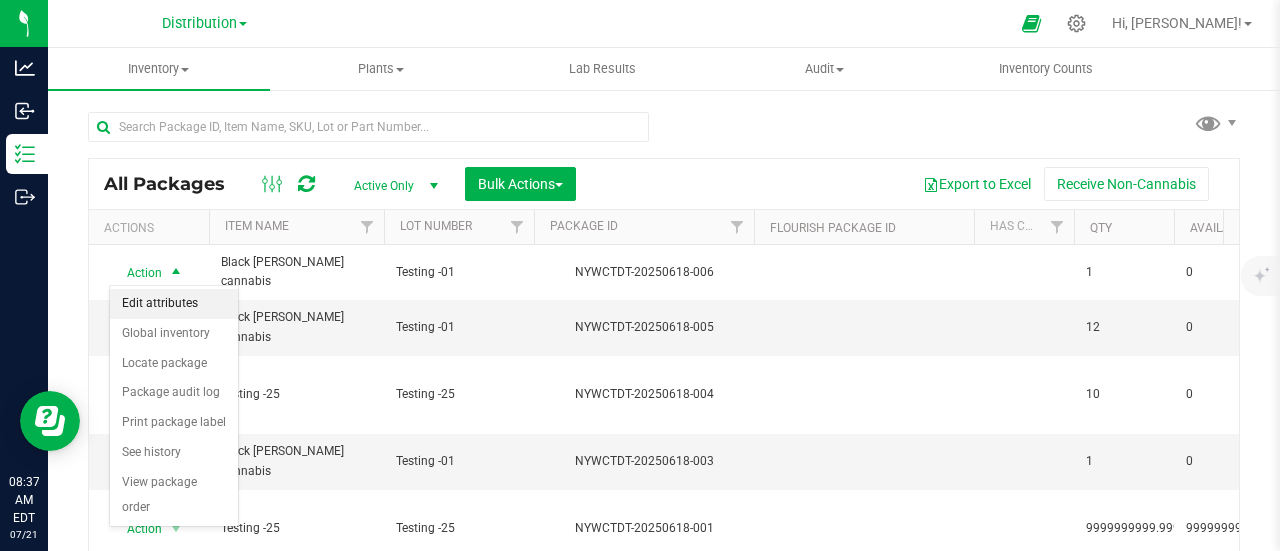 click on "Edit attributes" at bounding box center [174, 304] 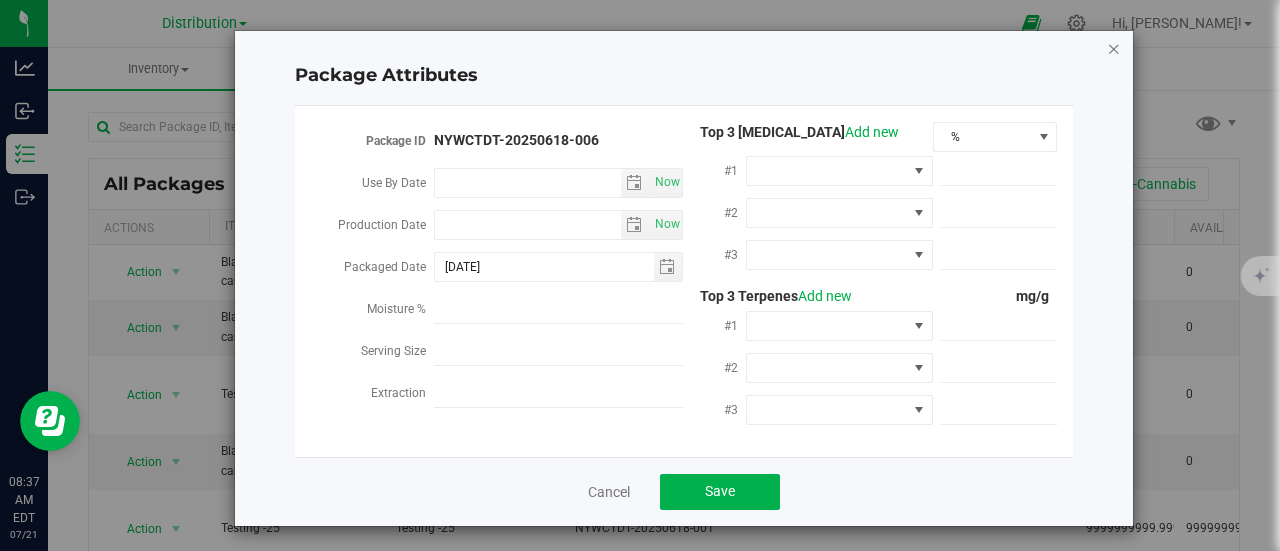 click at bounding box center [1114, 48] 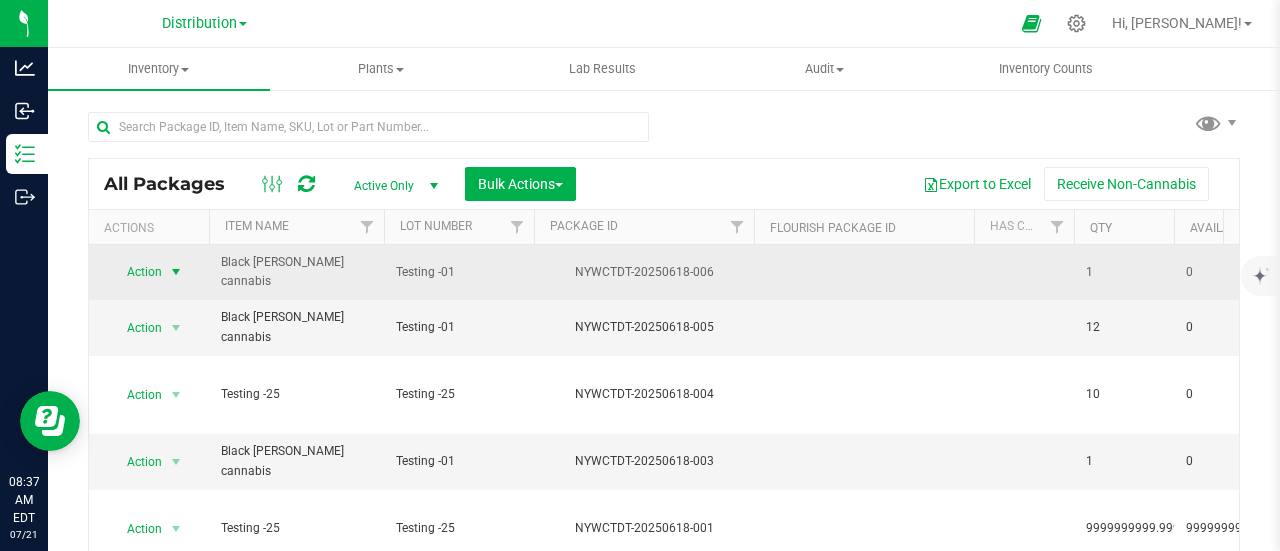 click at bounding box center (176, 272) 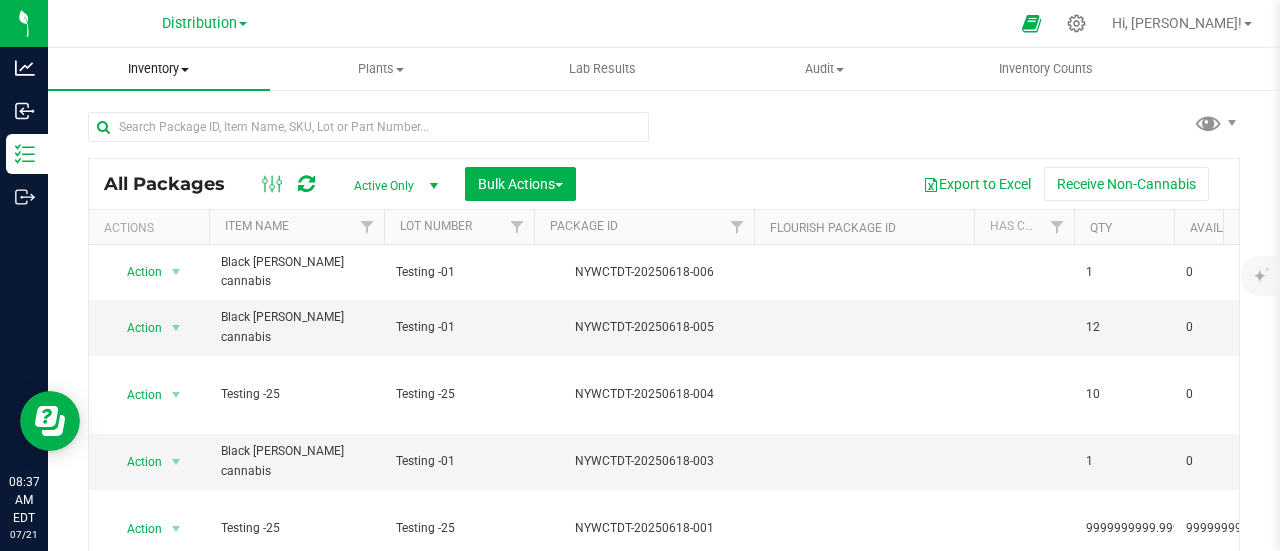 click on "Inventory" at bounding box center [159, 69] 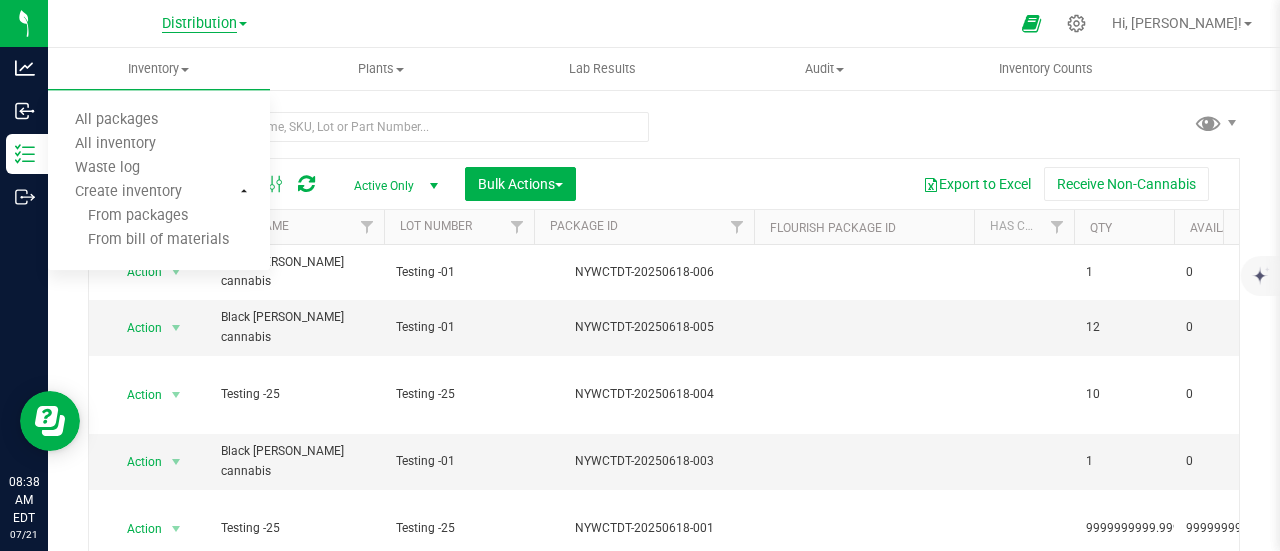 click on "Distribution" at bounding box center (199, 24) 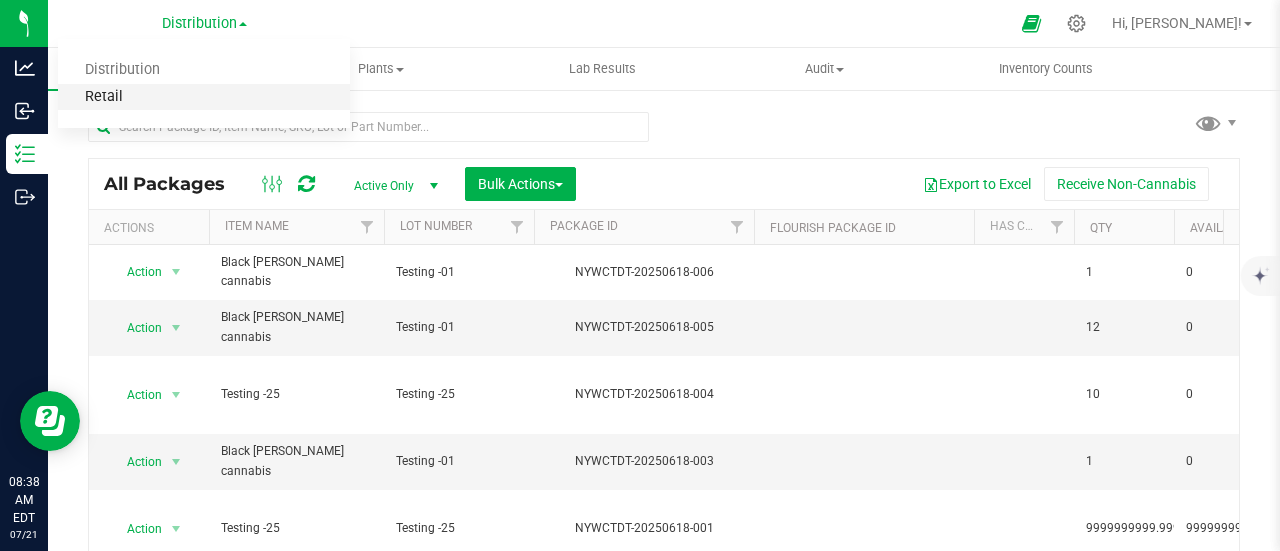 click on "Retail" at bounding box center [204, 97] 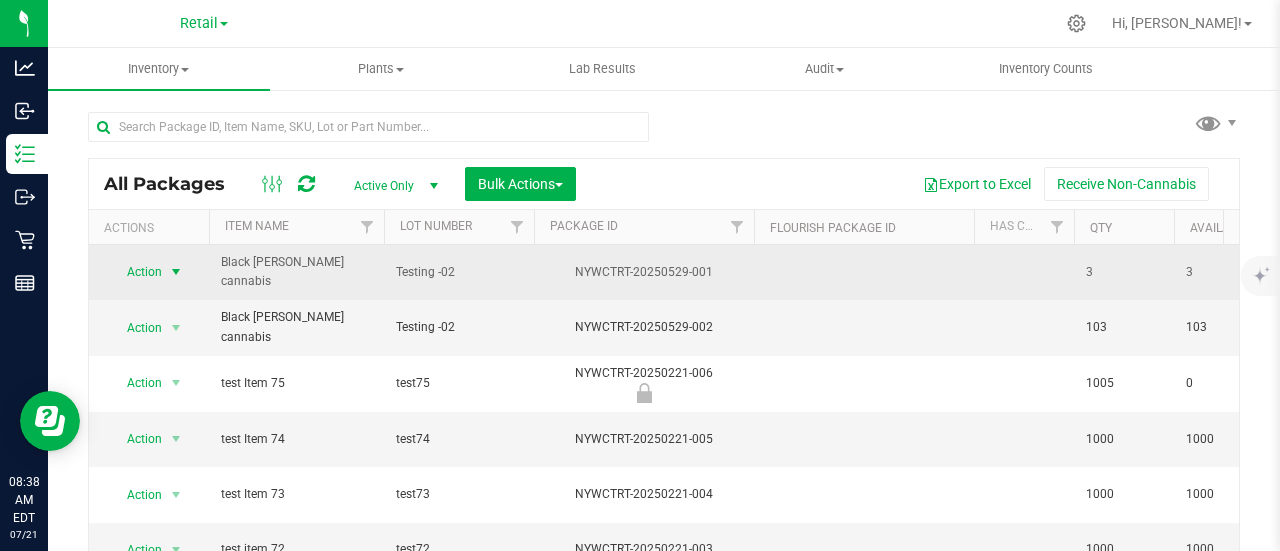 click at bounding box center [176, 272] 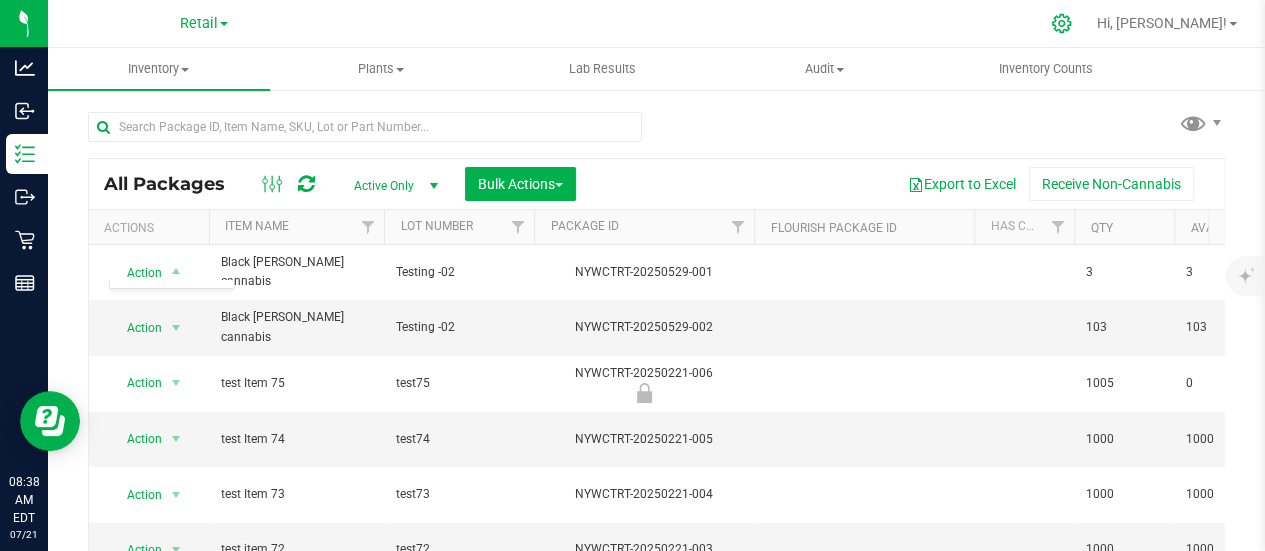 click at bounding box center [1062, 23] 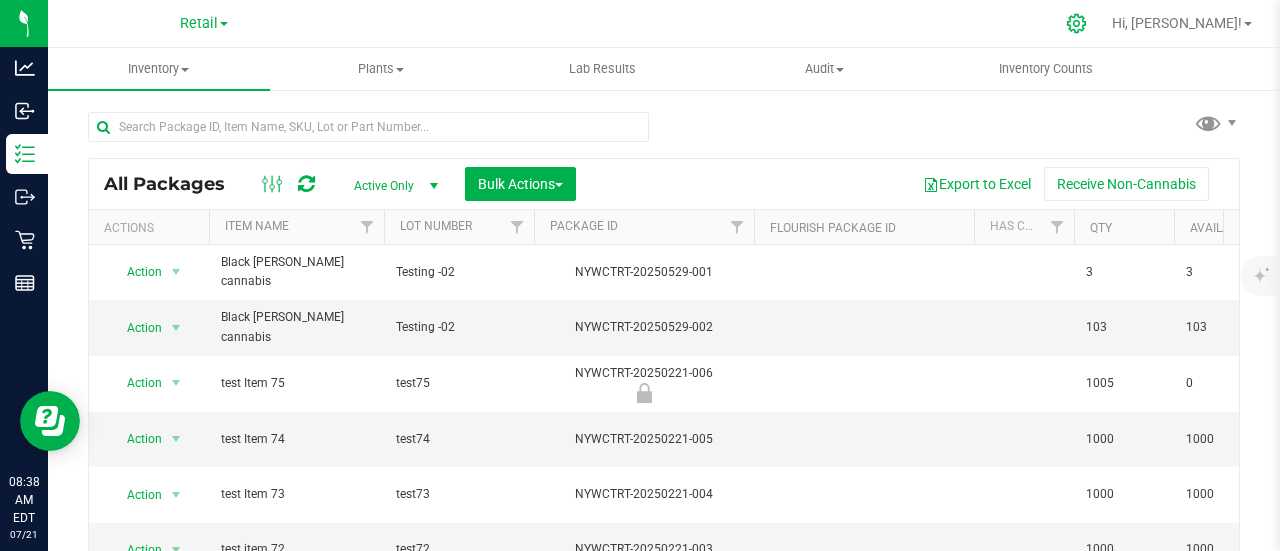 click 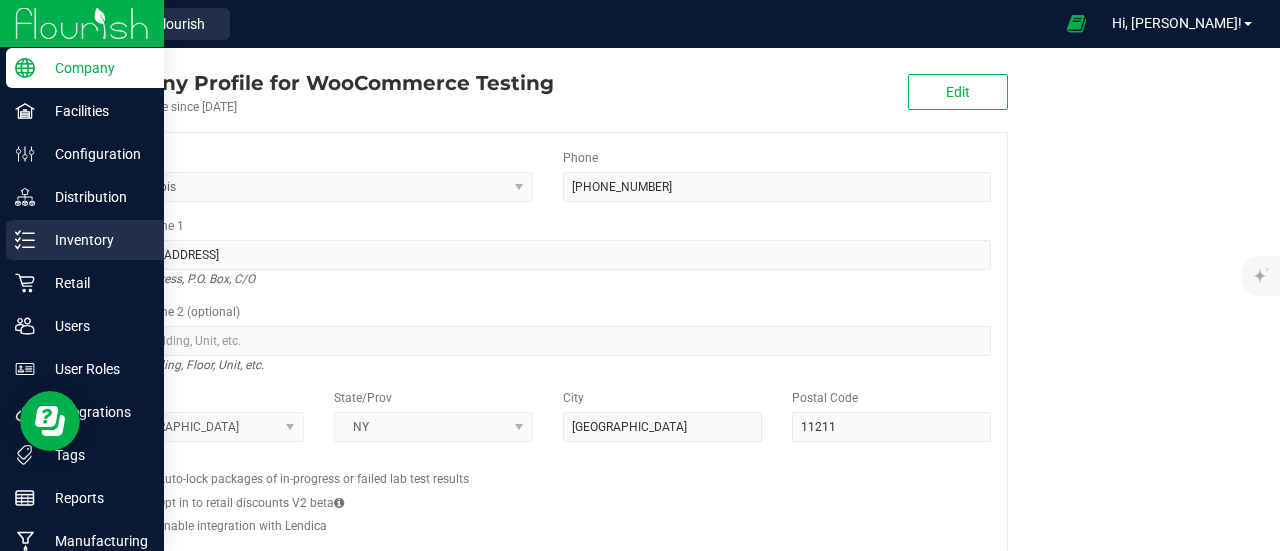 click on "Inventory" at bounding box center [95, 240] 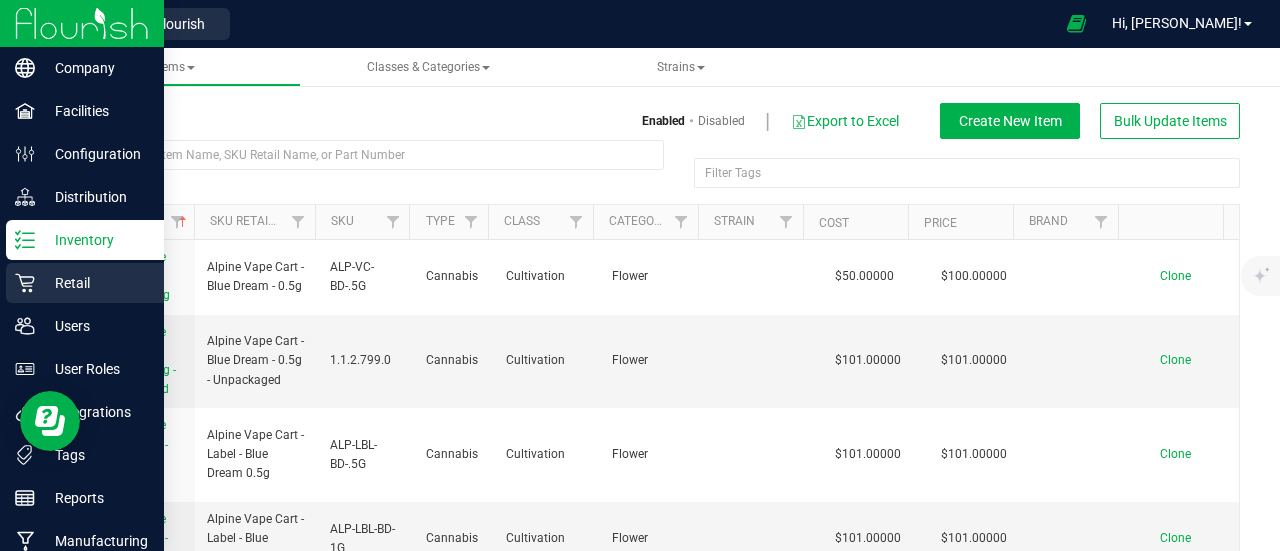 click on "Retail" at bounding box center (95, 283) 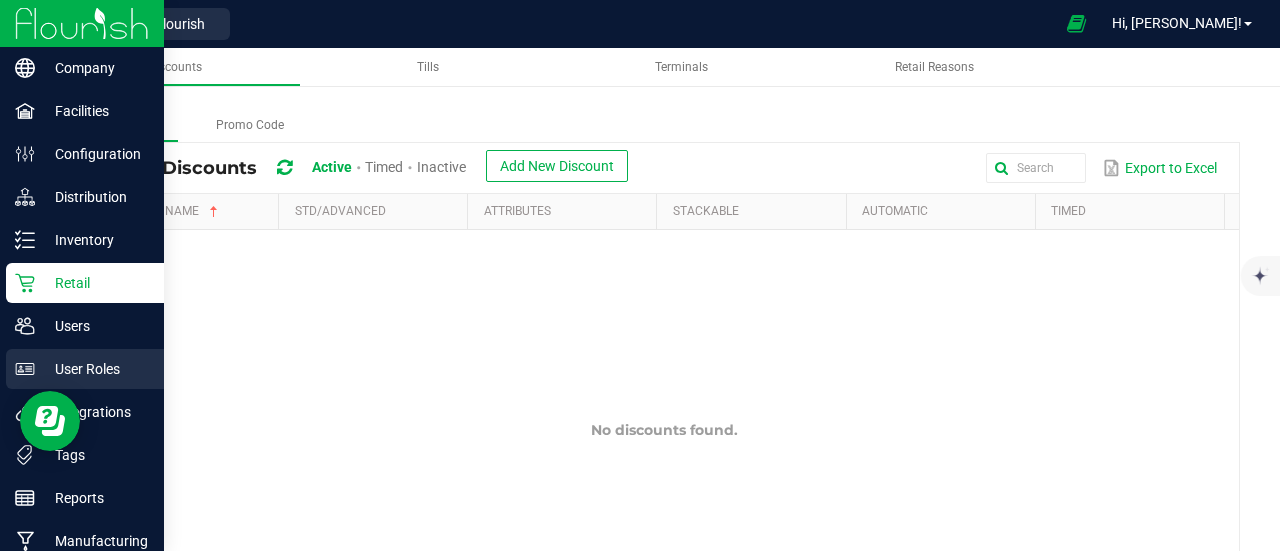 click on "User Roles" at bounding box center [85, 369] 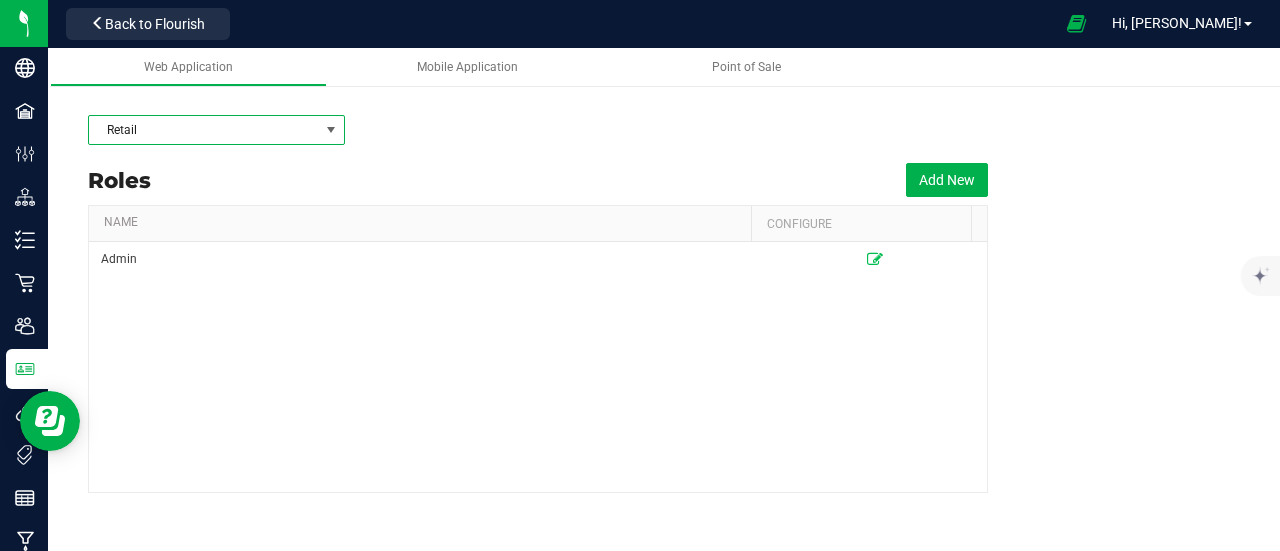 click on "Retail" at bounding box center [204, 130] 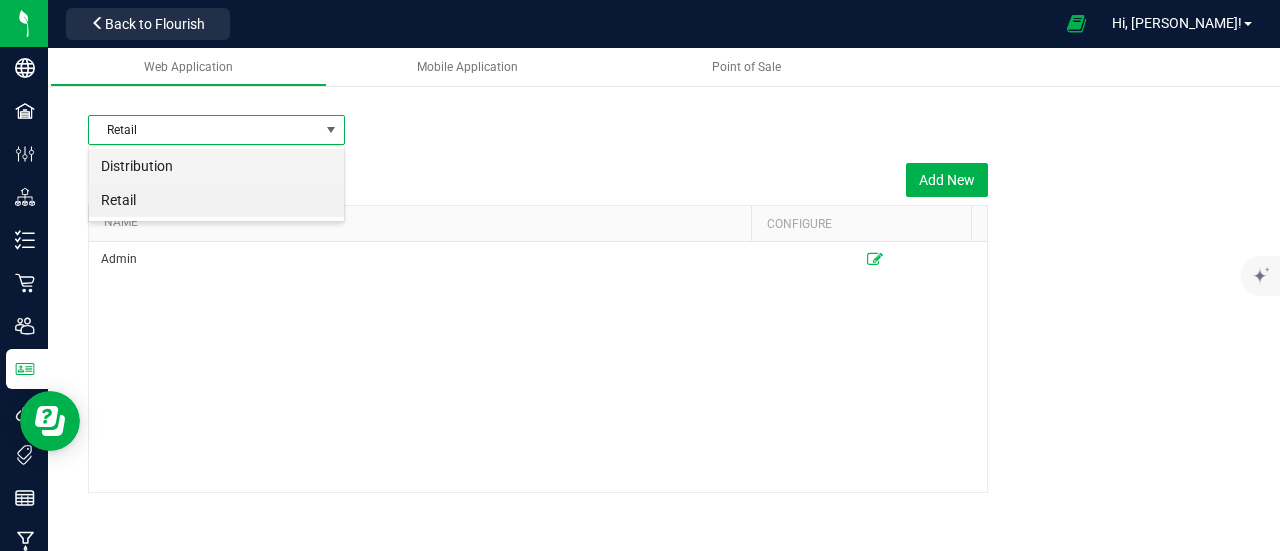 scroll, scrollTop: 99970, scrollLeft: 99743, axis: both 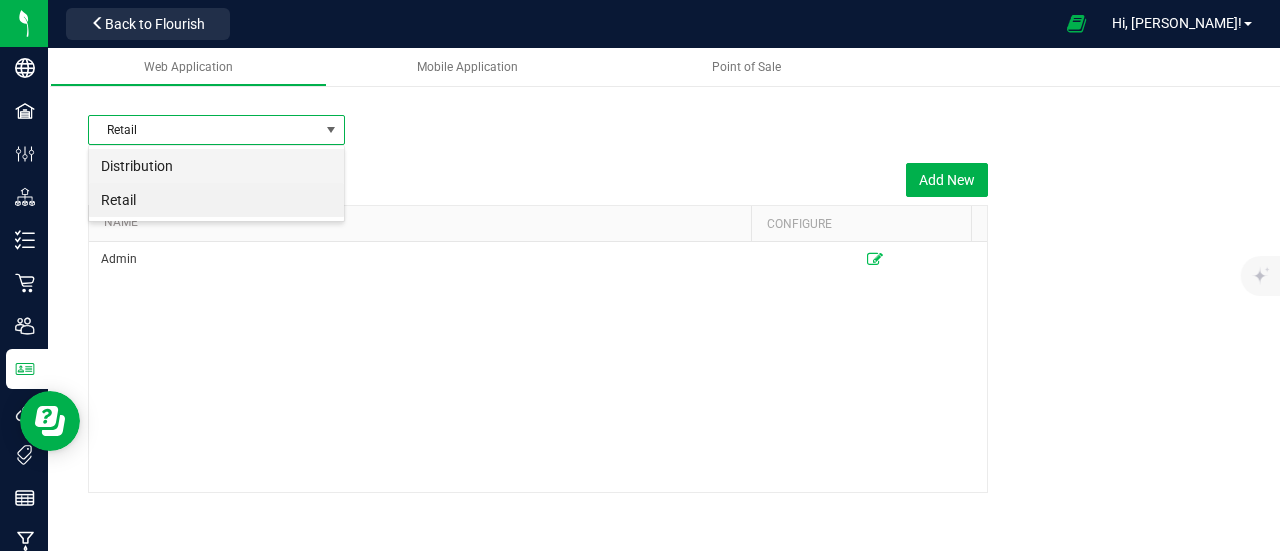 click on "Distribution" at bounding box center [216, 166] 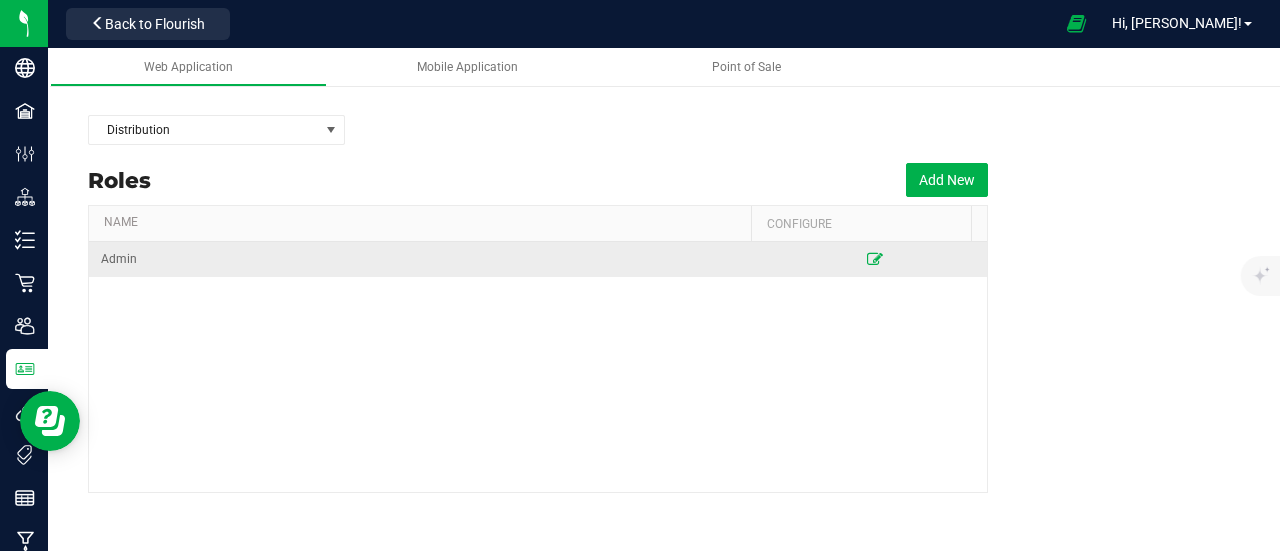 click at bounding box center (875, 259) 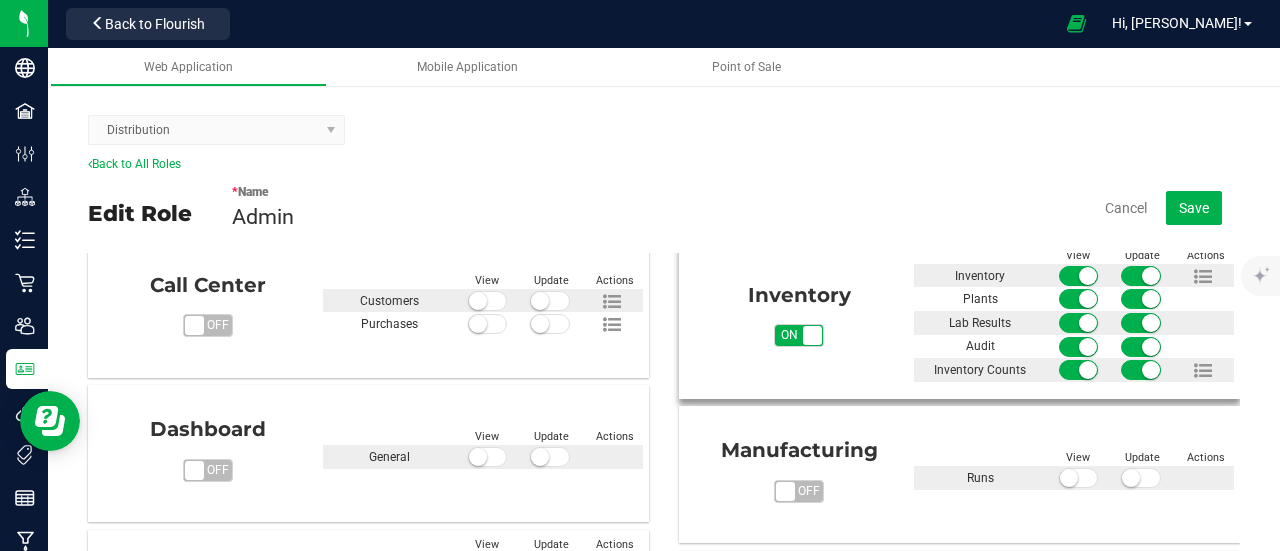scroll, scrollTop: 331, scrollLeft: 0, axis: vertical 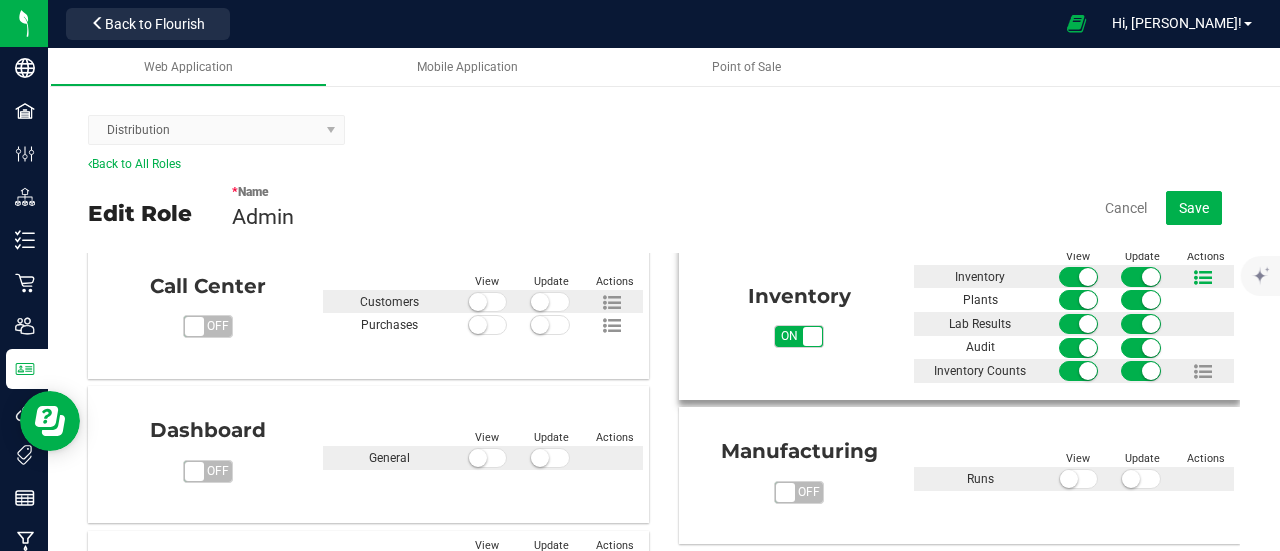 click at bounding box center [1203, 278] 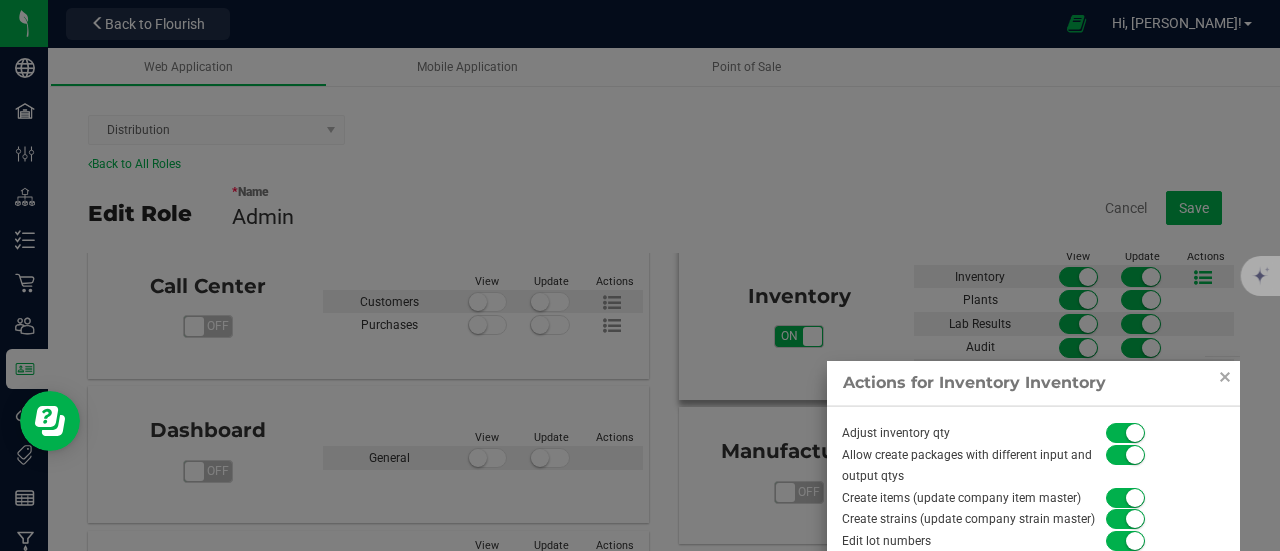 scroll, scrollTop: 152, scrollLeft: 0, axis: vertical 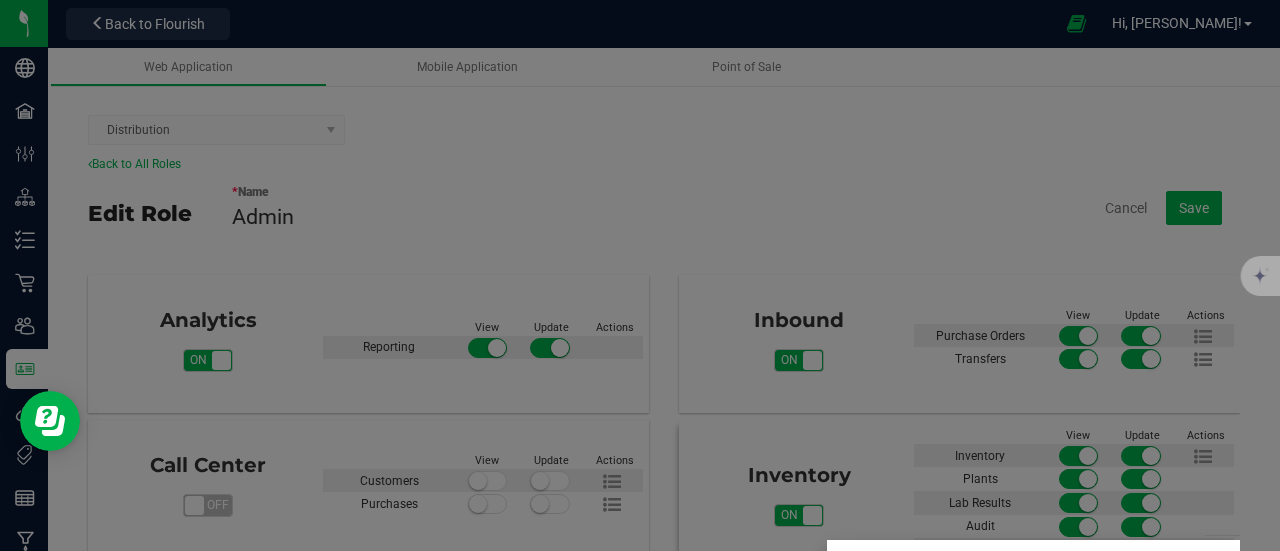 click at bounding box center [640, 275] 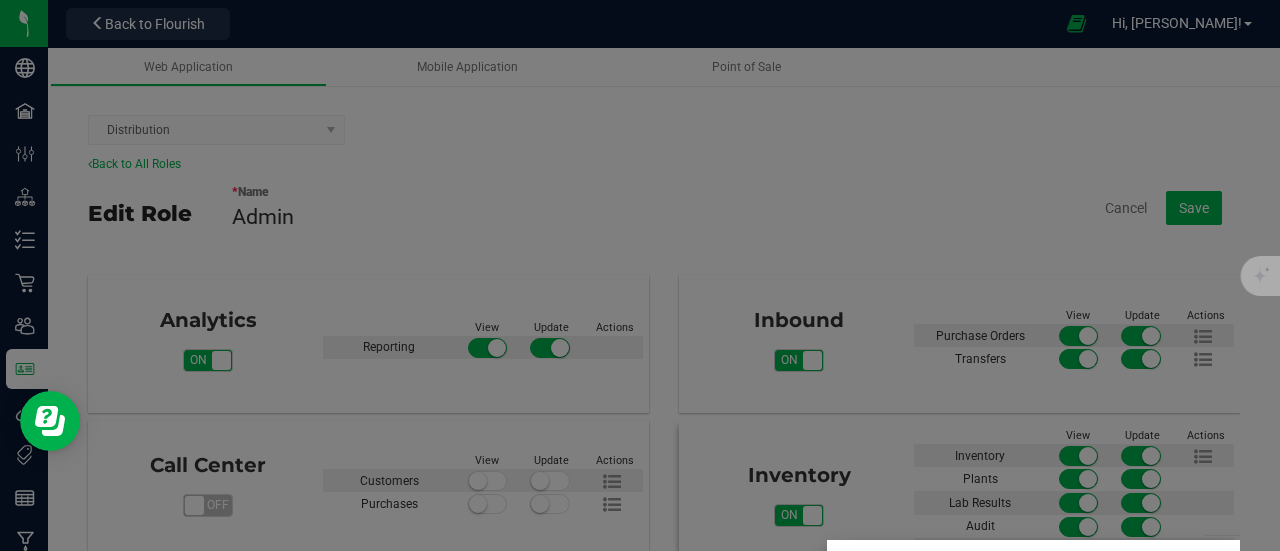 click at bounding box center (640, 275) 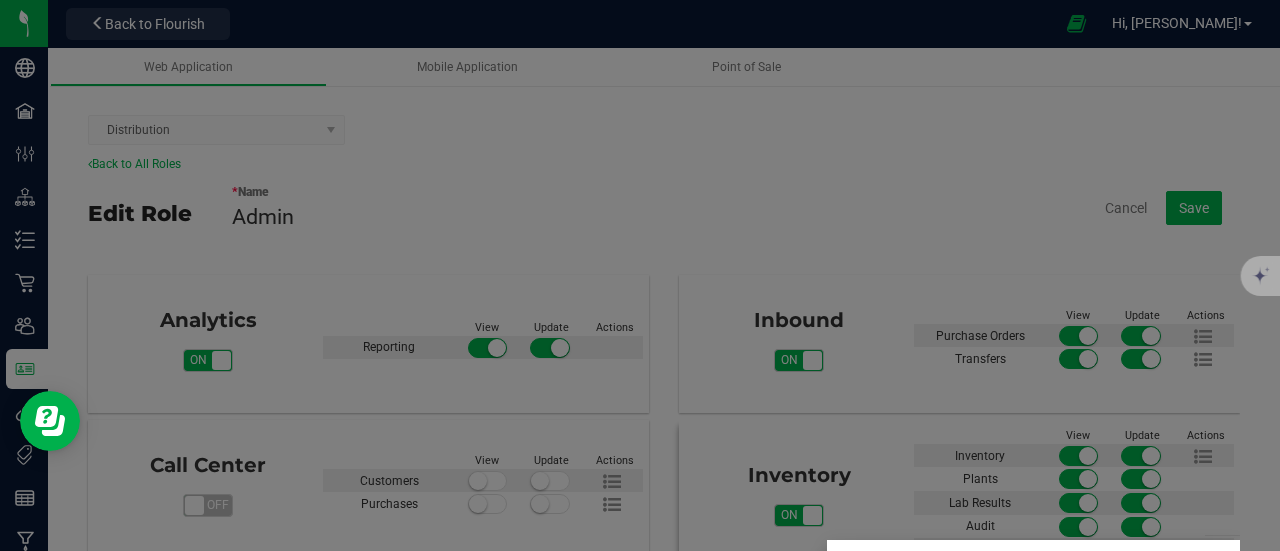 click at bounding box center [640, 275] 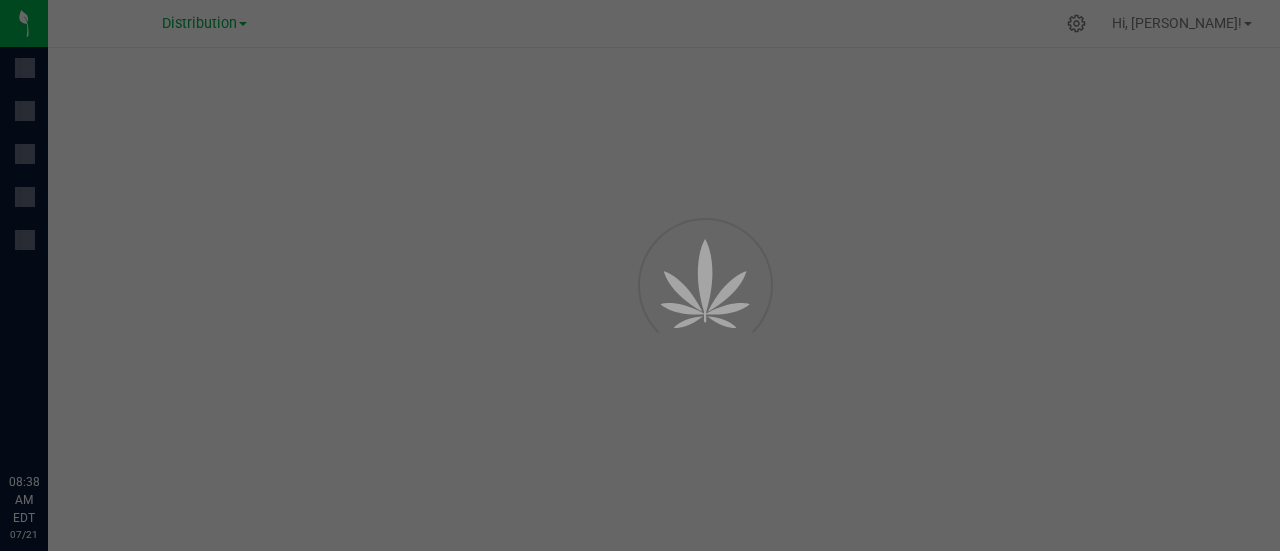 scroll, scrollTop: 0, scrollLeft: 0, axis: both 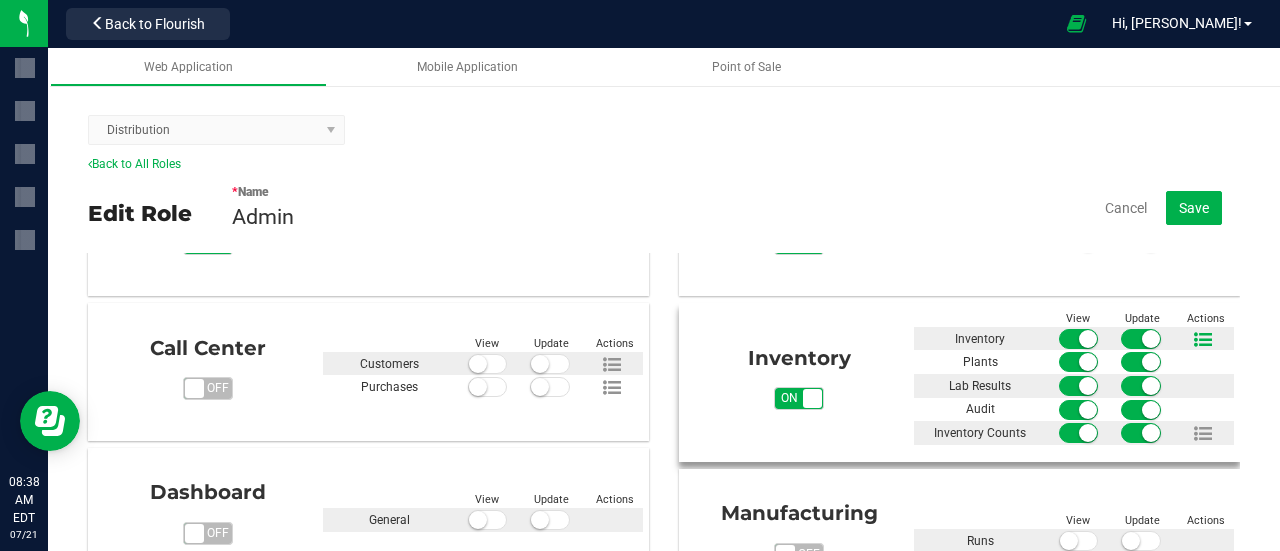 click at bounding box center (1203, 340) 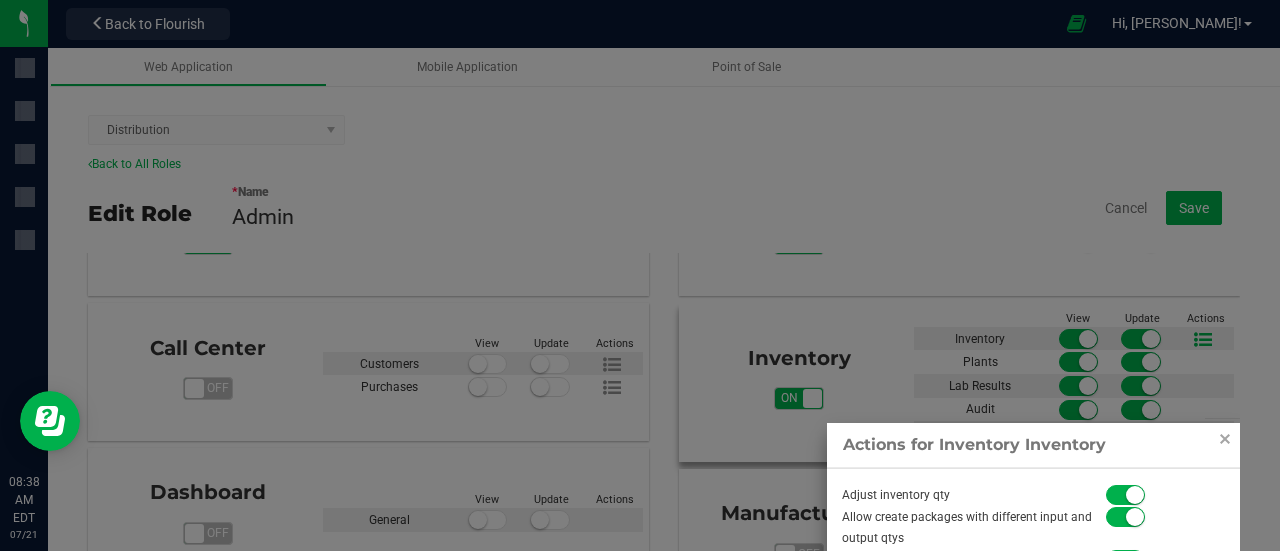 scroll, scrollTop: 152, scrollLeft: 0, axis: vertical 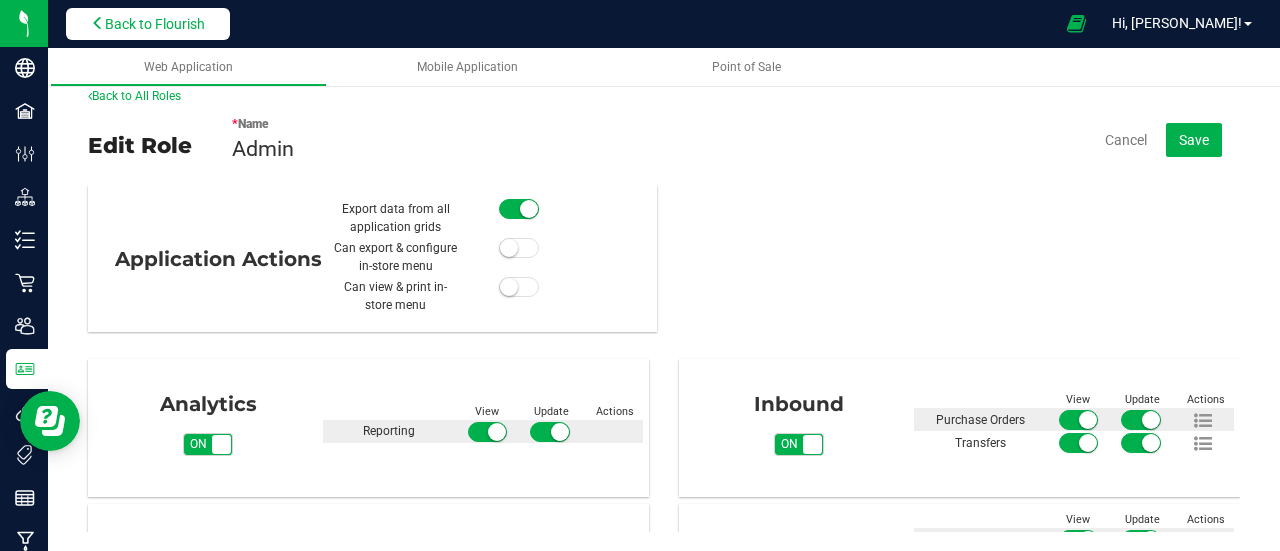 click on "Back to Flourish" at bounding box center [148, 24] 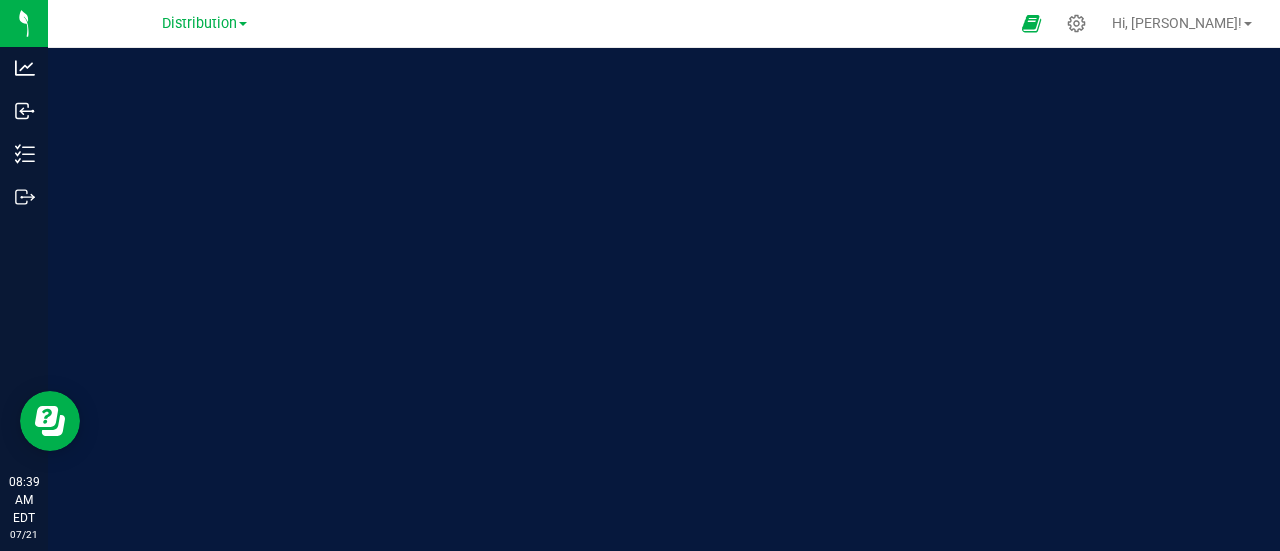 scroll, scrollTop: 0, scrollLeft: 0, axis: both 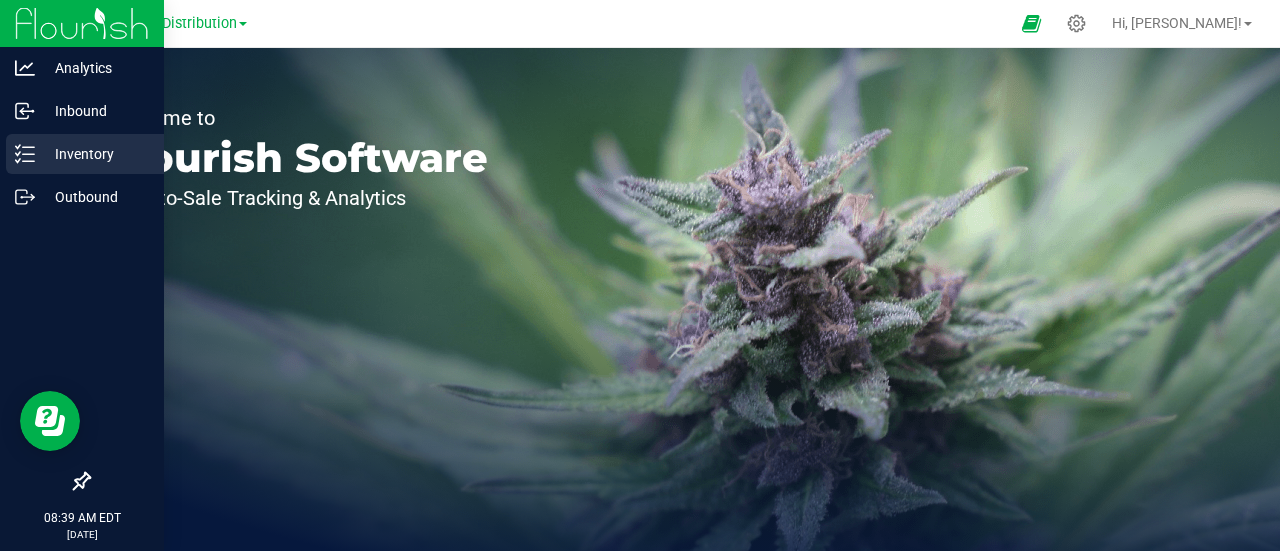 click on "Inventory" at bounding box center [85, 154] 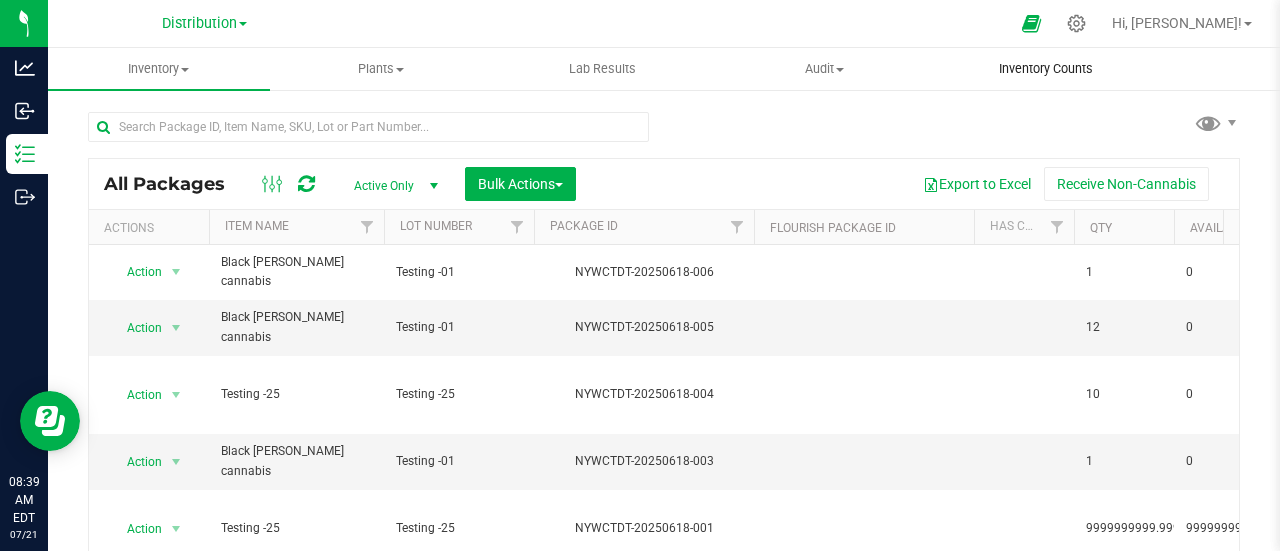 click on "Inventory Counts" at bounding box center (1046, 69) 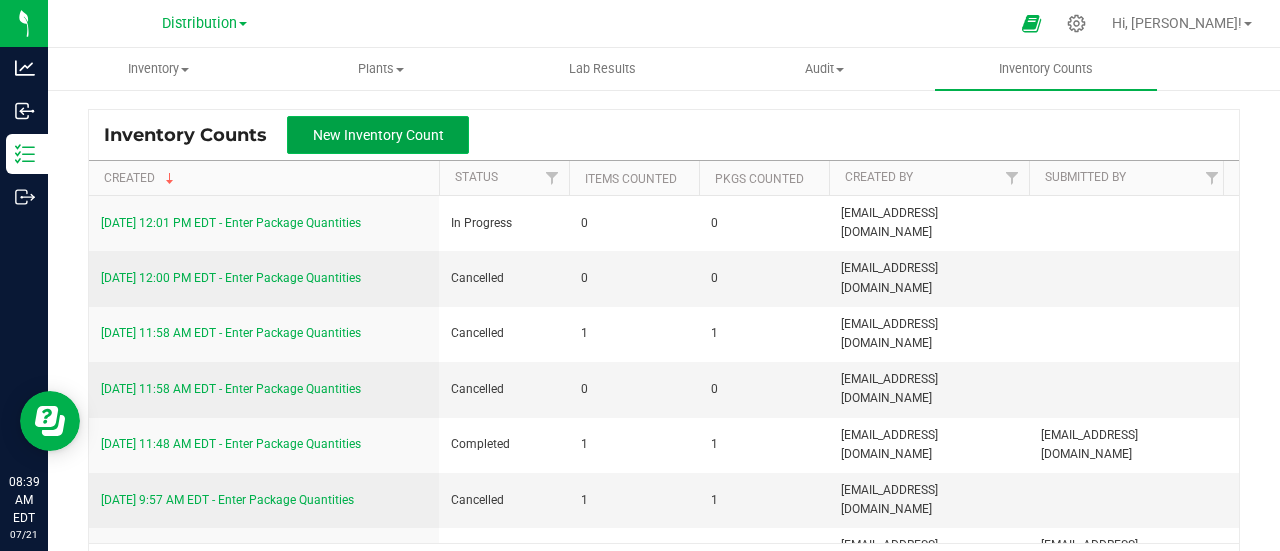 click on "New Inventory Count" at bounding box center [378, 135] 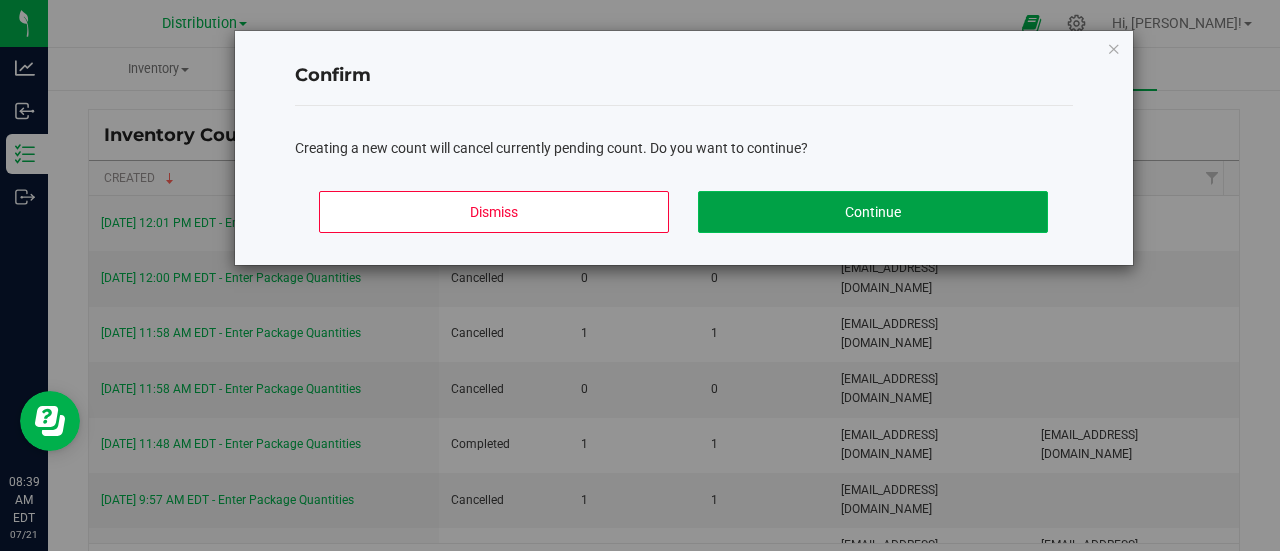 click on "Continue" at bounding box center (873, 212) 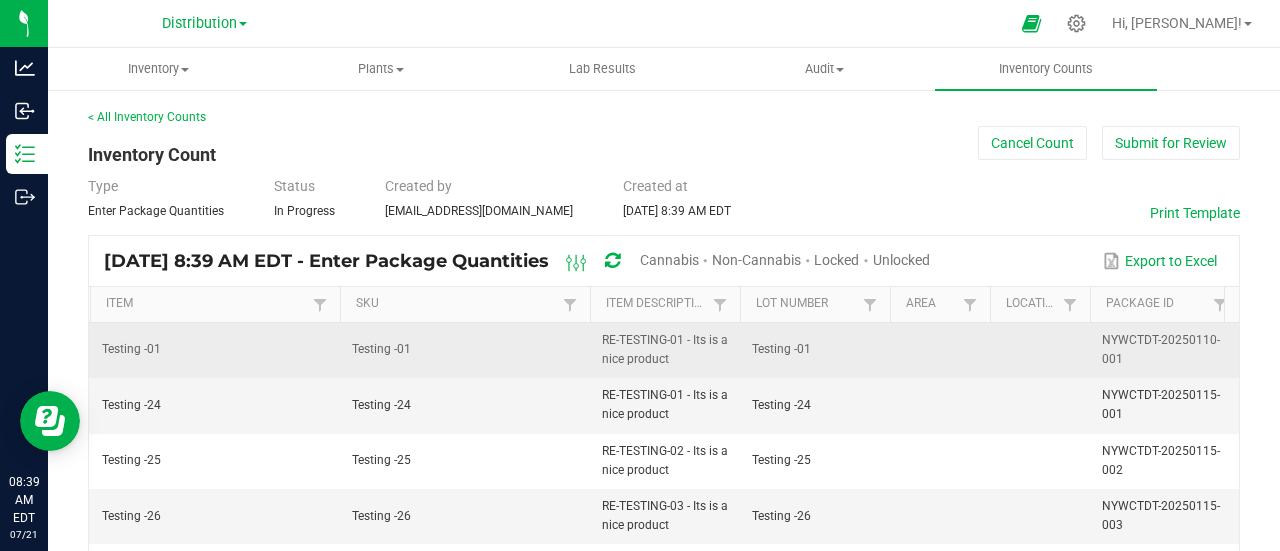 scroll, scrollTop: 0, scrollLeft: 695, axis: horizontal 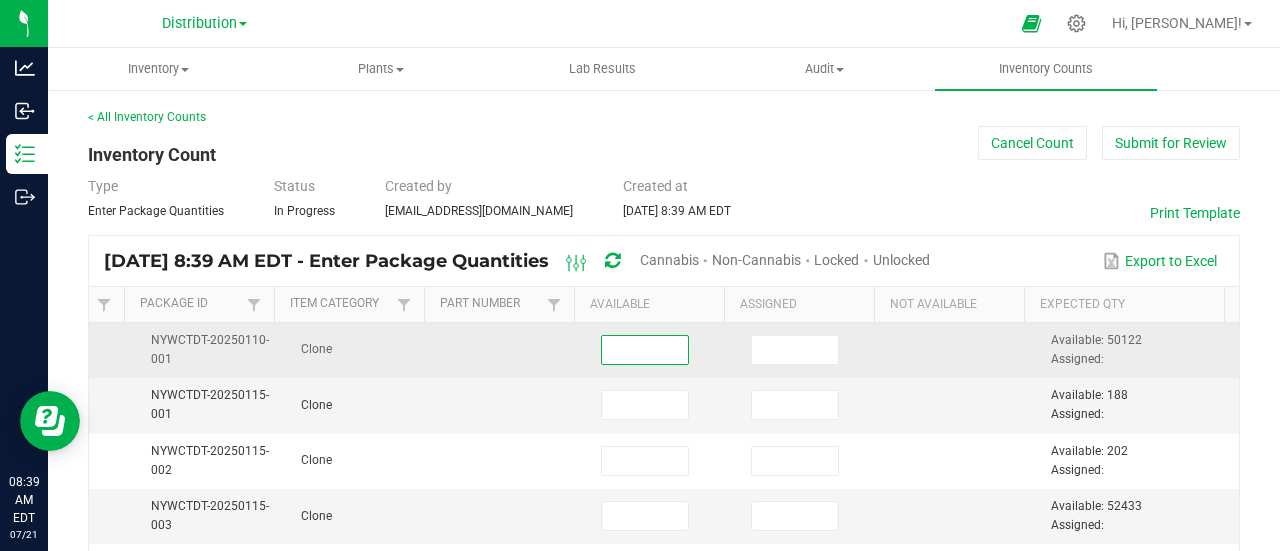 click at bounding box center (645, 350) 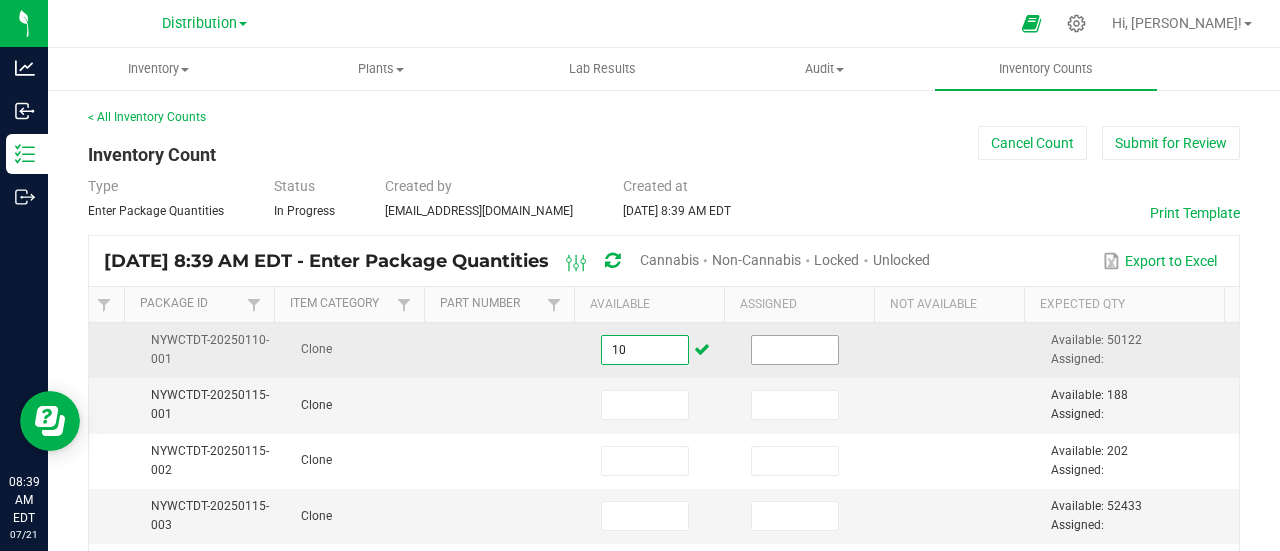 type on "10" 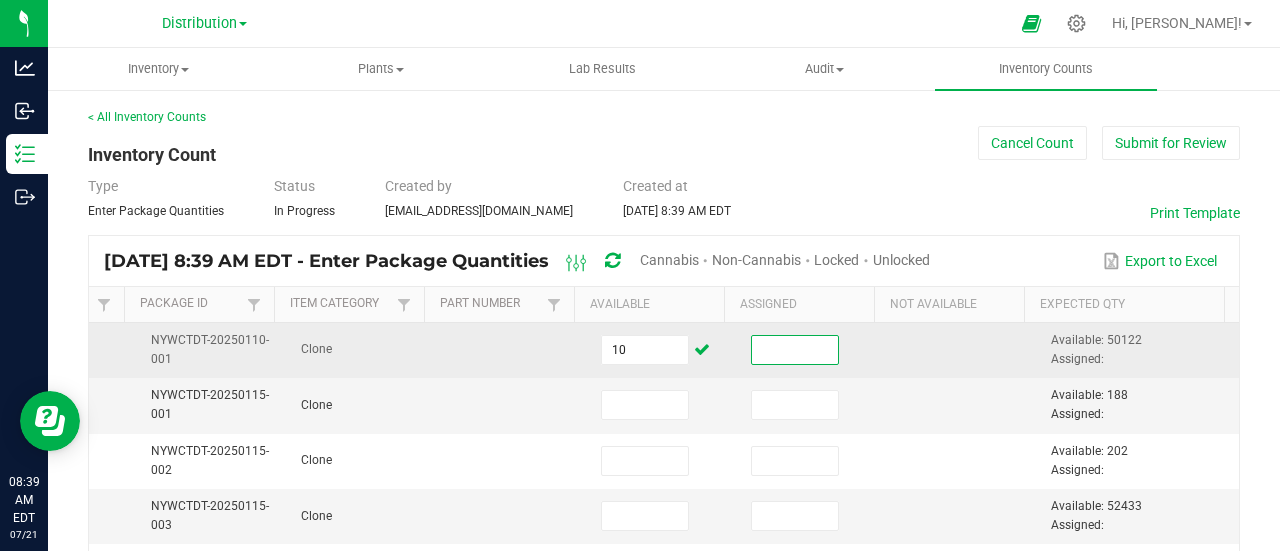 click at bounding box center [795, 350] 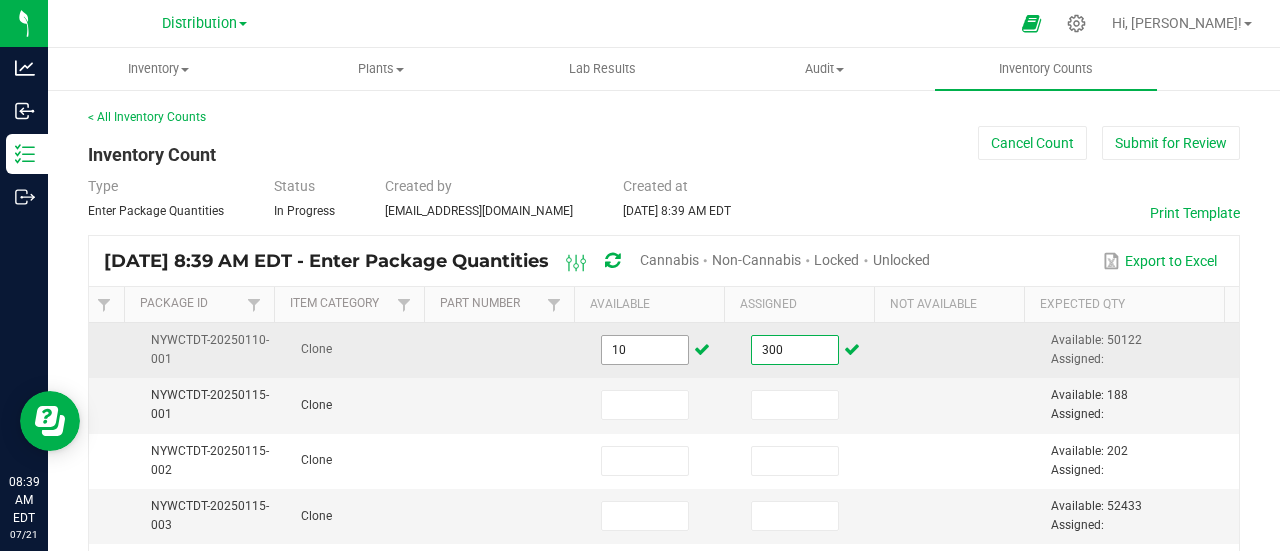 type on "300" 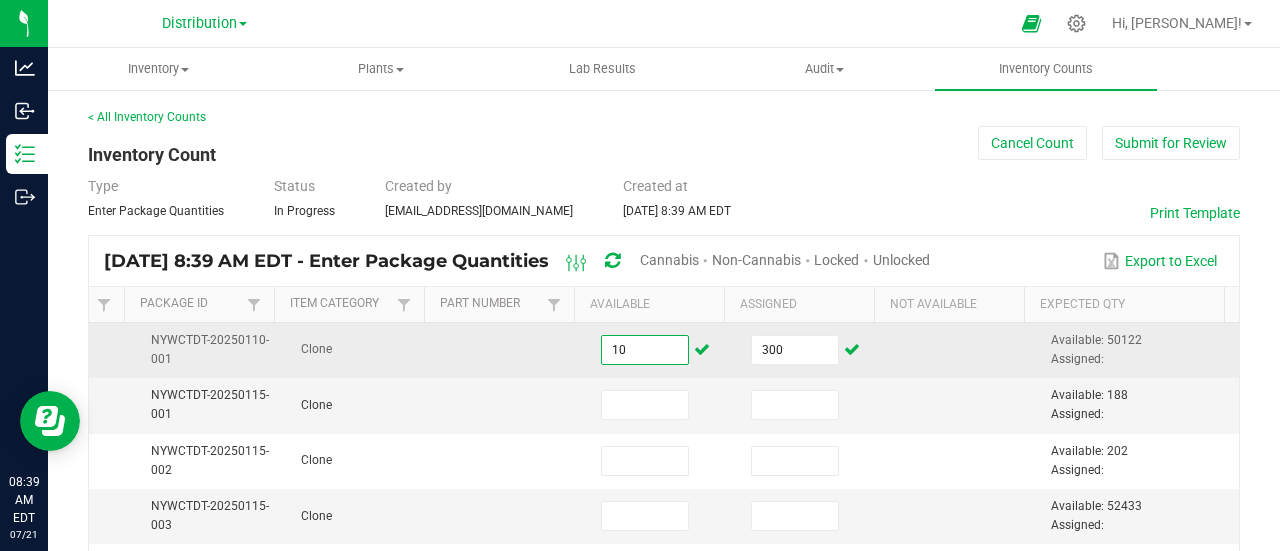 click on "10" at bounding box center [645, 350] 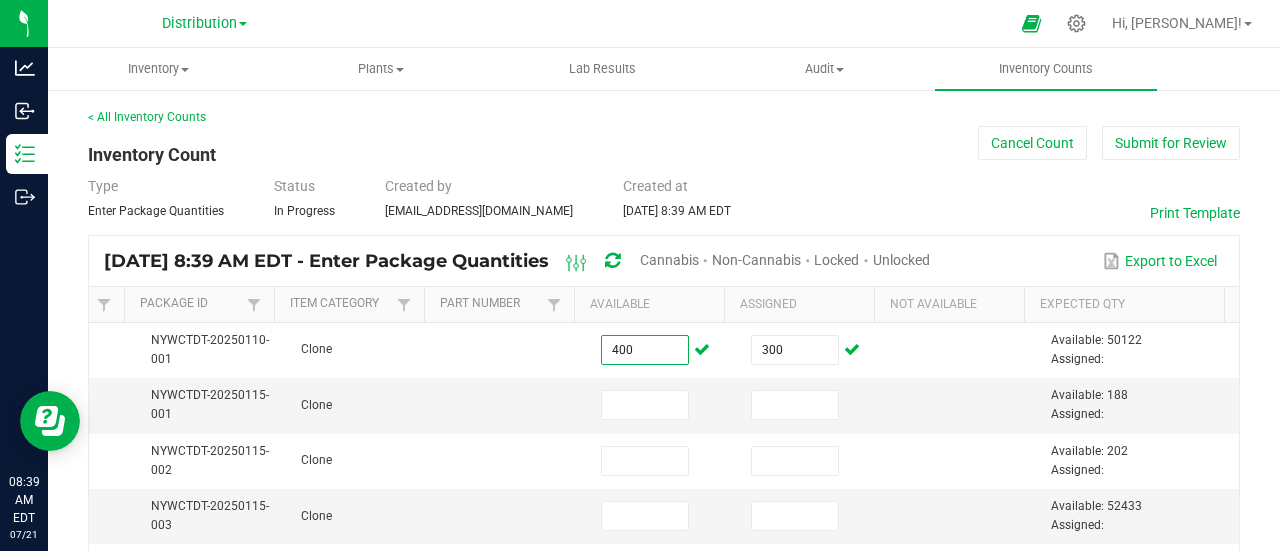 type on "400" 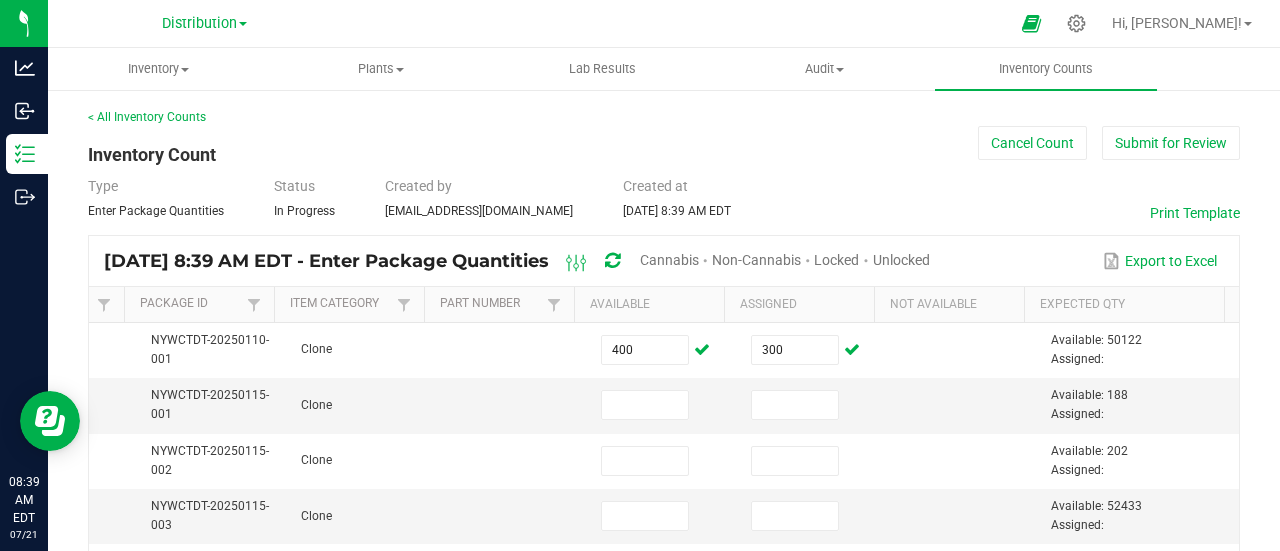 click on "Export to Excel" at bounding box center (1084, 261) 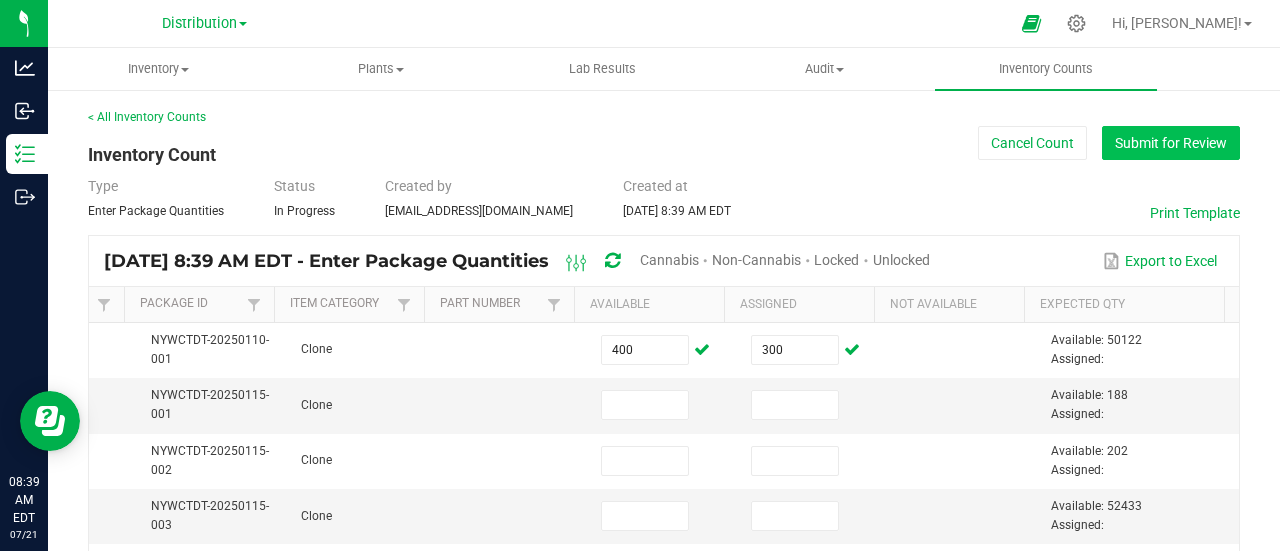click on "Submit for Review" at bounding box center (1171, 143) 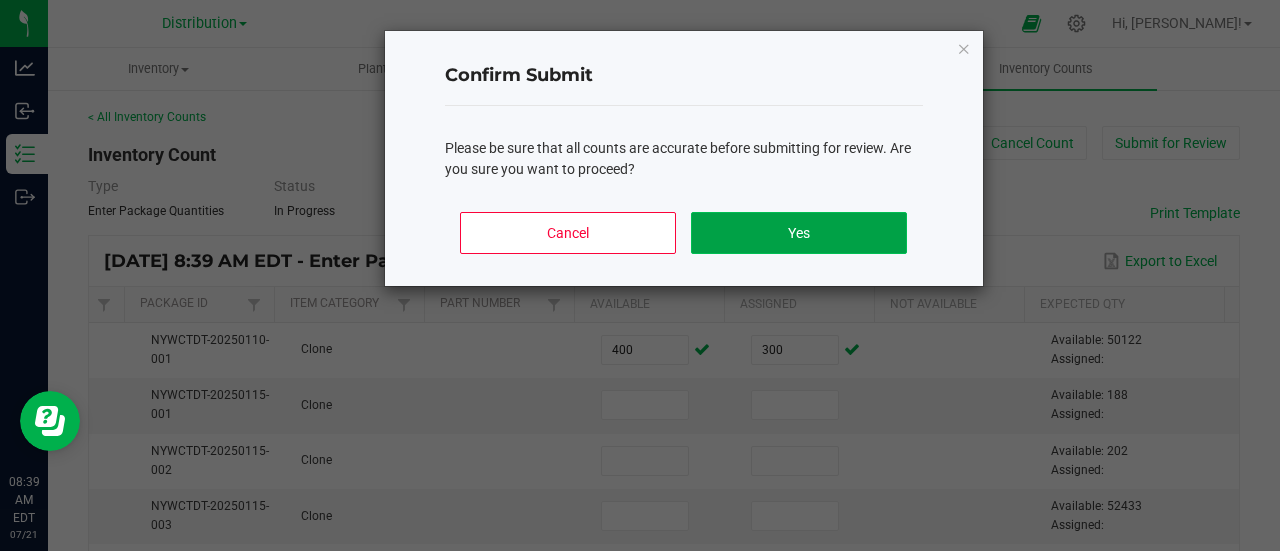 click on "Yes" 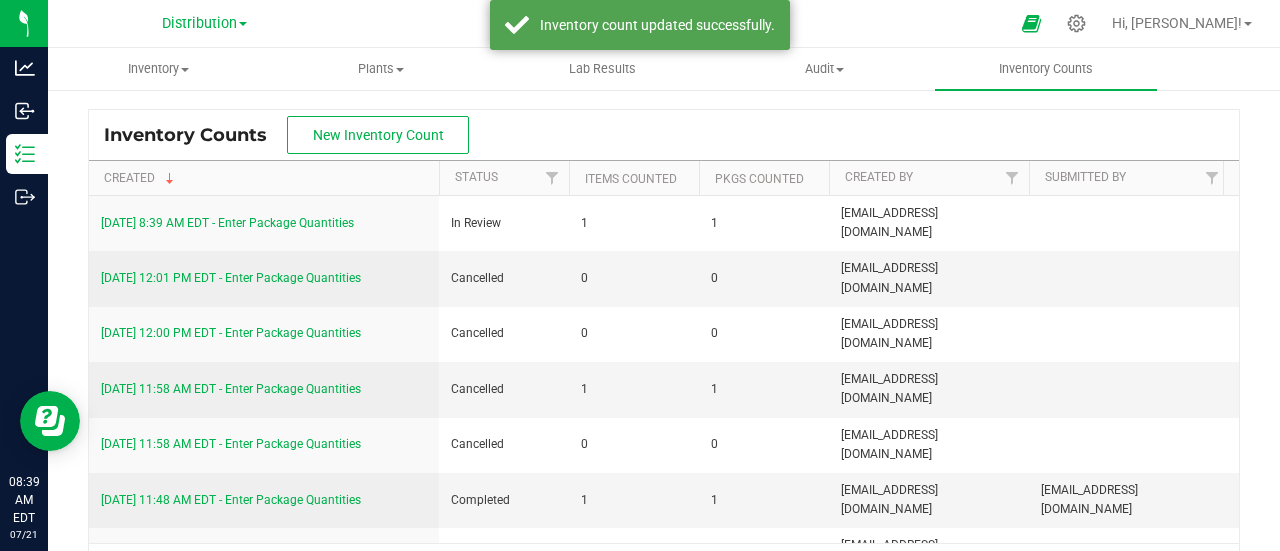 click on "1" at bounding box center [764, 223] 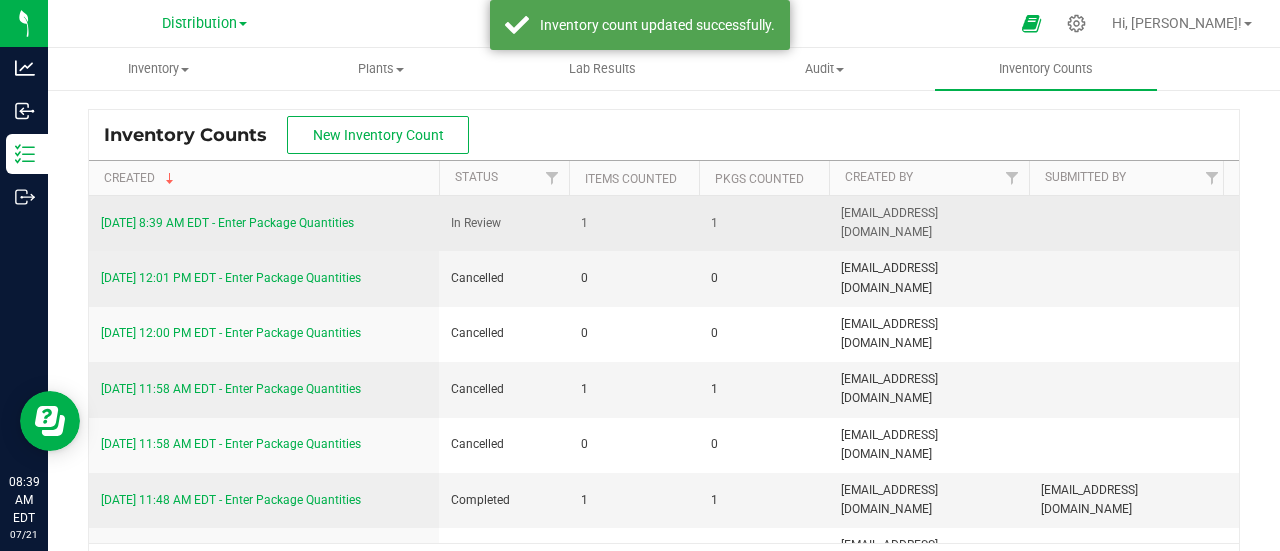 click on "[DATE] 8:39 AM EDT - Enter Package Quantities" at bounding box center (227, 223) 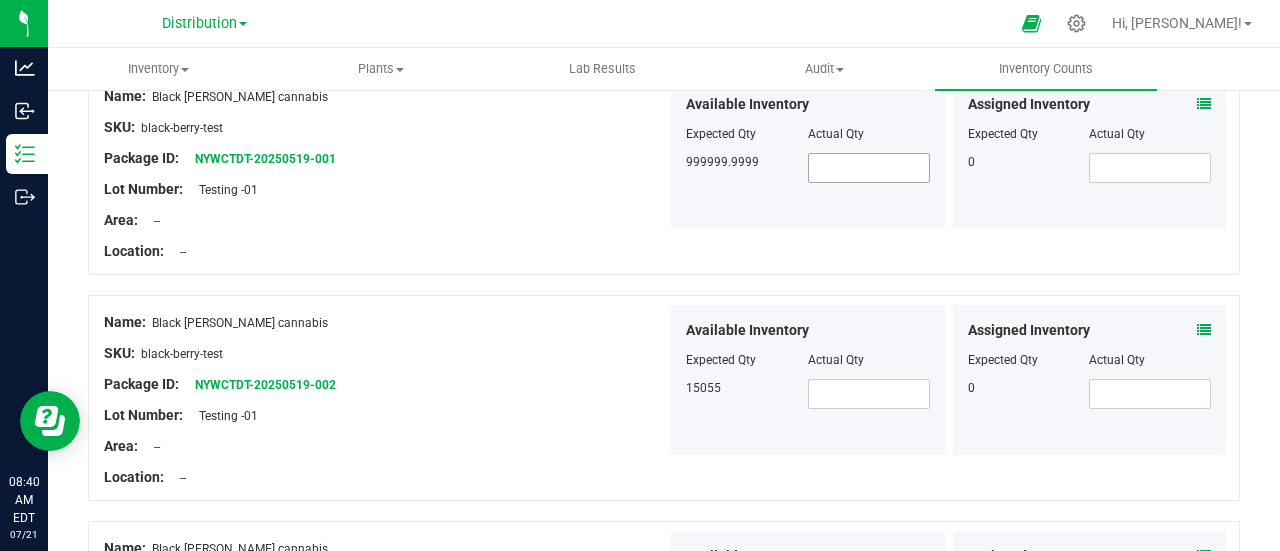 scroll, scrollTop: 0, scrollLeft: 0, axis: both 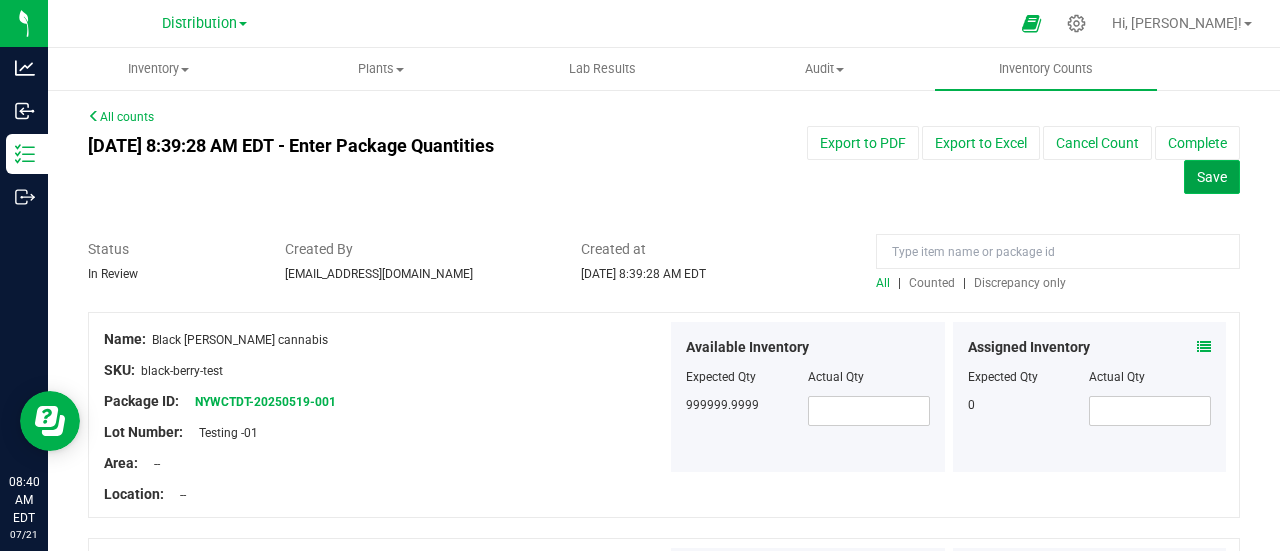 click on "Save" at bounding box center (1212, 177) 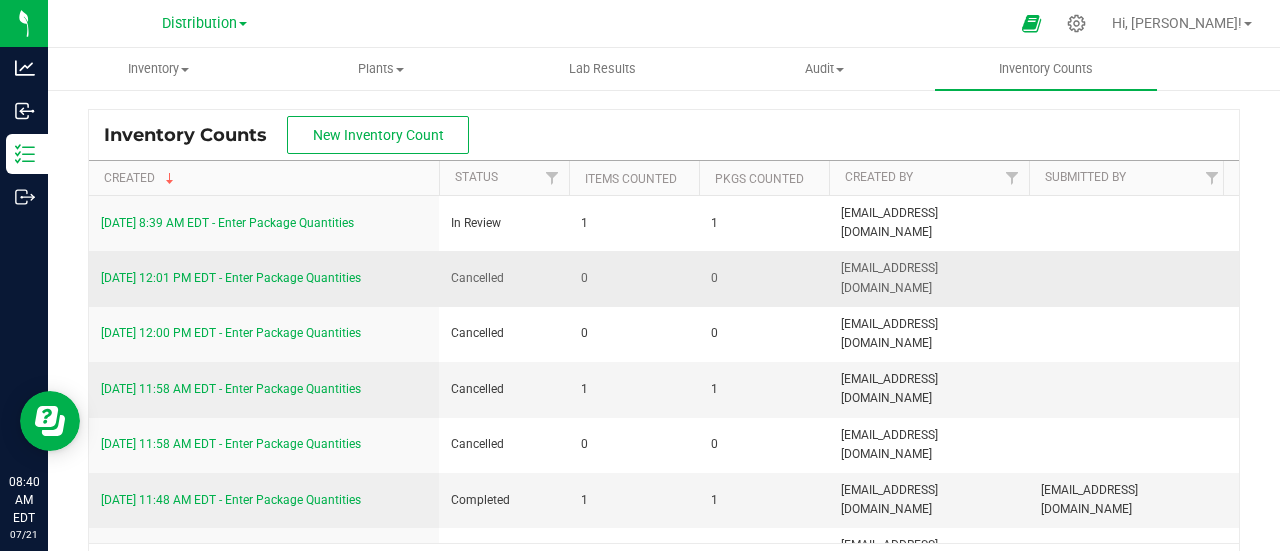 scroll, scrollTop: 0, scrollLeft: 290, axis: horizontal 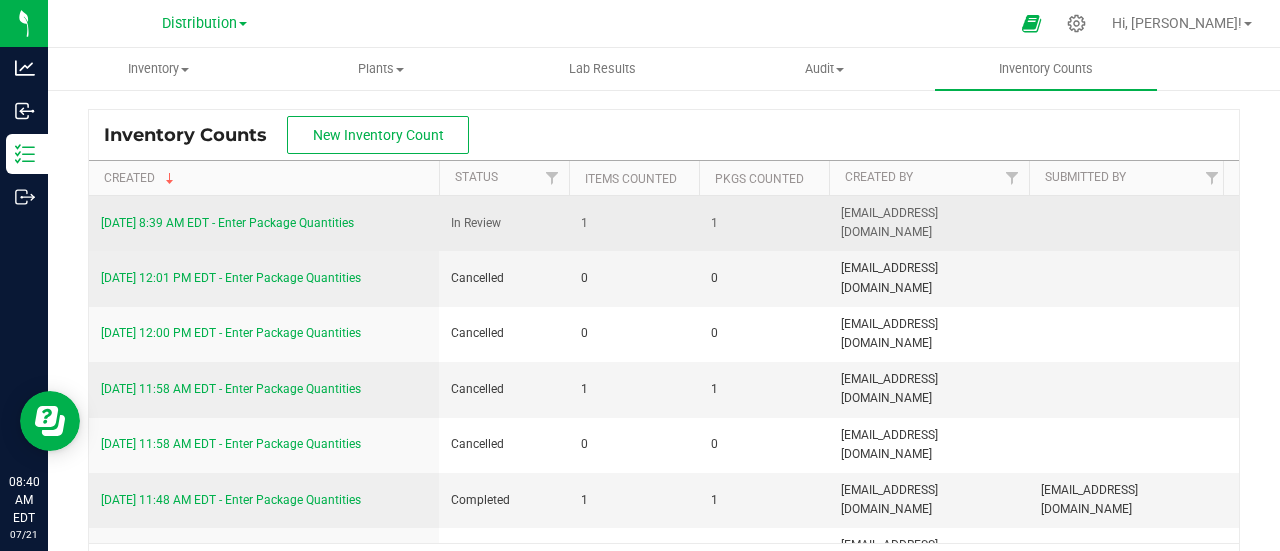click on "[DATE] 8:39 AM EDT - Enter Package Quantities" at bounding box center [227, 223] 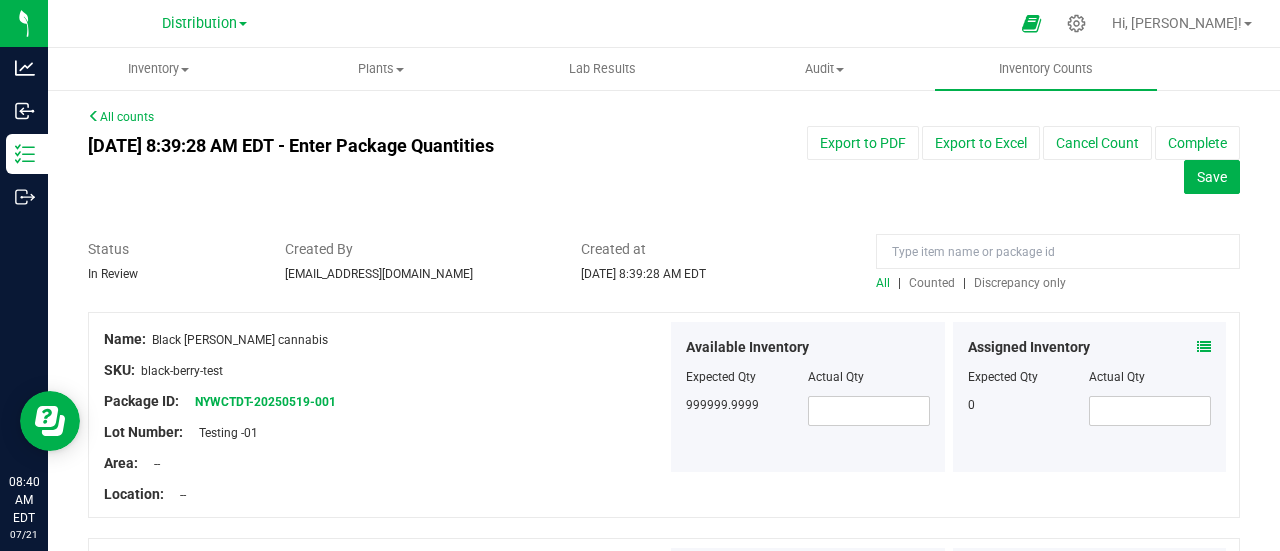scroll, scrollTop: 10, scrollLeft: 0, axis: vertical 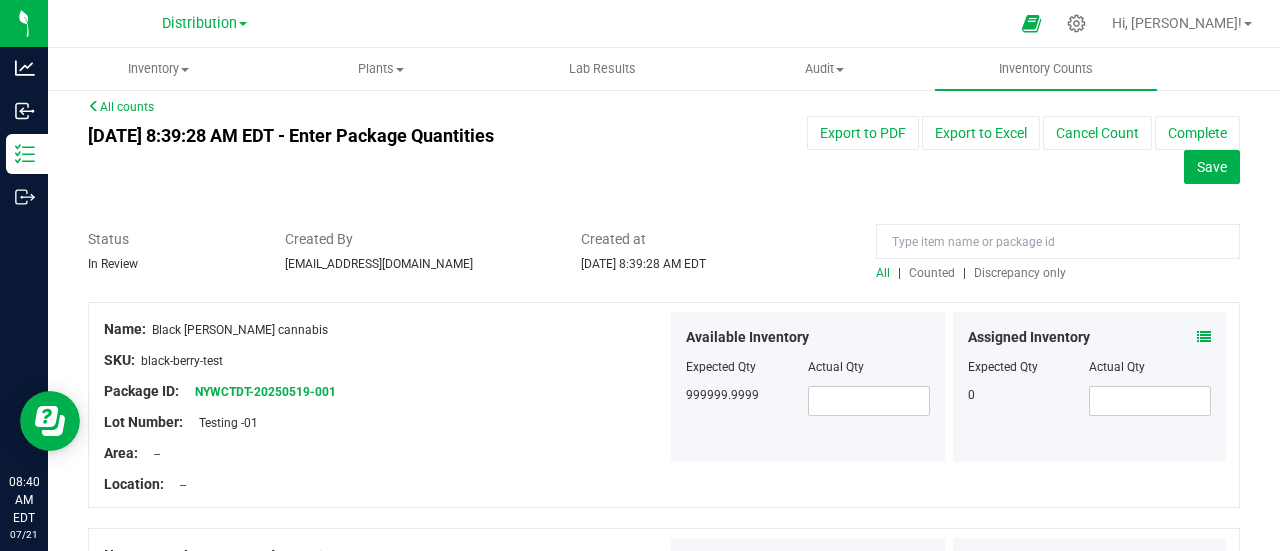 click on "Counted" at bounding box center [932, 273] 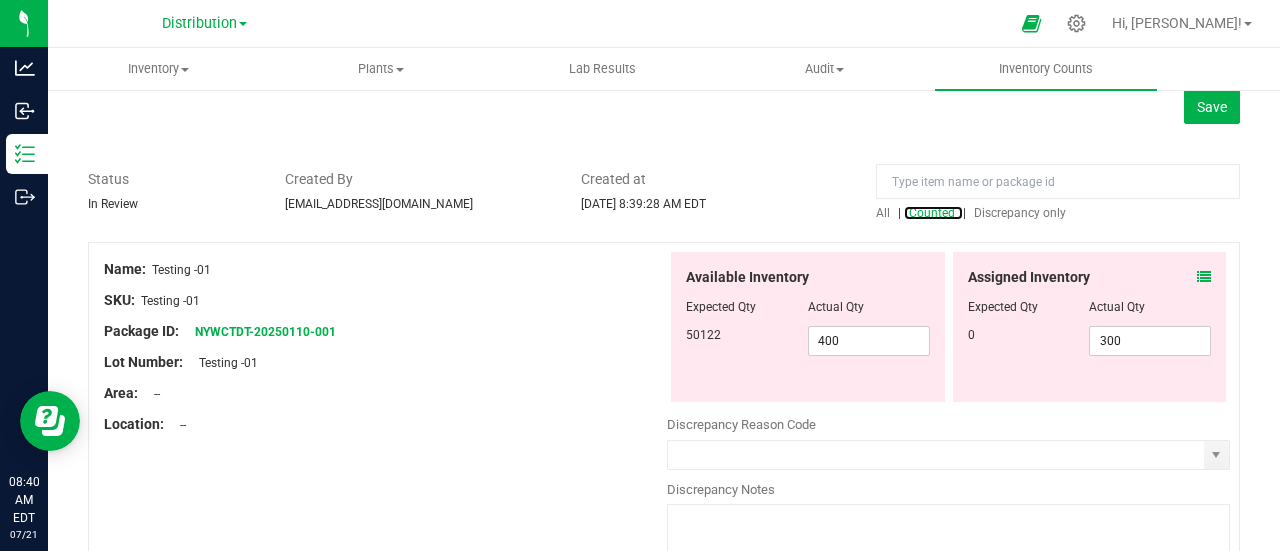 scroll, scrollTop: 69, scrollLeft: 0, axis: vertical 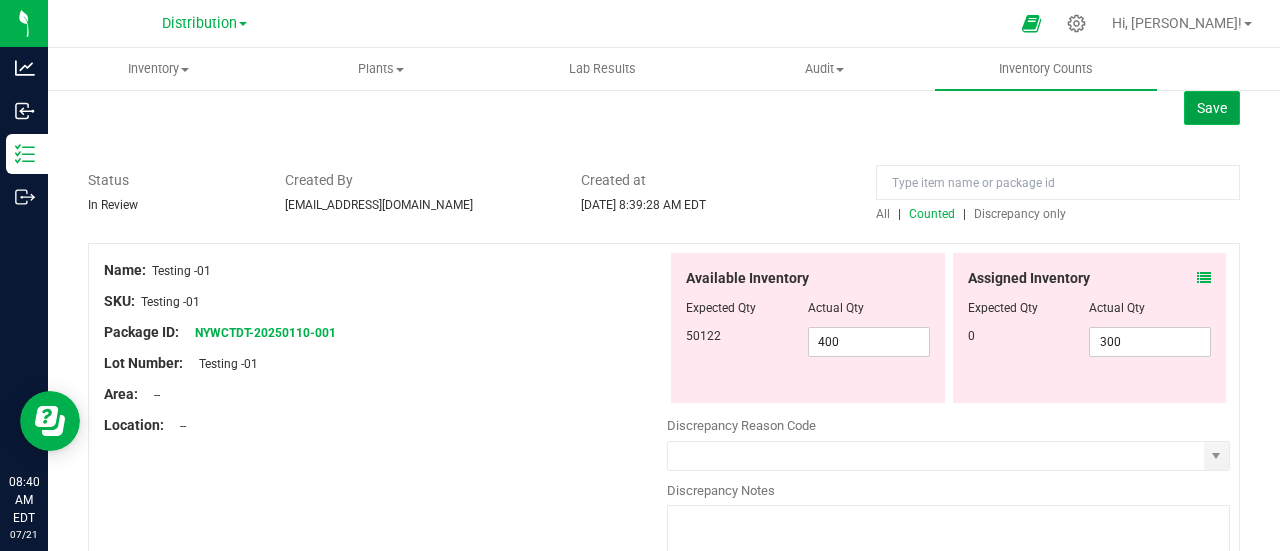 click on "Save" at bounding box center [1212, 108] 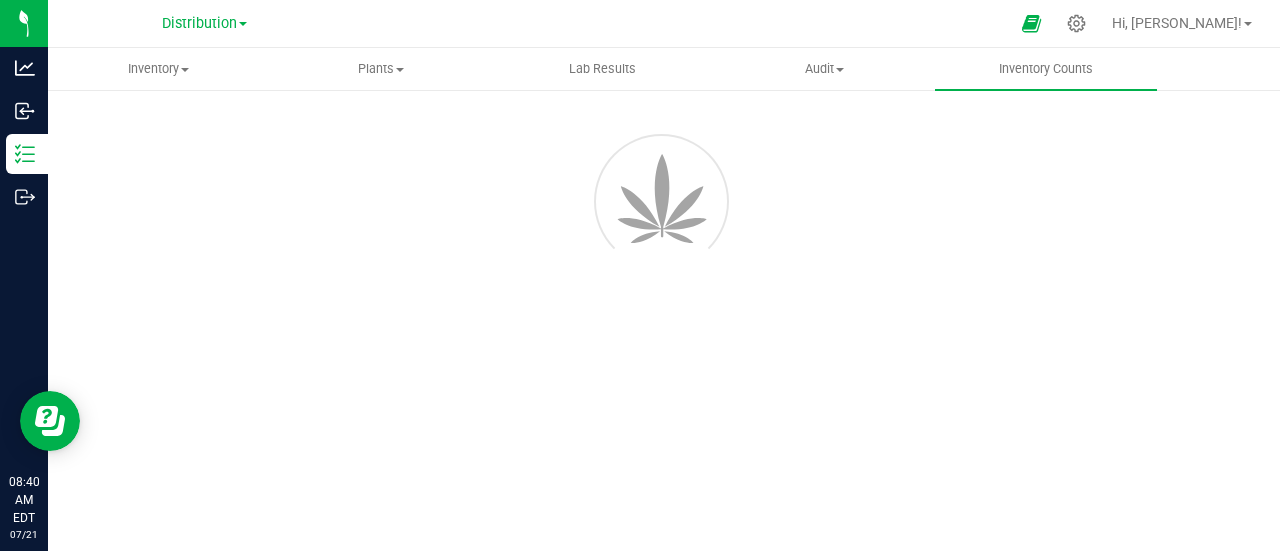 scroll, scrollTop: 0, scrollLeft: 0, axis: both 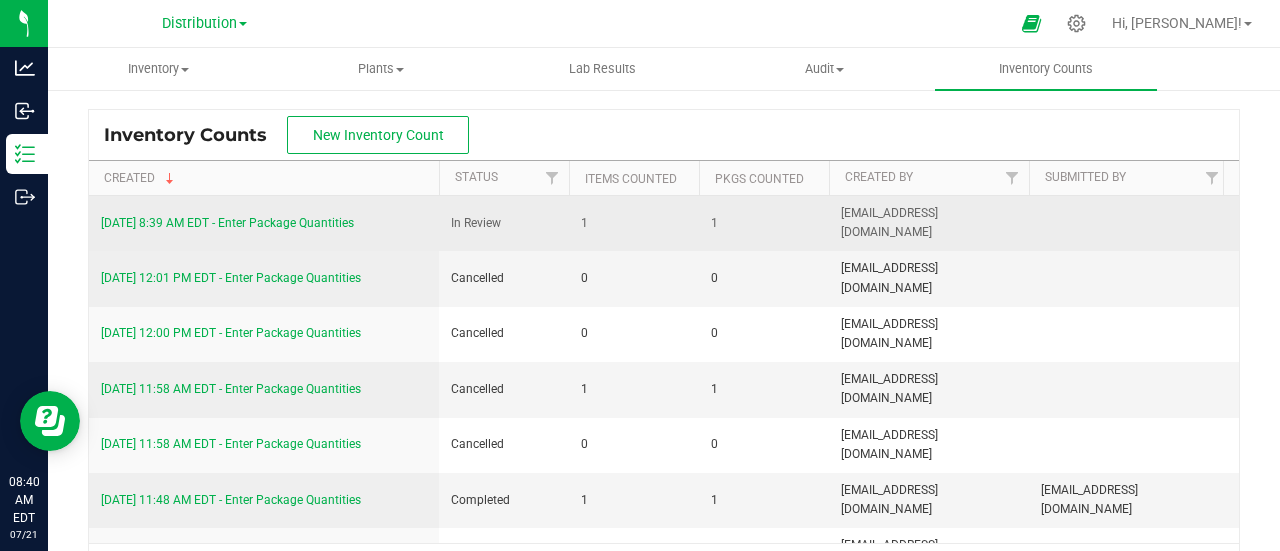 click on "[DATE] 8:39 AM EDT - Enter Package Quantities" at bounding box center [227, 223] 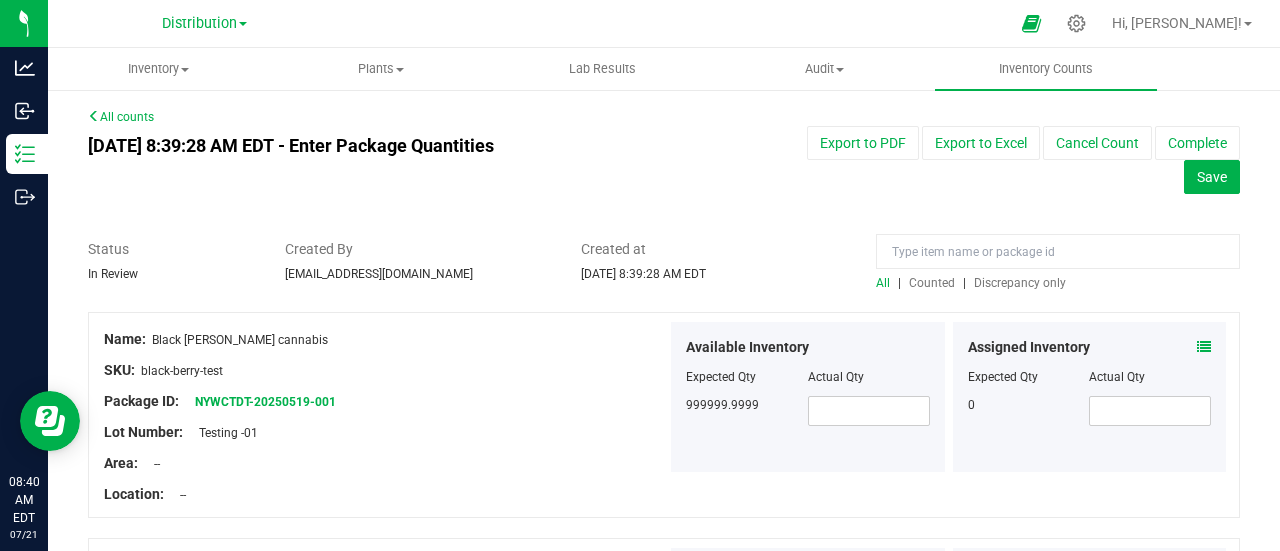 click on "Counted" at bounding box center [932, 283] 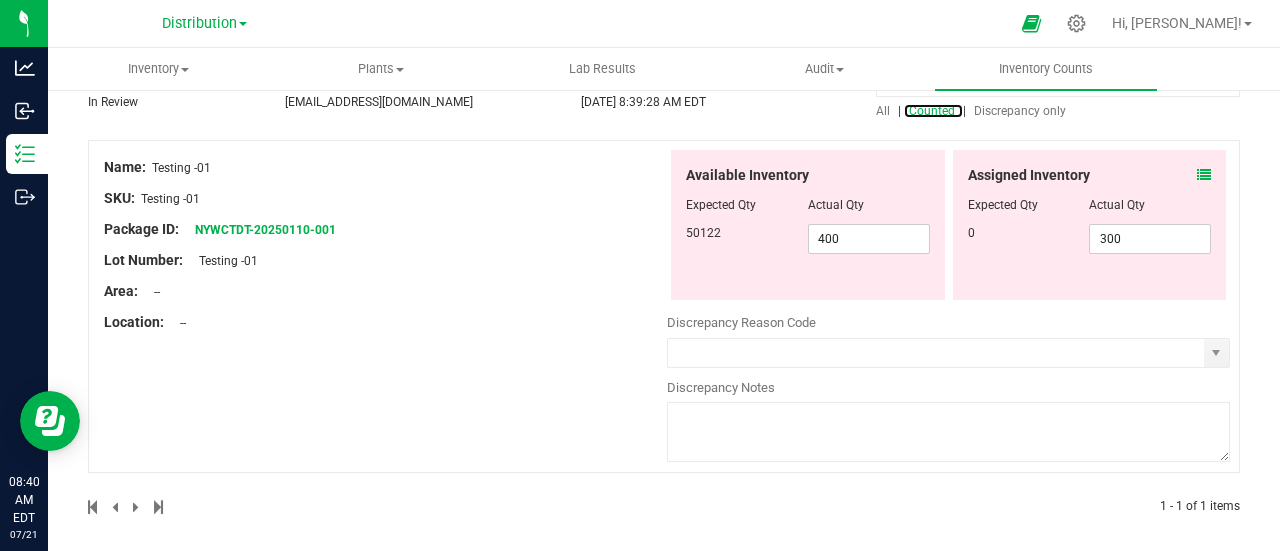 scroll, scrollTop: 179, scrollLeft: 0, axis: vertical 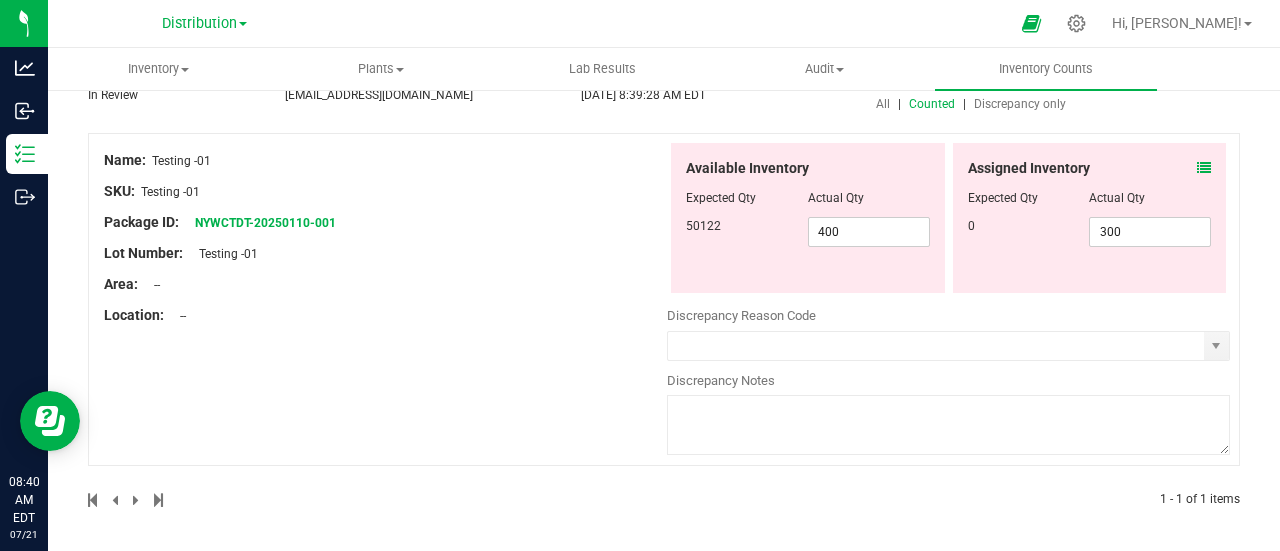 click at bounding box center (948, 366) 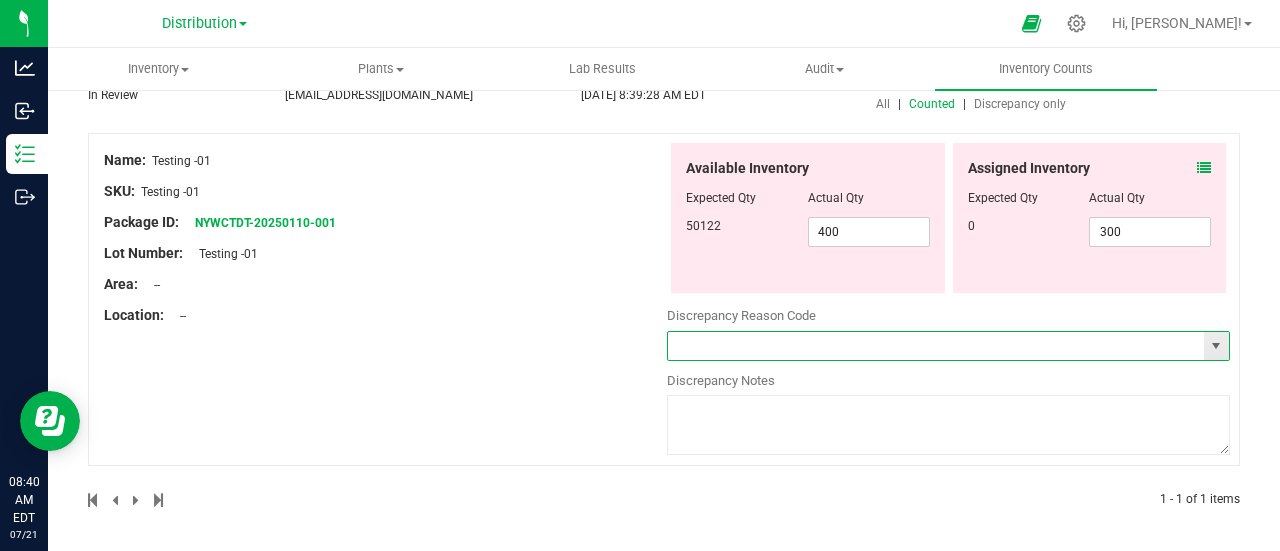 click at bounding box center (936, 346) 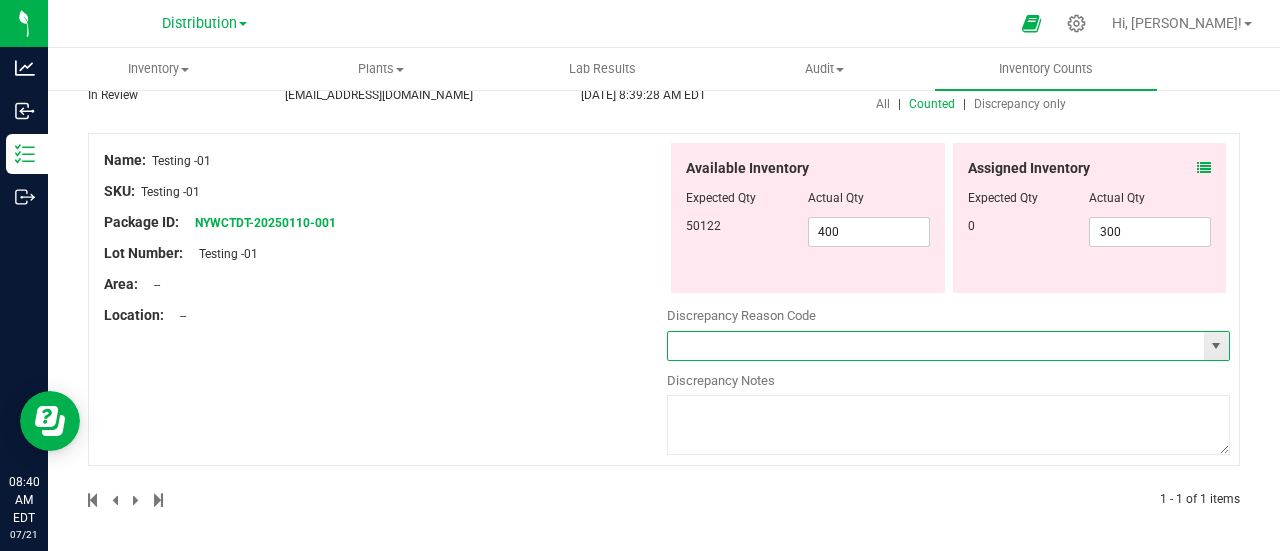 click at bounding box center [1216, 346] 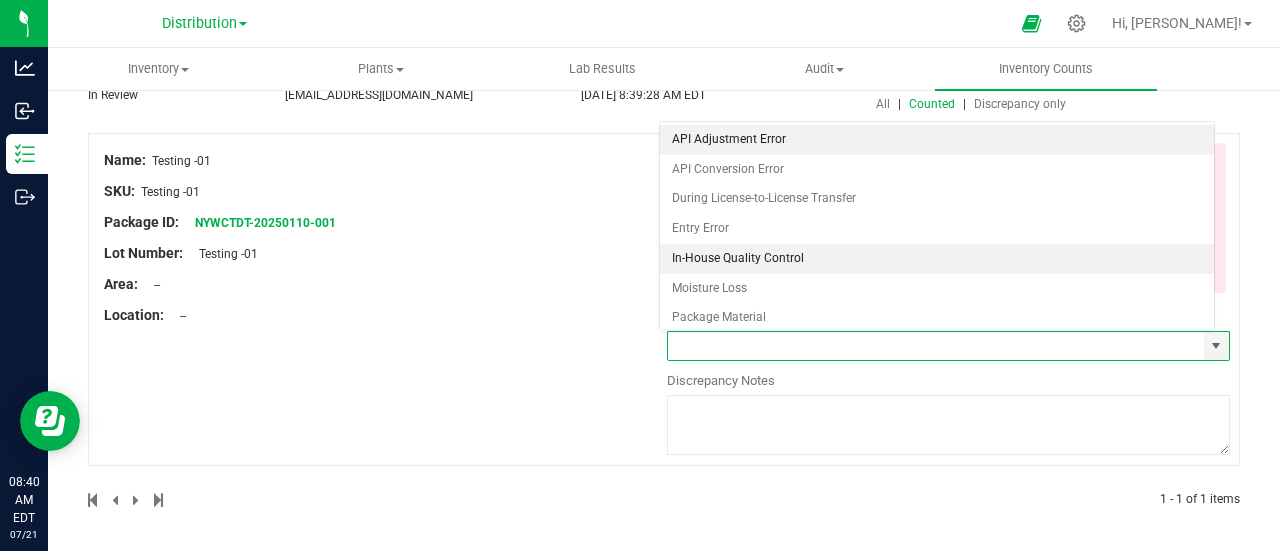 click on "In-House Quality Control" at bounding box center (937, 259) 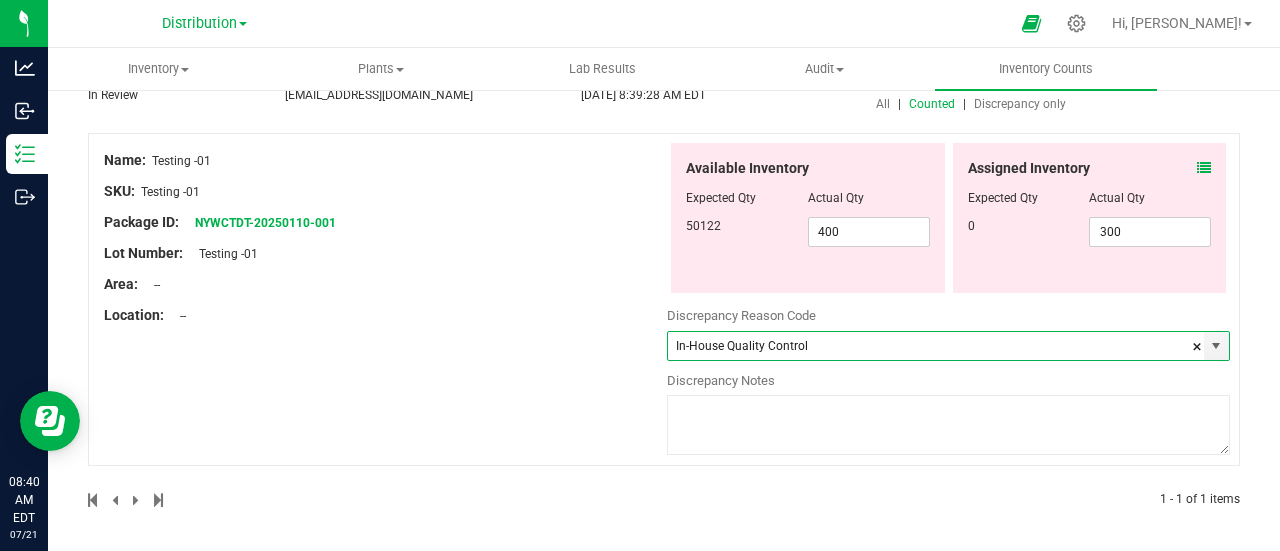 click at bounding box center [948, 425] 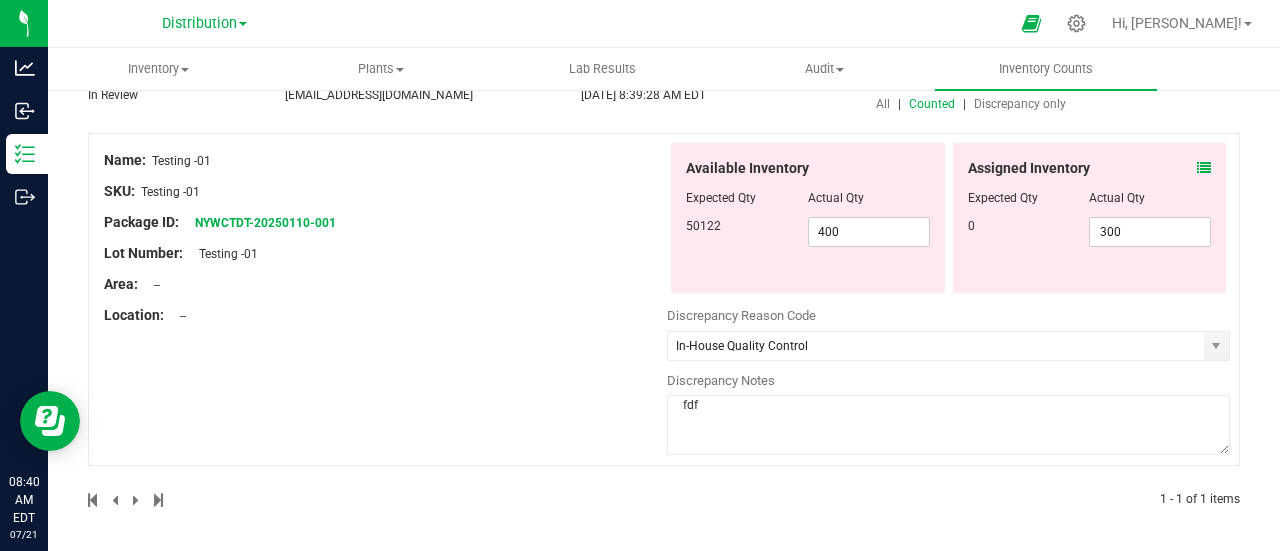 scroll, scrollTop: 0, scrollLeft: 0, axis: both 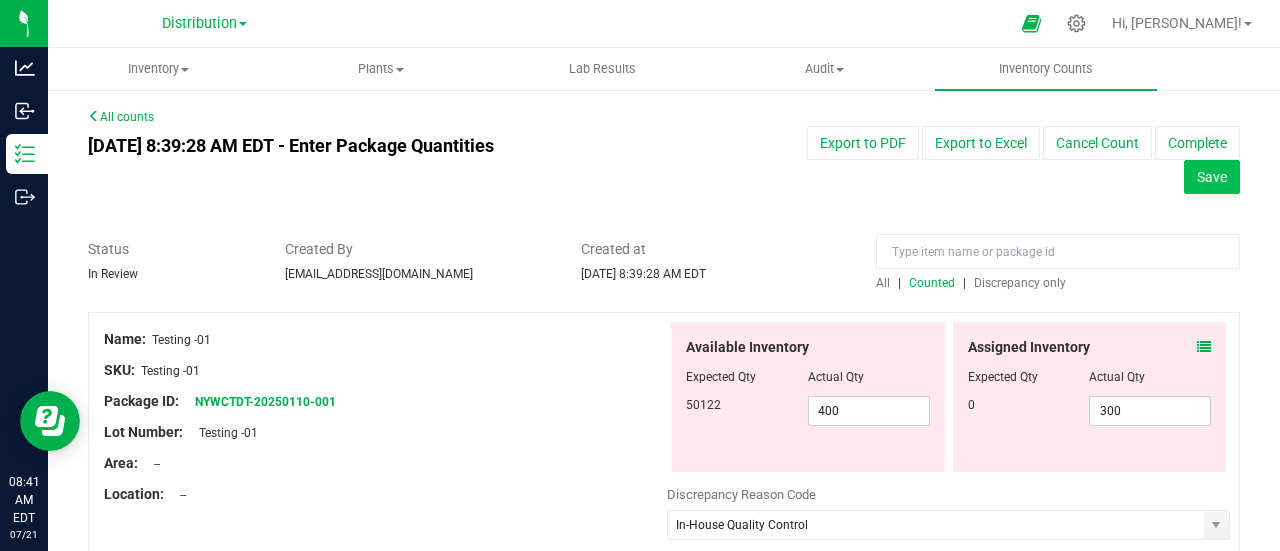 type on "fdf" 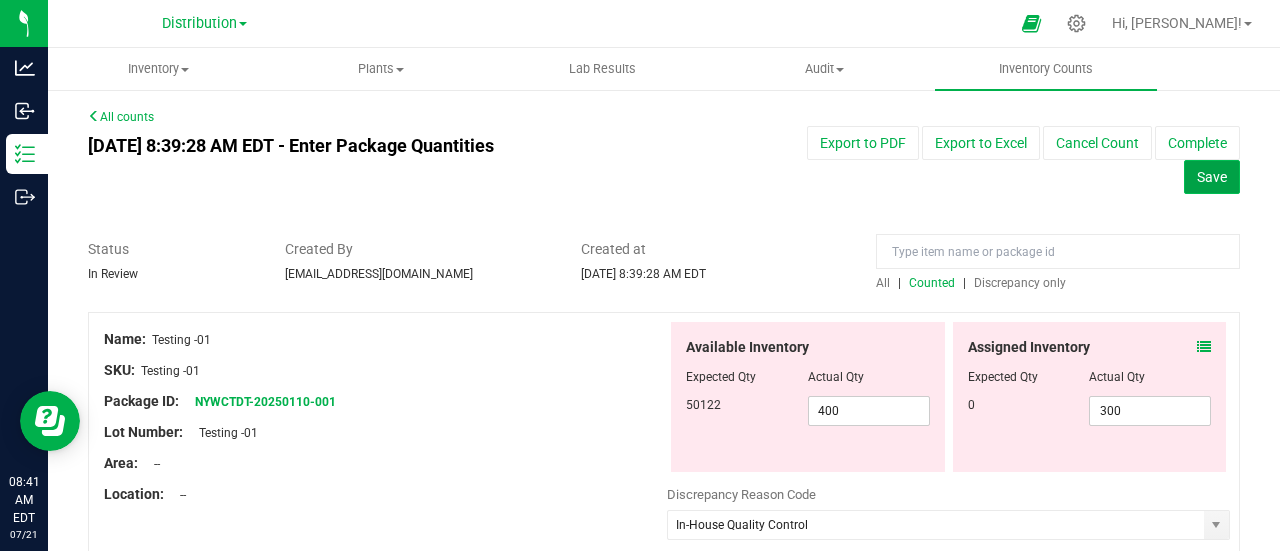 click on "Save" at bounding box center (1212, 177) 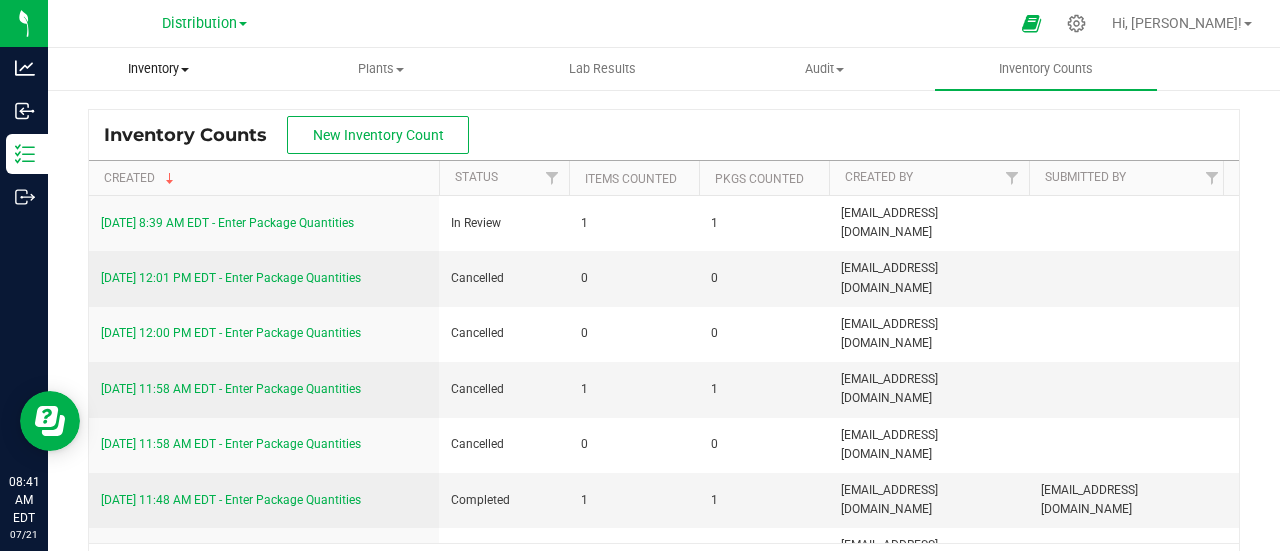 click on "Inventory" at bounding box center [159, 69] 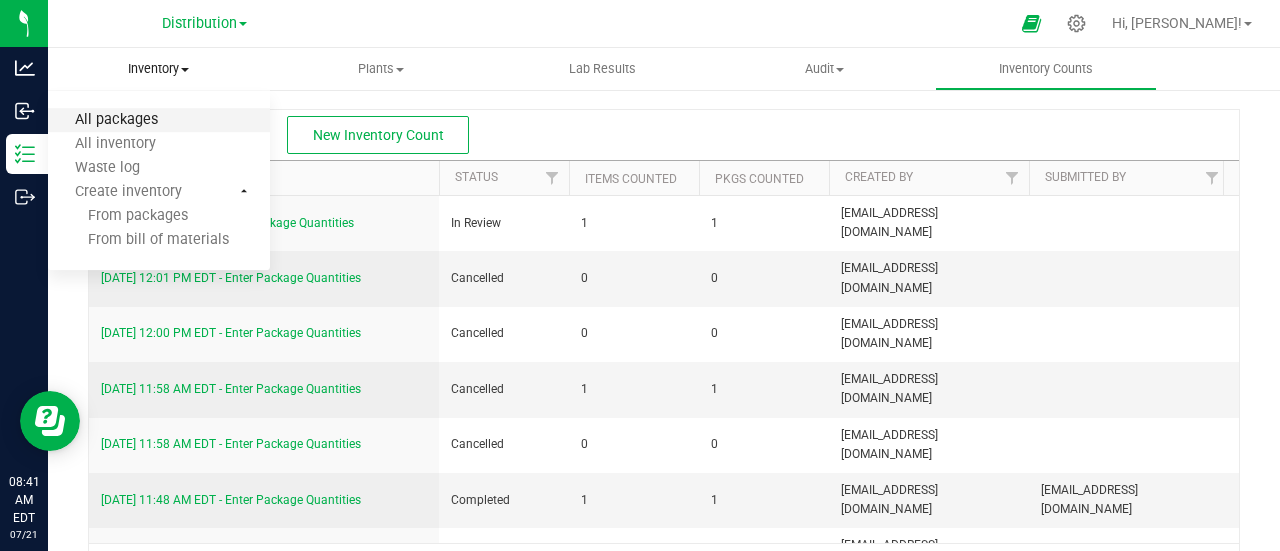 click on "All packages" at bounding box center [116, 120] 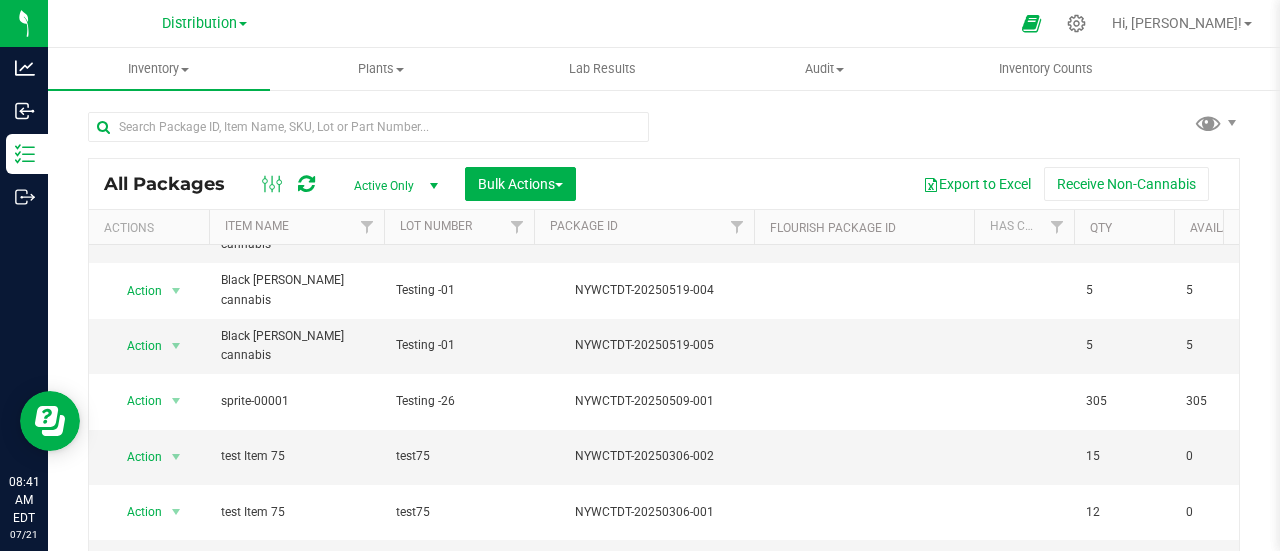 scroll, scrollTop: 734, scrollLeft: 0, axis: vertical 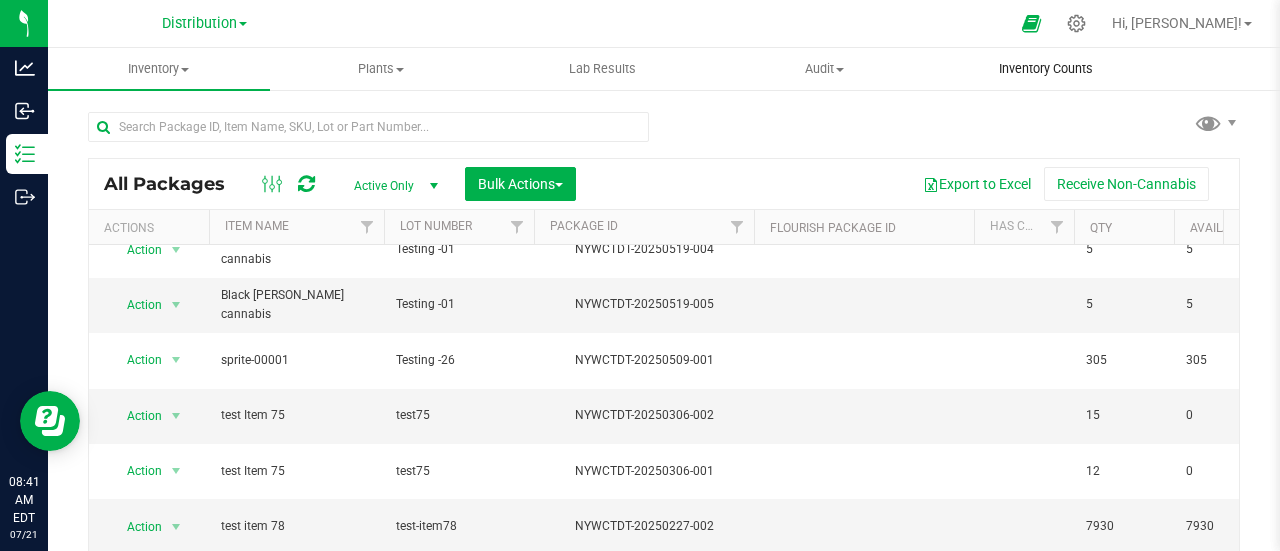 click on "Inventory Counts" at bounding box center (1046, 69) 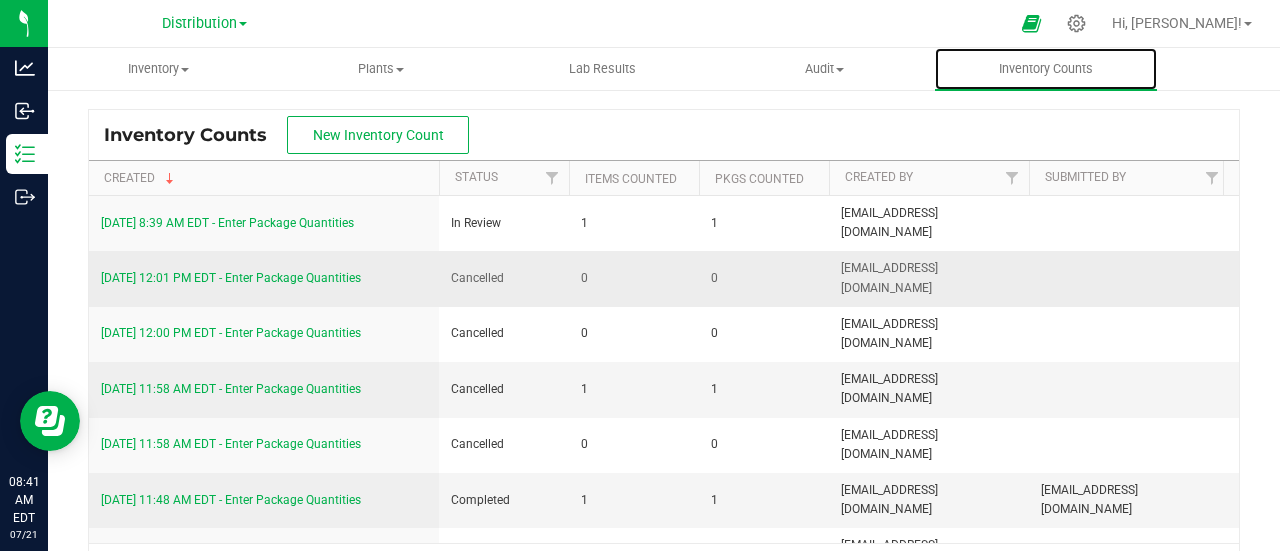 scroll, scrollTop: 0, scrollLeft: 290, axis: horizontal 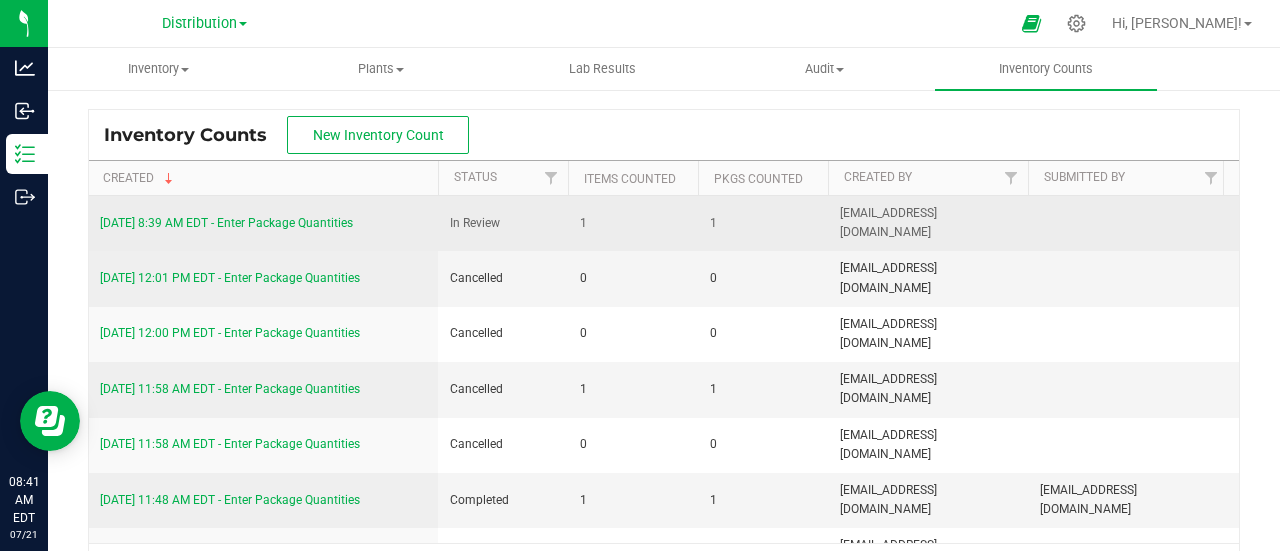 click on "[DATE] 8:39 AM EDT - Enter Package Quantities" at bounding box center [226, 223] 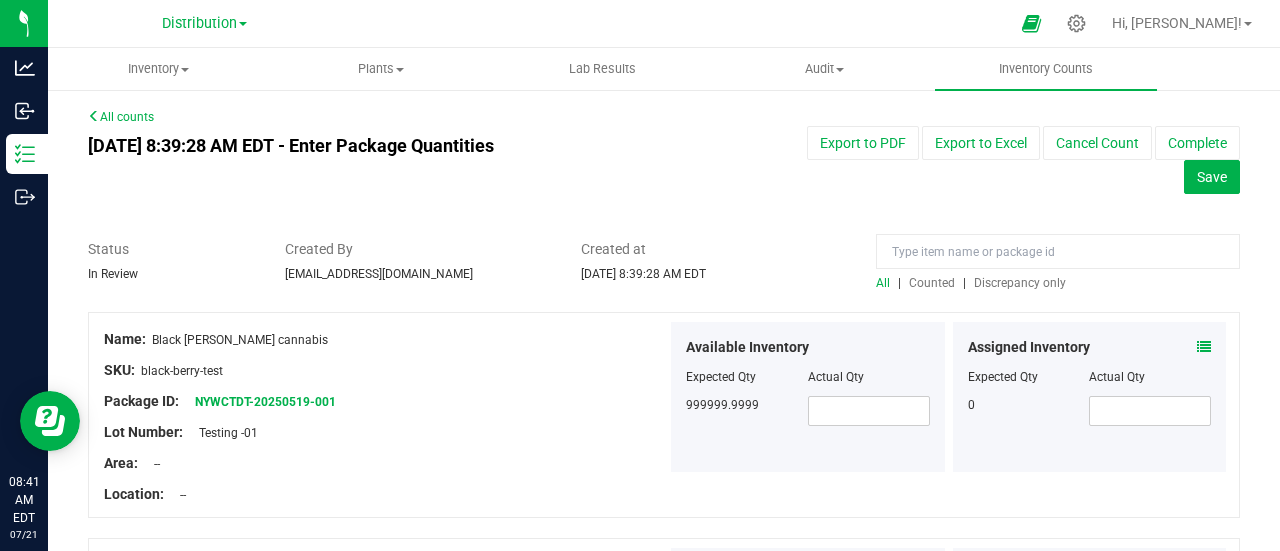 click on "Counted" at bounding box center (932, 283) 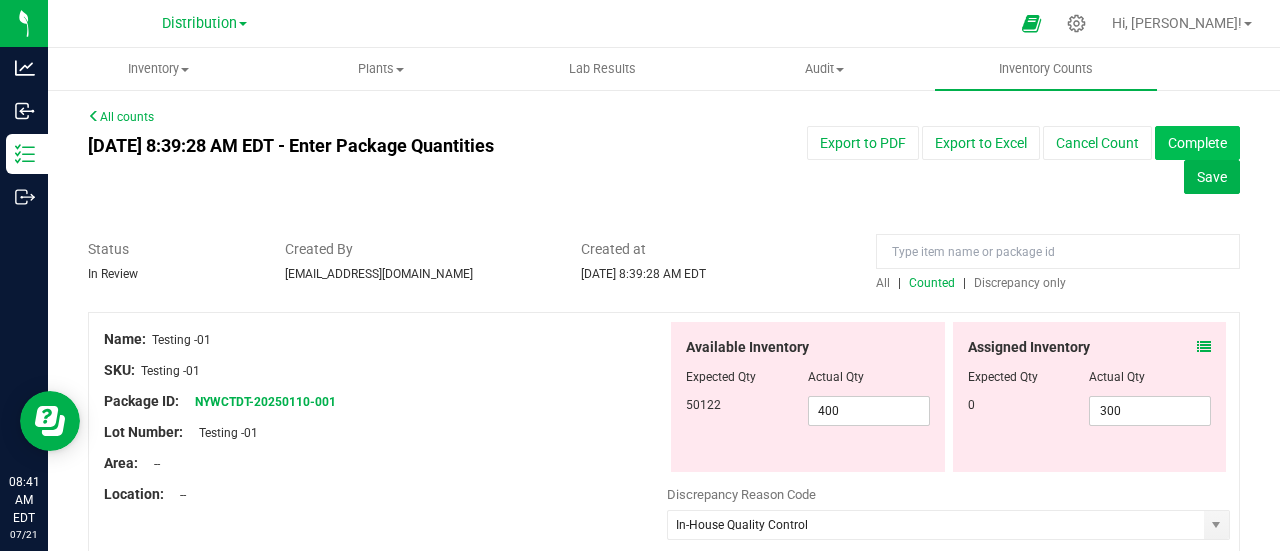 click on "Complete" at bounding box center [1197, 143] 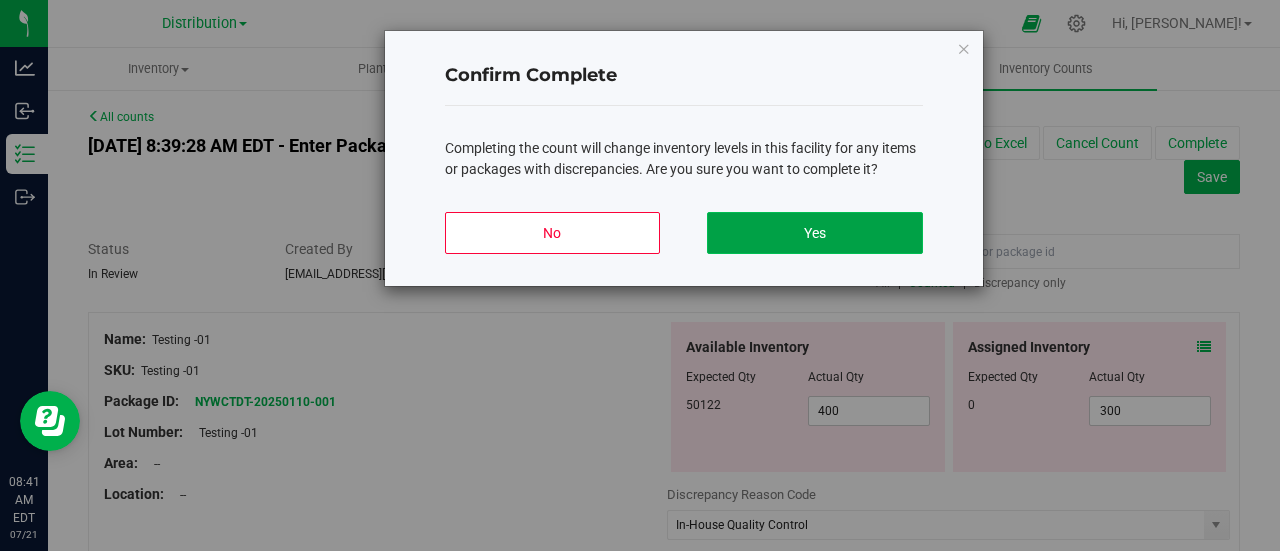 click on "Yes" at bounding box center [814, 233] 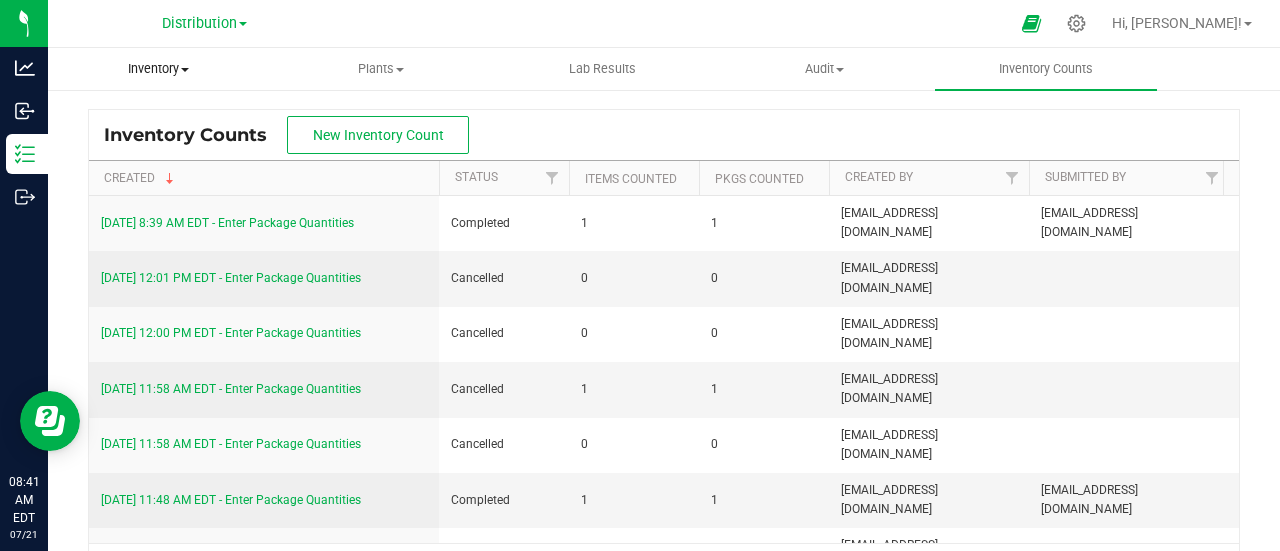 drag, startPoint x: 164, startPoint y: 91, endPoint x: 160, endPoint y: 77, distance: 14.56022 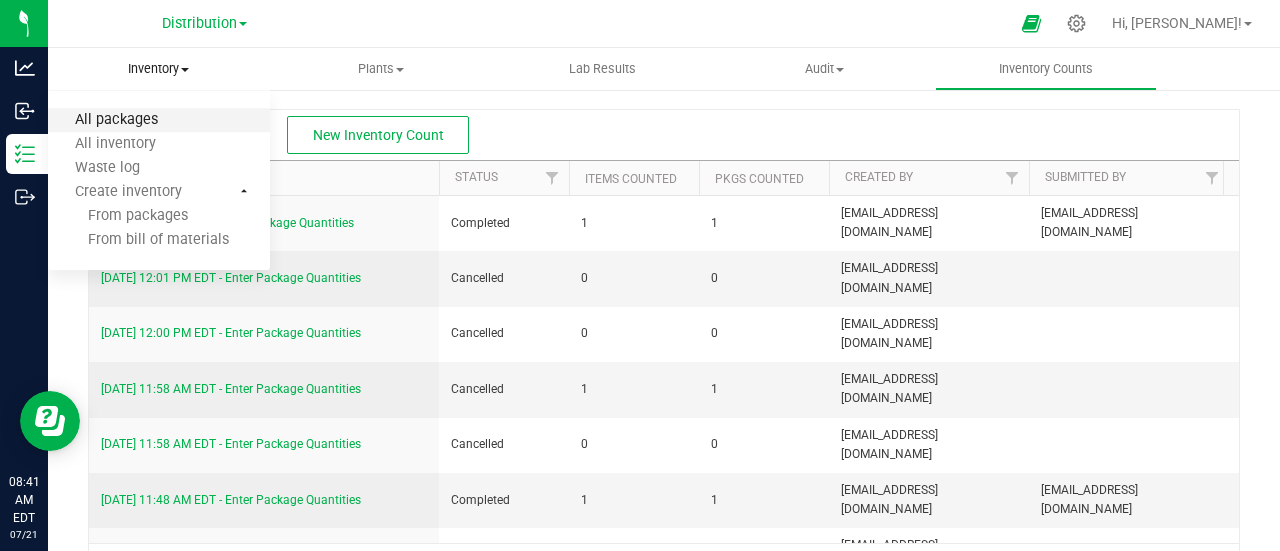 click on "All packages" at bounding box center [116, 120] 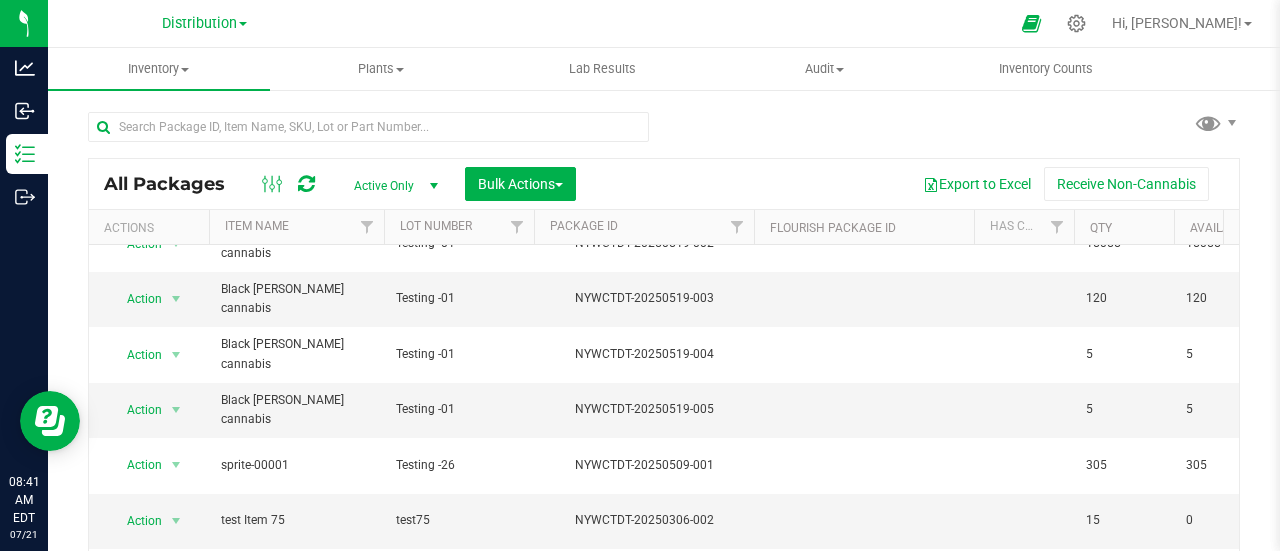 scroll, scrollTop: 734, scrollLeft: 0, axis: vertical 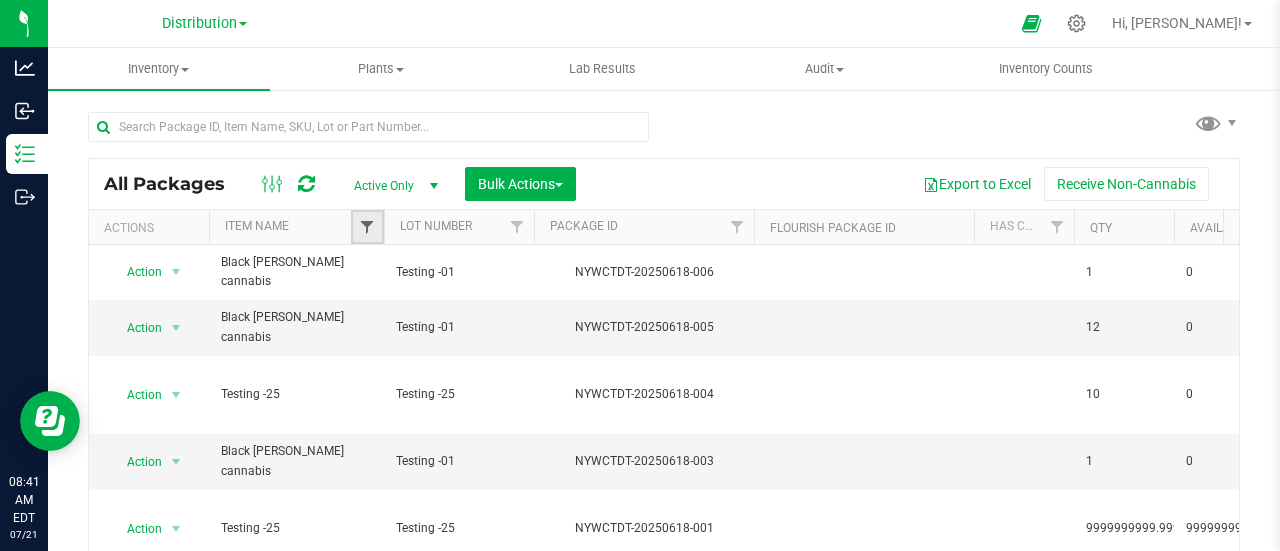 click at bounding box center [367, 227] 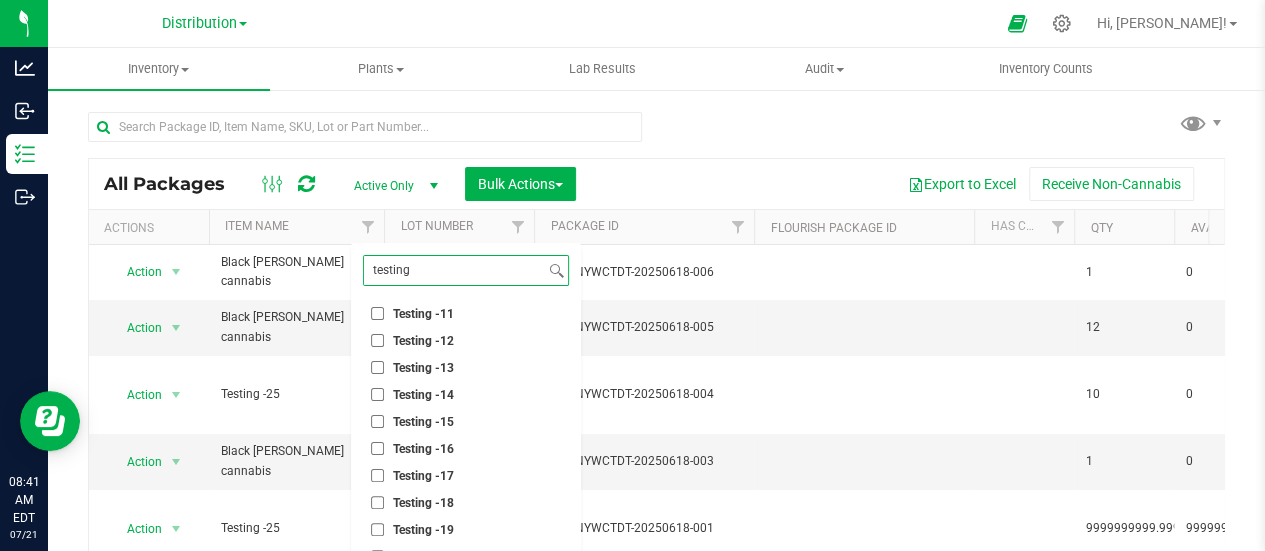 scroll, scrollTop: 456, scrollLeft: 0, axis: vertical 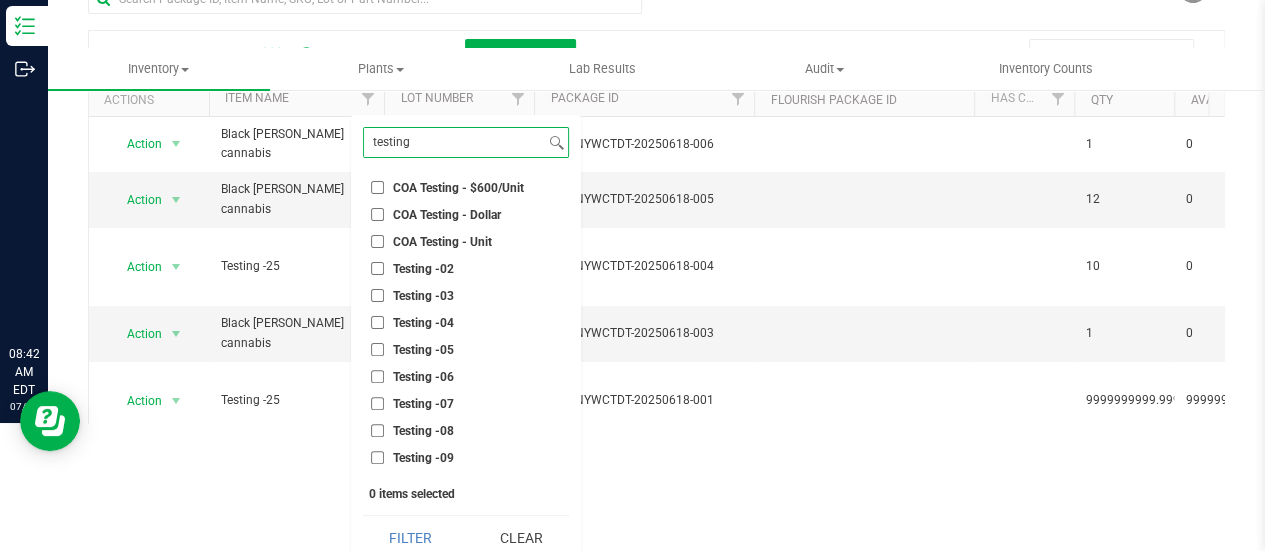 type on "testing" 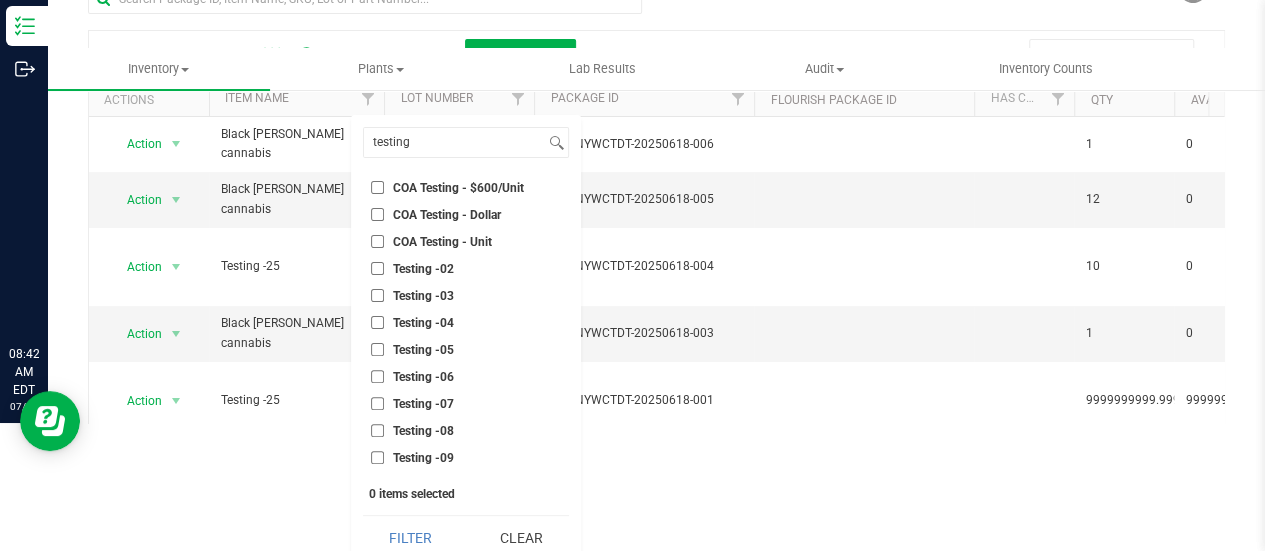 click on "Testing -02" at bounding box center (412, 268) 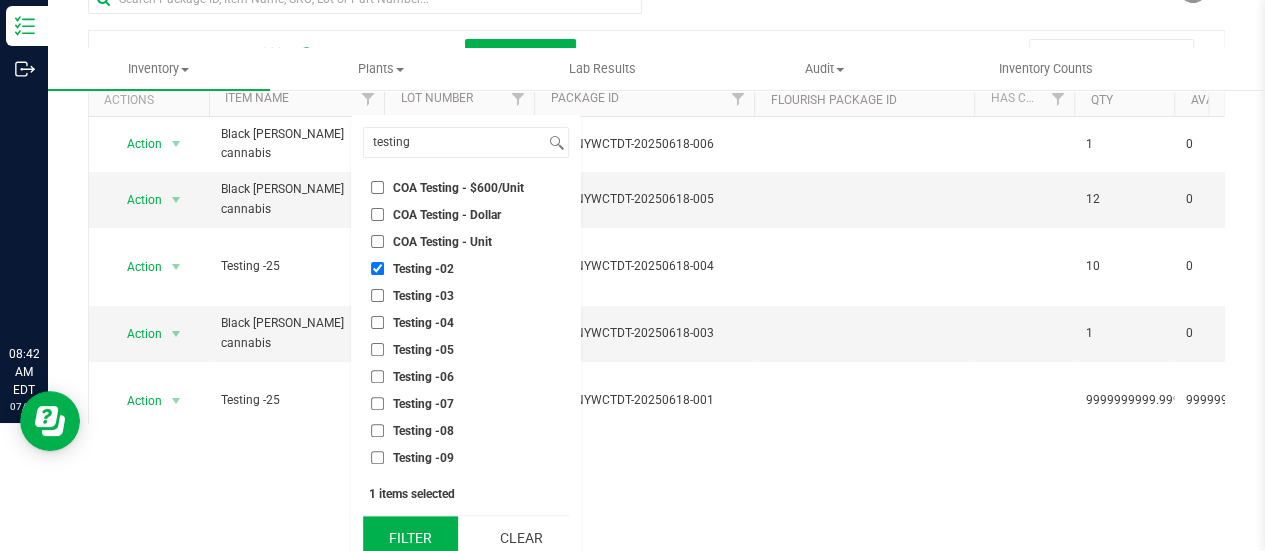 click on "Filter" at bounding box center (411, 538) 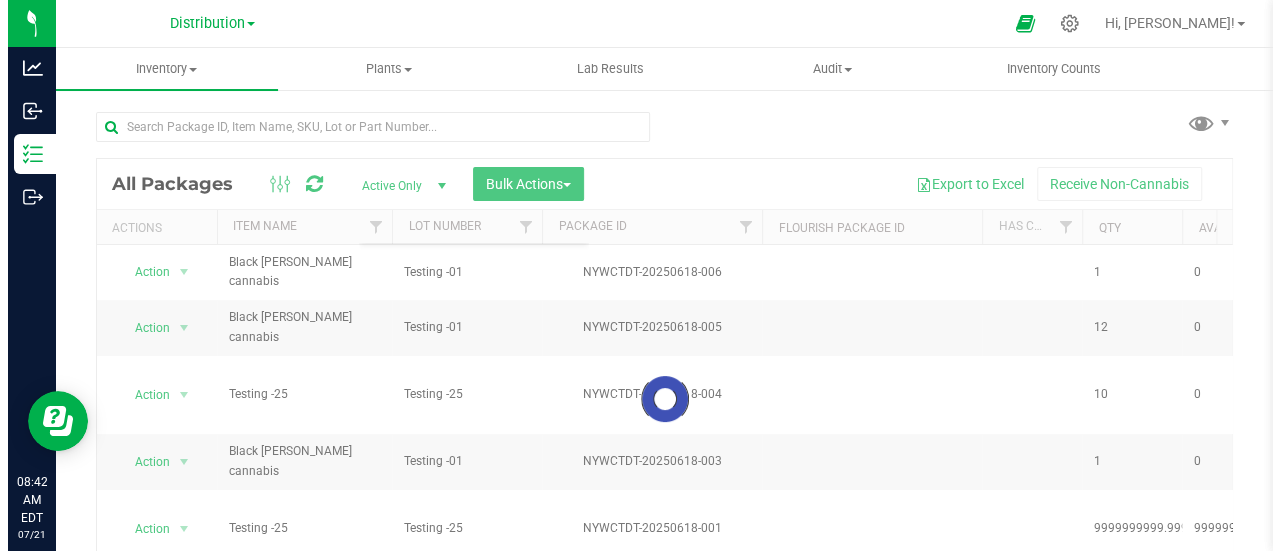 scroll, scrollTop: 0, scrollLeft: 0, axis: both 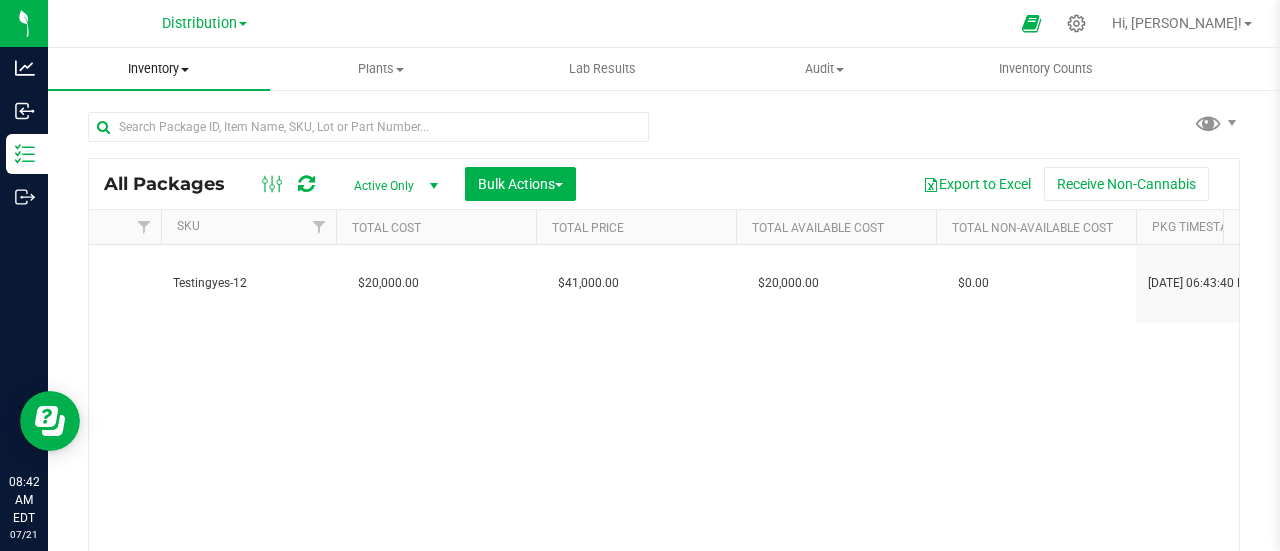 click on "Inventory" at bounding box center [159, 69] 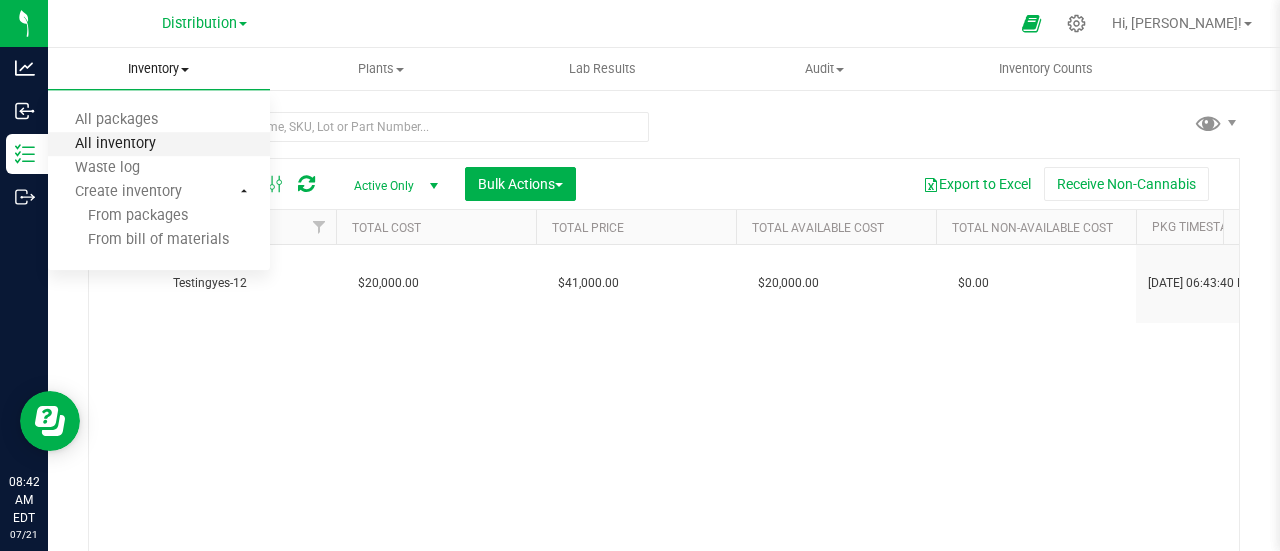 click on "All inventory" at bounding box center (115, 144) 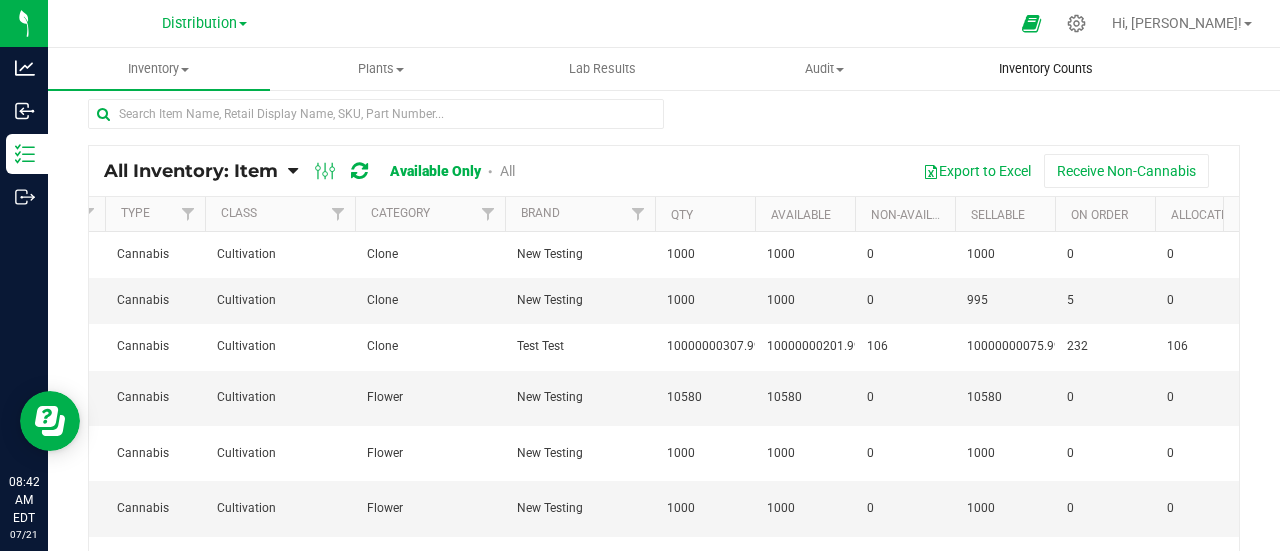 click on "Inventory Counts" at bounding box center [1046, 69] 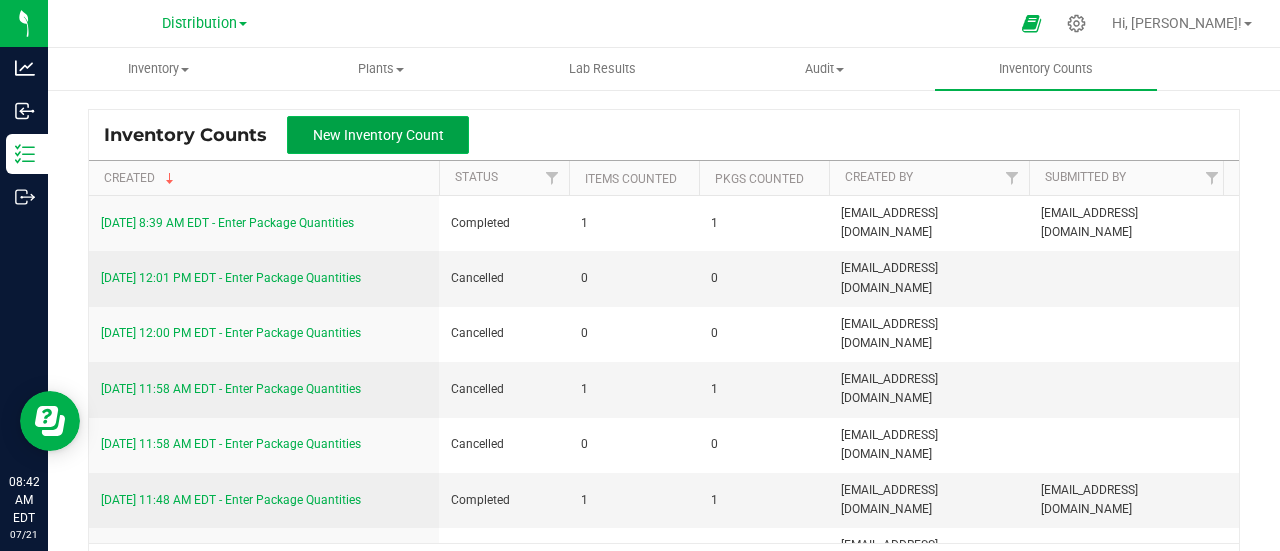 click on "New Inventory Count" at bounding box center (378, 135) 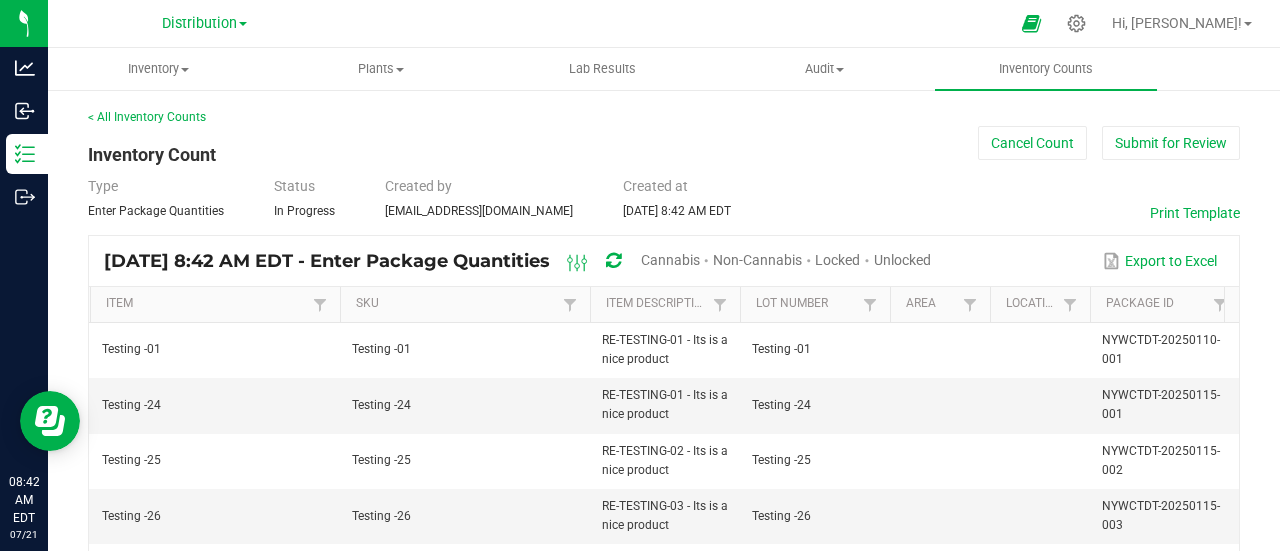 type 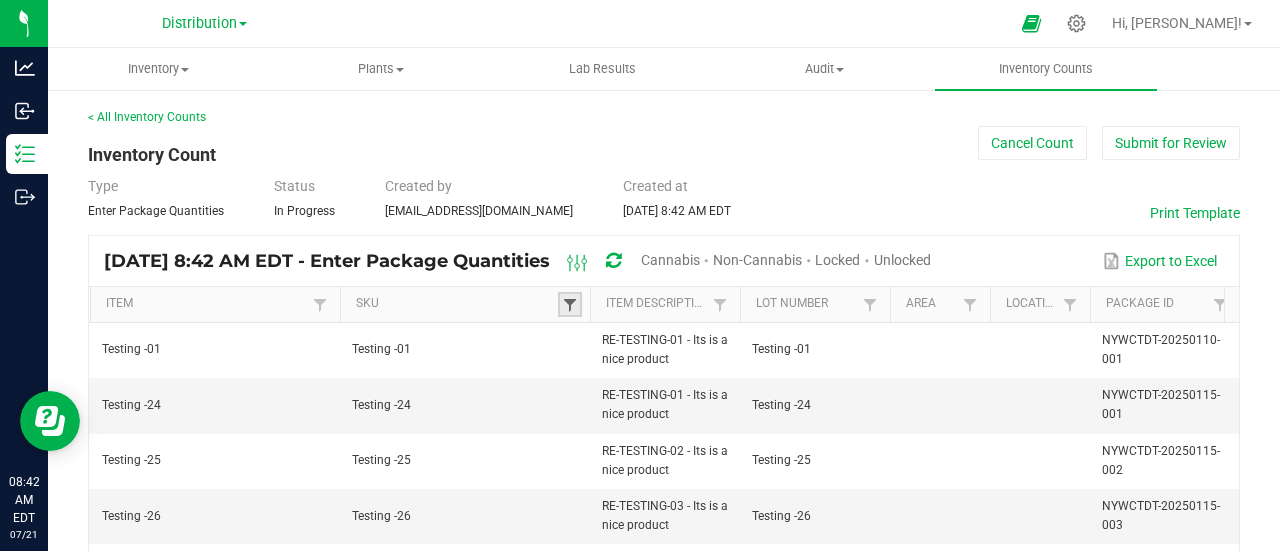 click at bounding box center (570, 305) 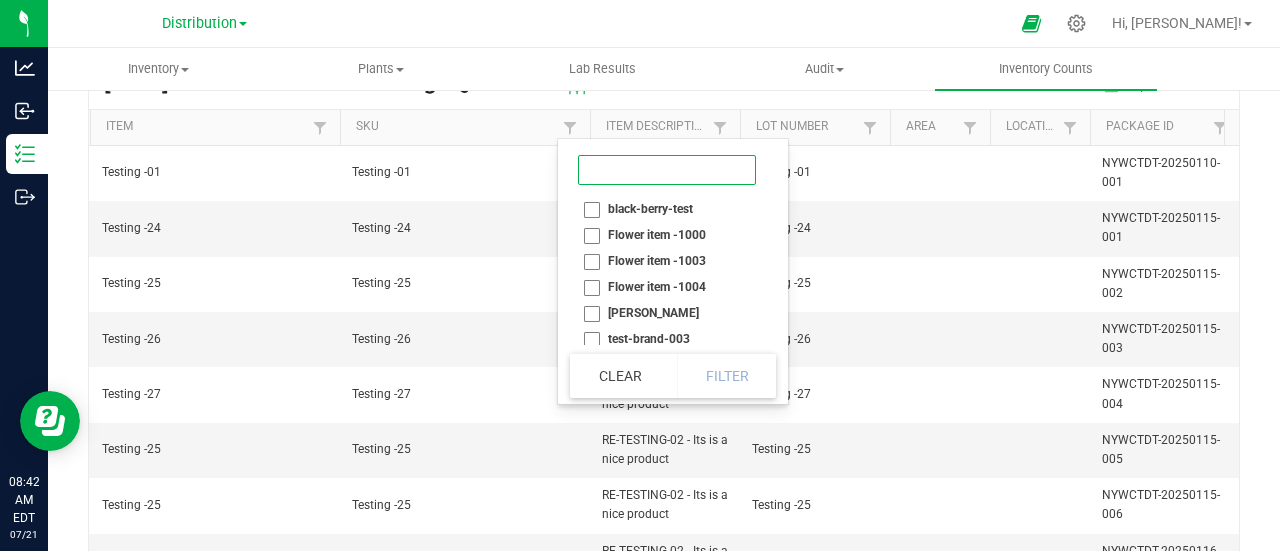 click at bounding box center [667, 170] 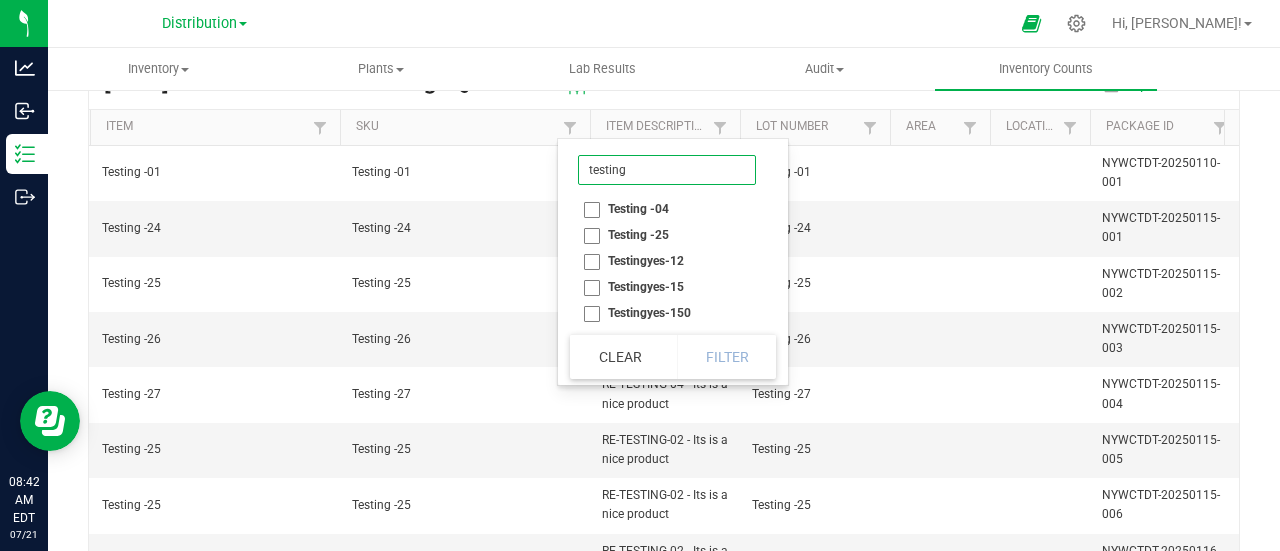 type on "testing" 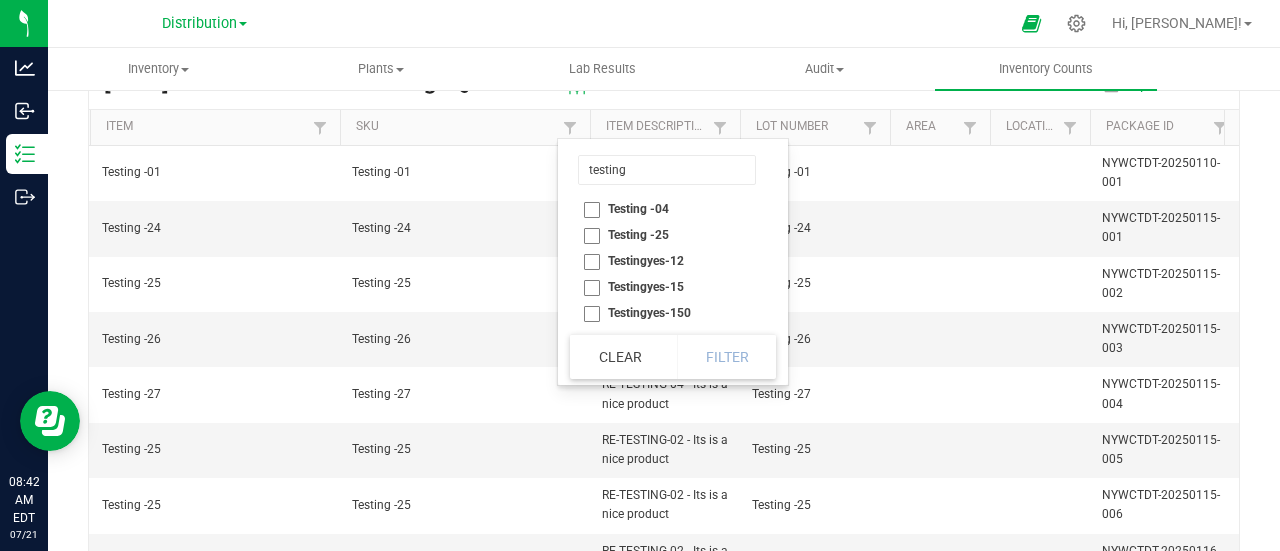 click on "Testing -04" at bounding box center [667, 209] 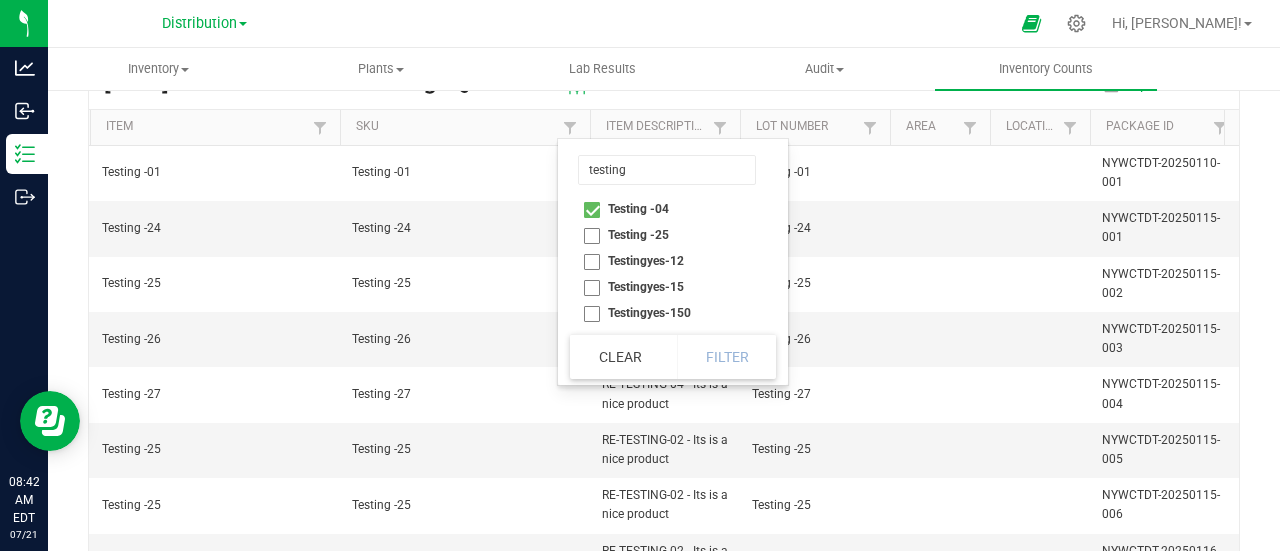 checkbox on "true" 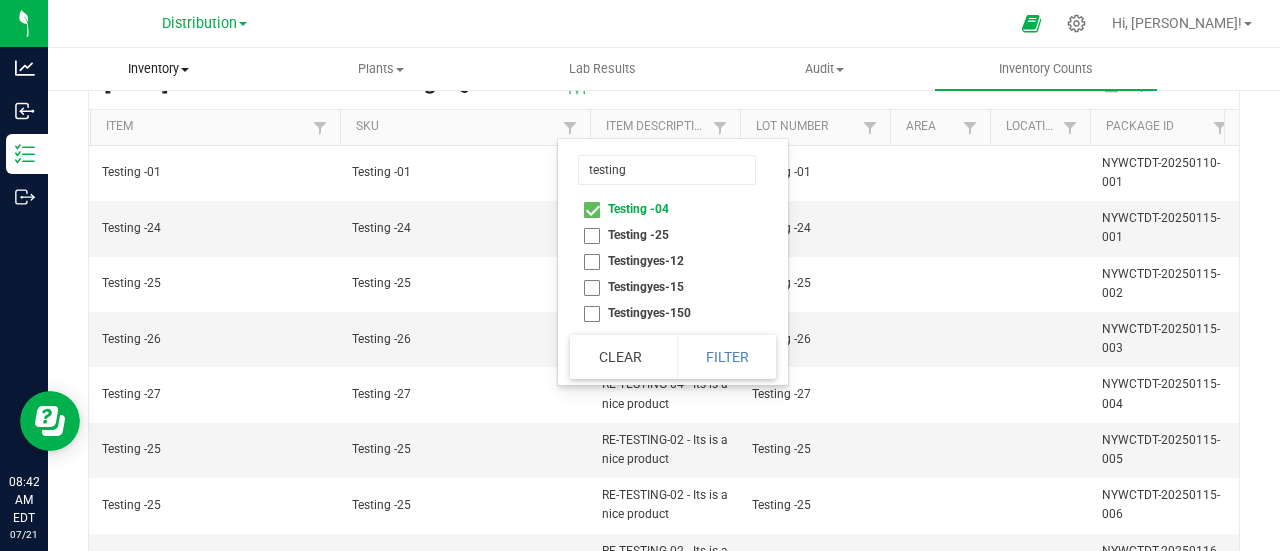 click on "Inventory
All packages
All inventory
Waste log
Create inventory" at bounding box center (159, 69) 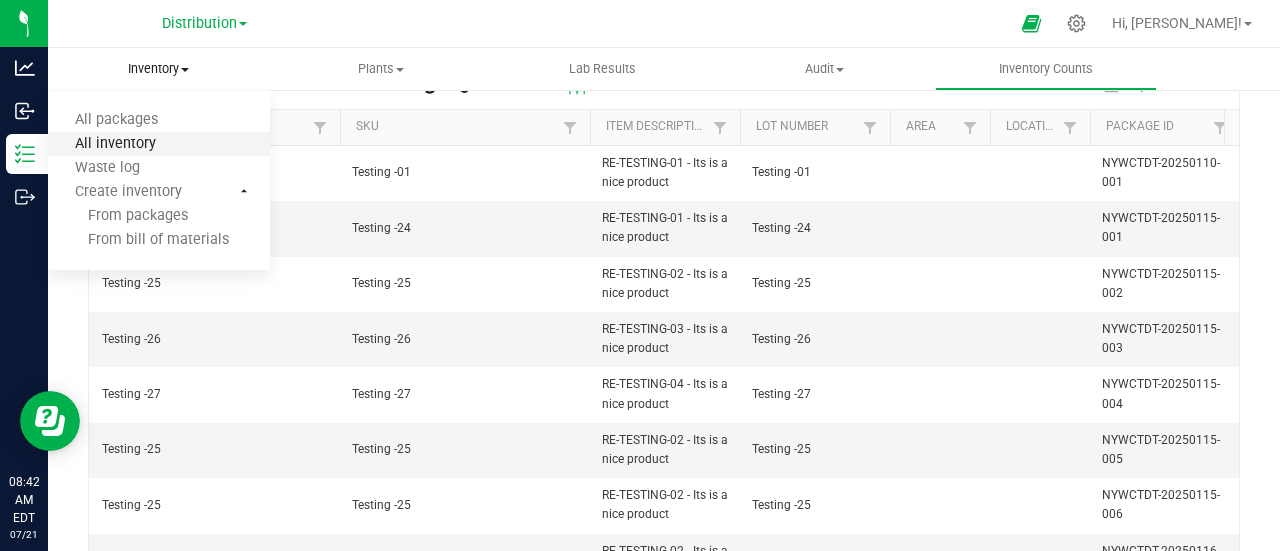 click on "All inventory" at bounding box center [115, 144] 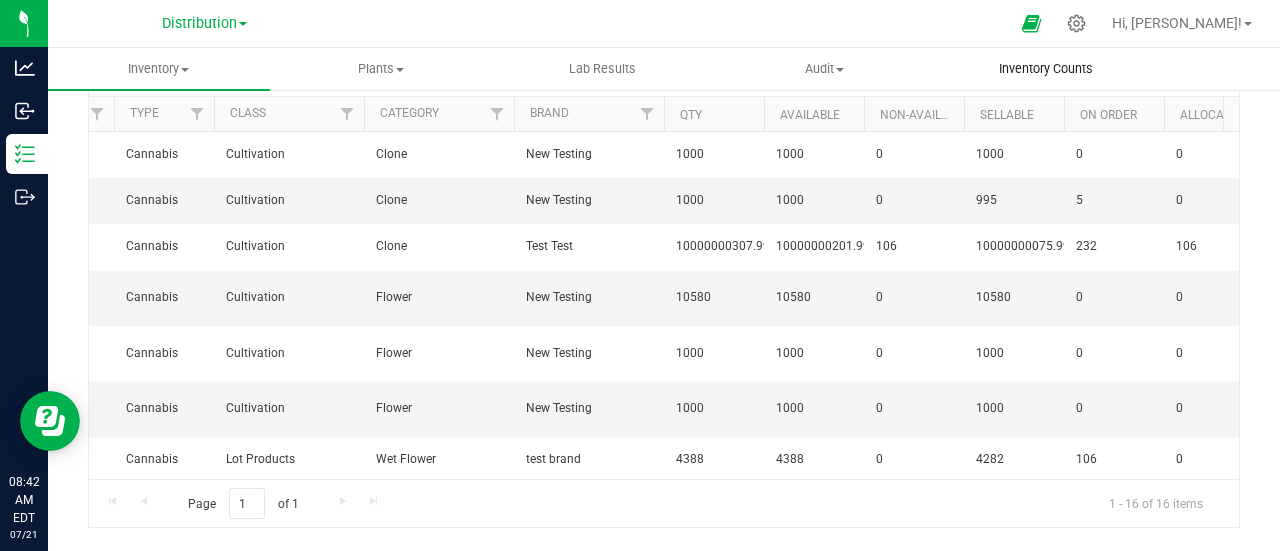 click on "Inventory Counts" at bounding box center (1046, 69) 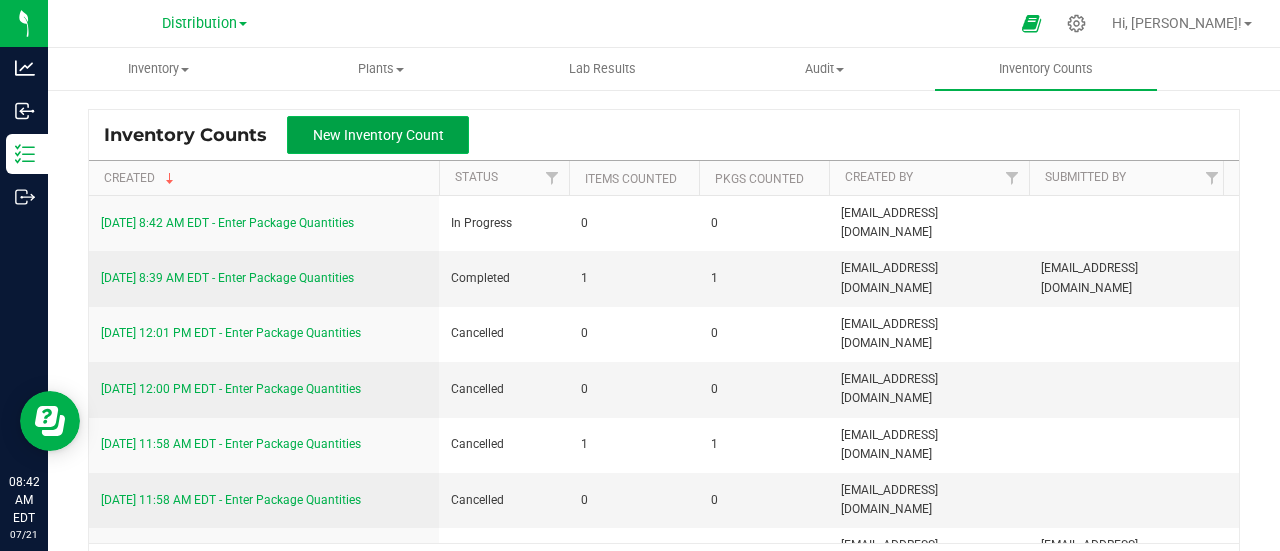 click on "New Inventory Count" at bounding box center [378, 135] 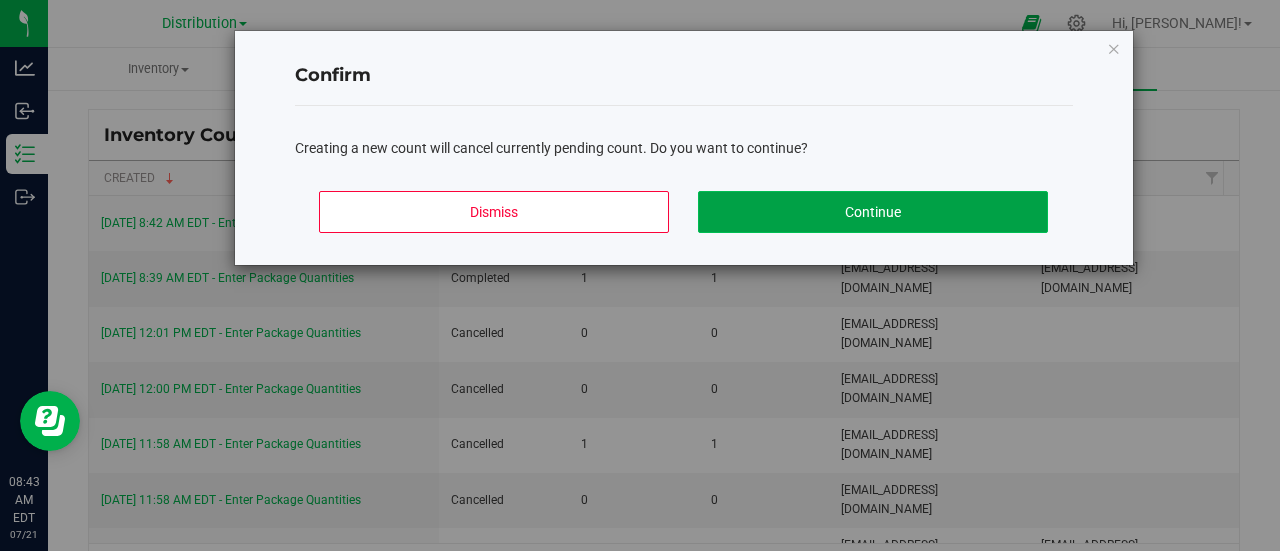 click on "Continue" at bounding box center (873, 212) 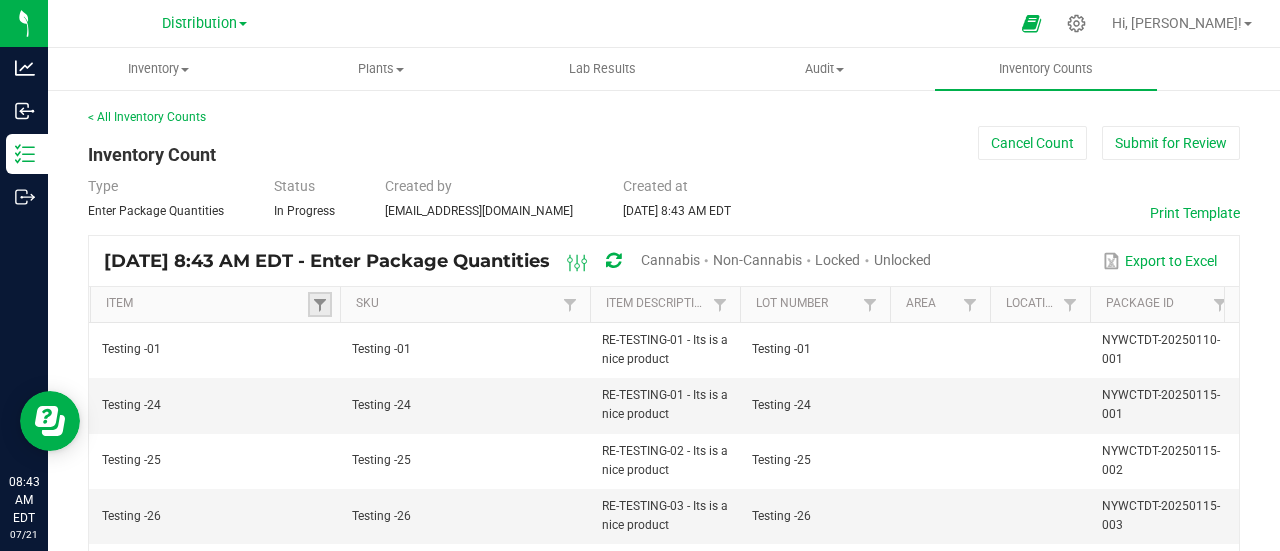 click at bounding box center [320, 304] 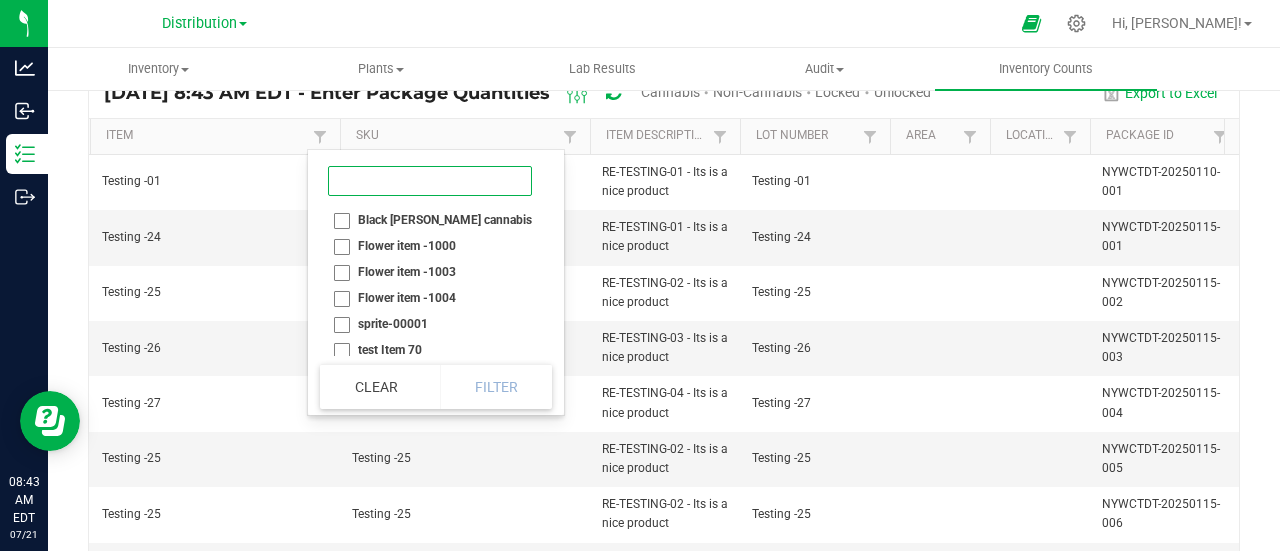 click at bounding box center [430, 181] 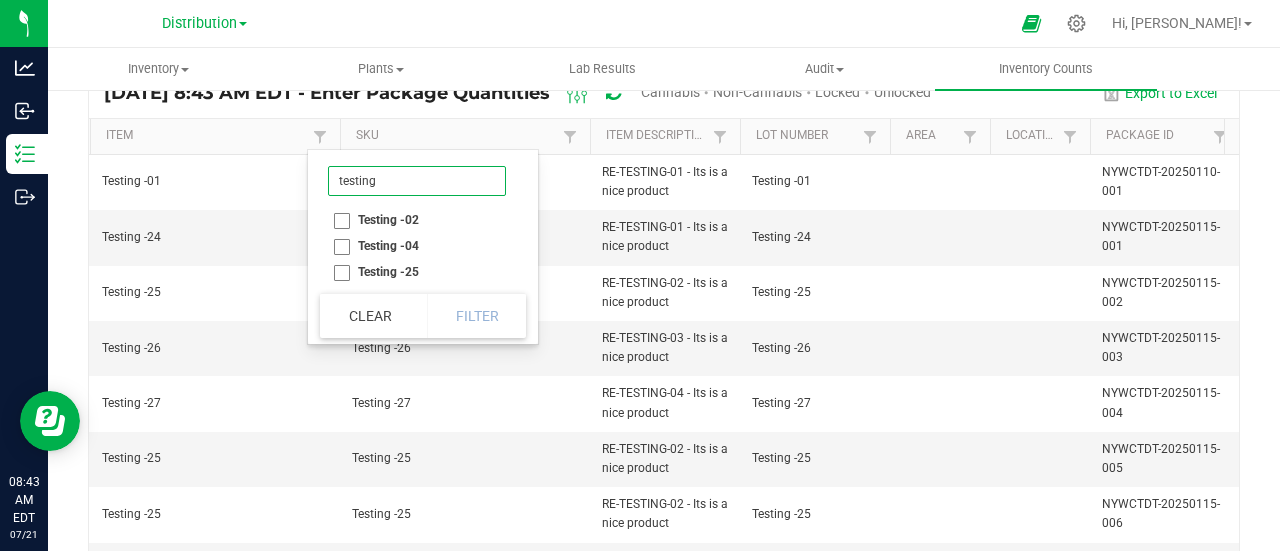 type on "testing" 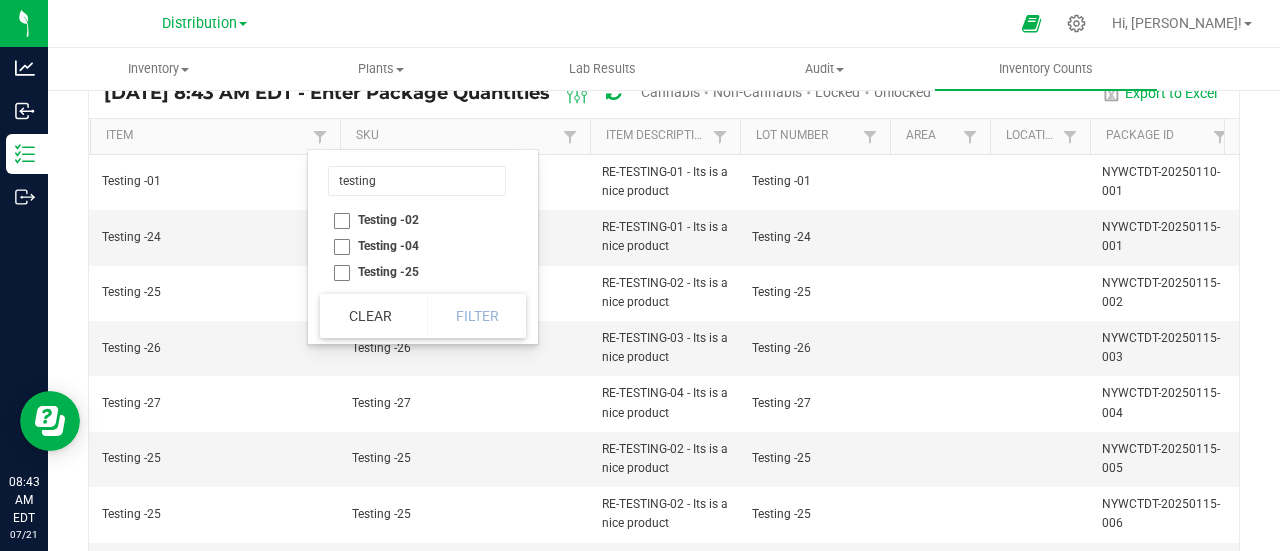 click on "Testing -04" at bounding box center [417, 246] 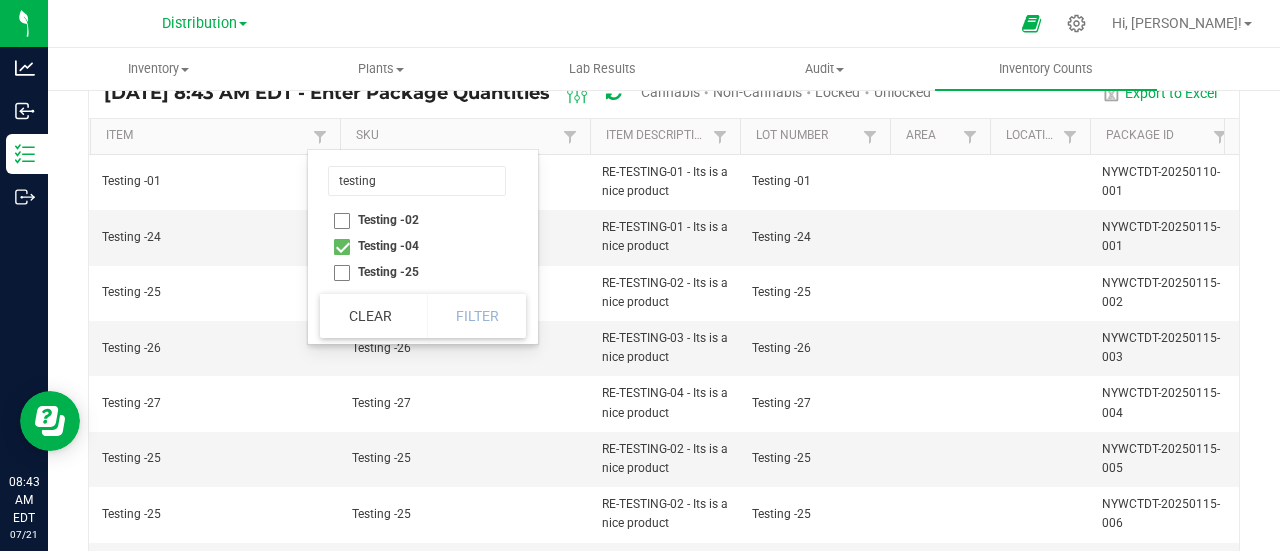 checkbox on "true" 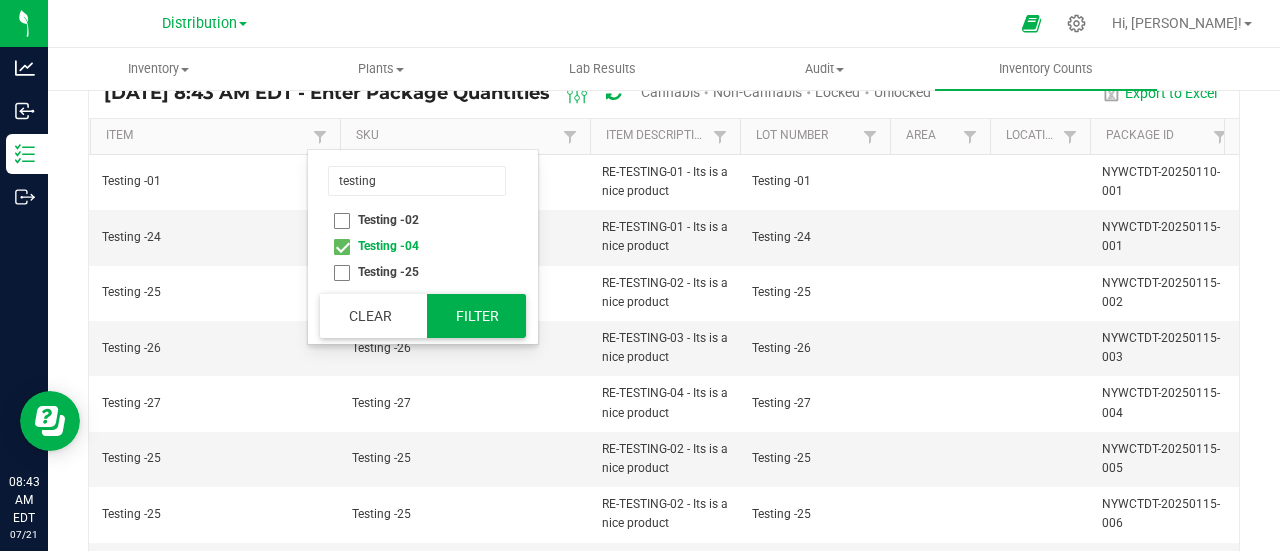 click on "Filter" at bounding box center [477, 316] 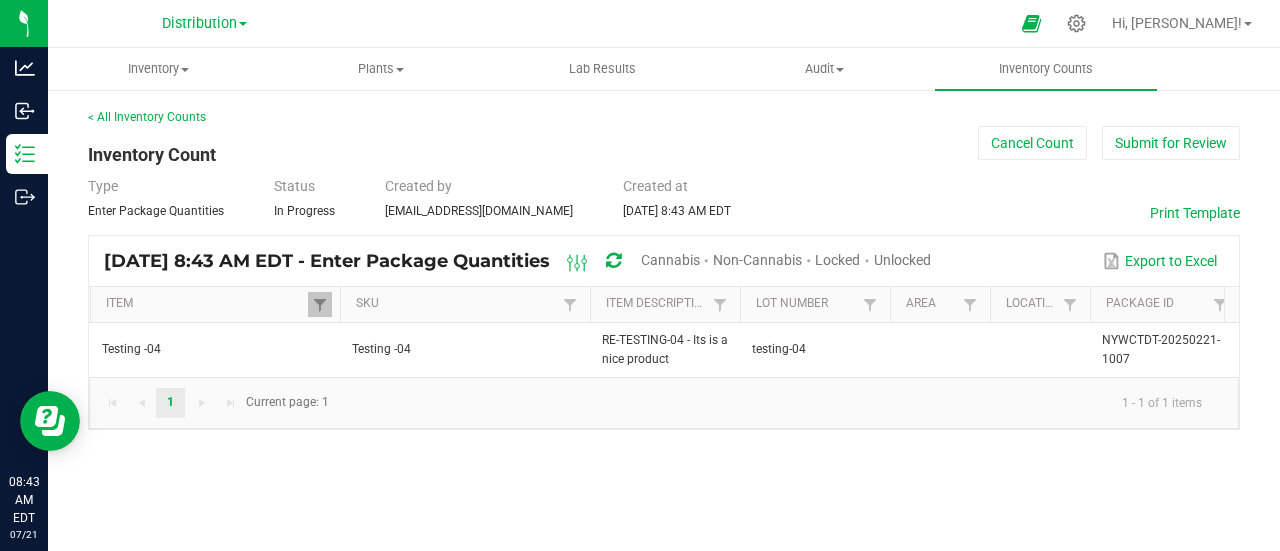scroll, scrollTop: 0, scrollLeft: 0, axis: both 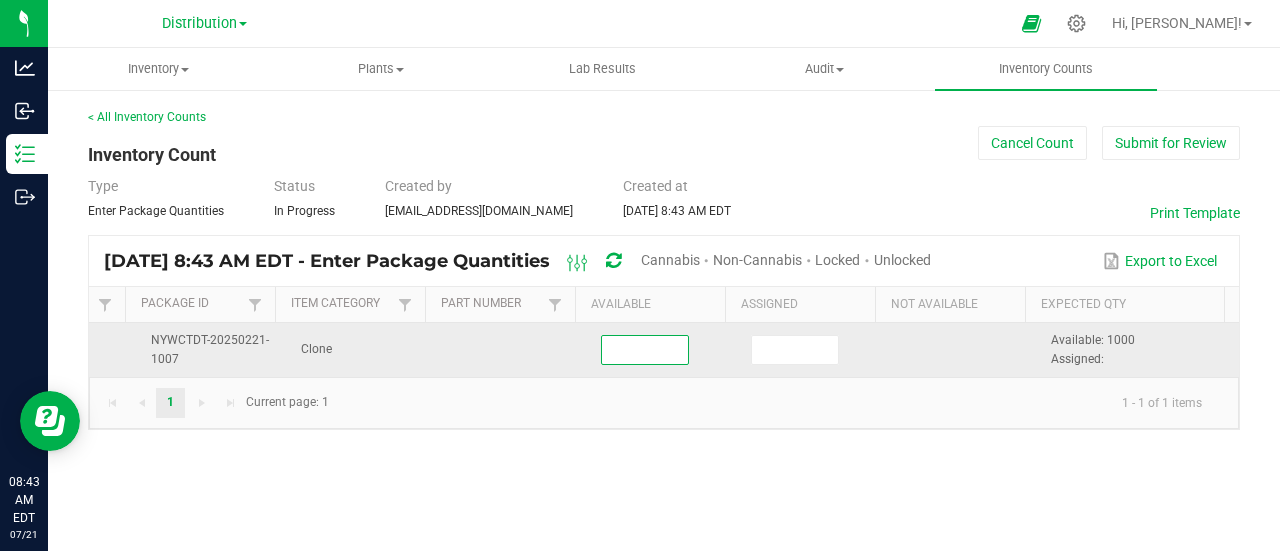 click at bounding box center (645, 350) 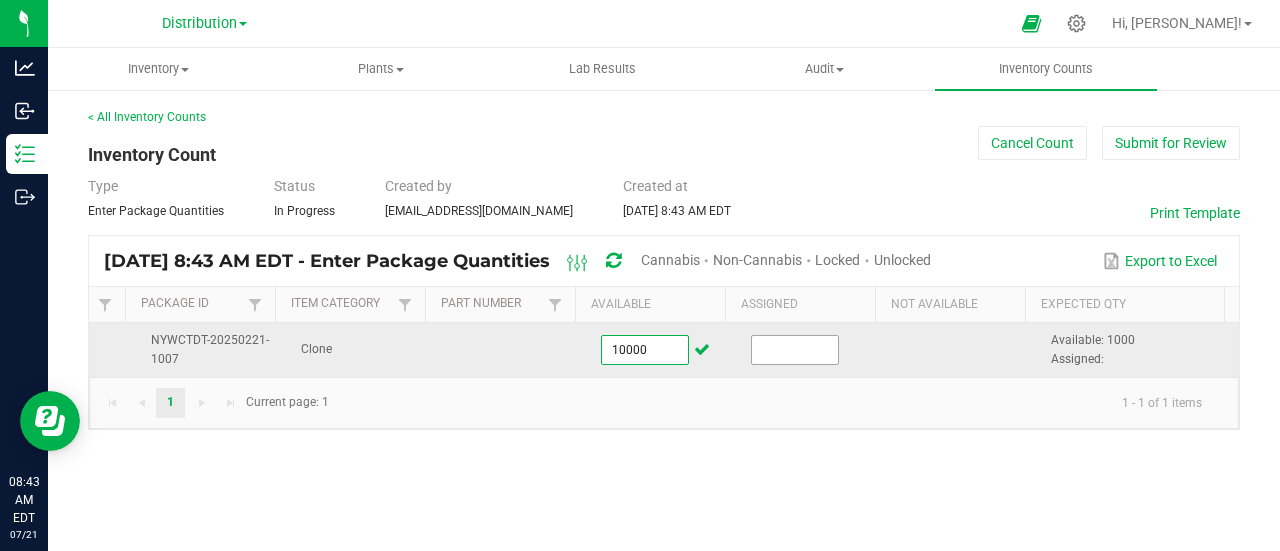 type on "10,000.0000" 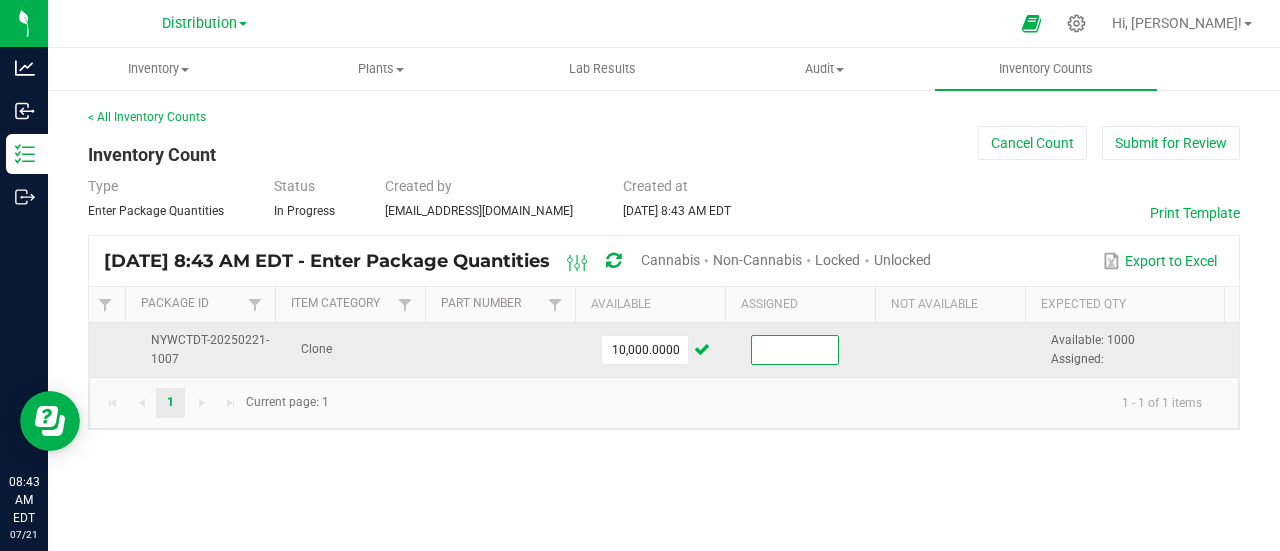 click at bounding box center (795, 350) 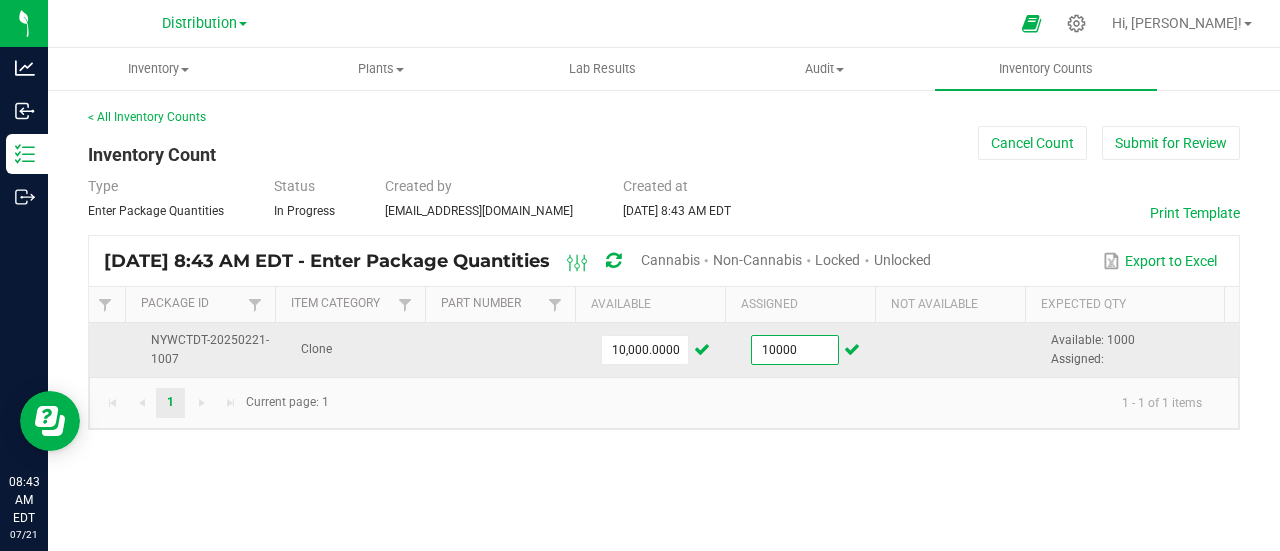 type on "10,000.0000" 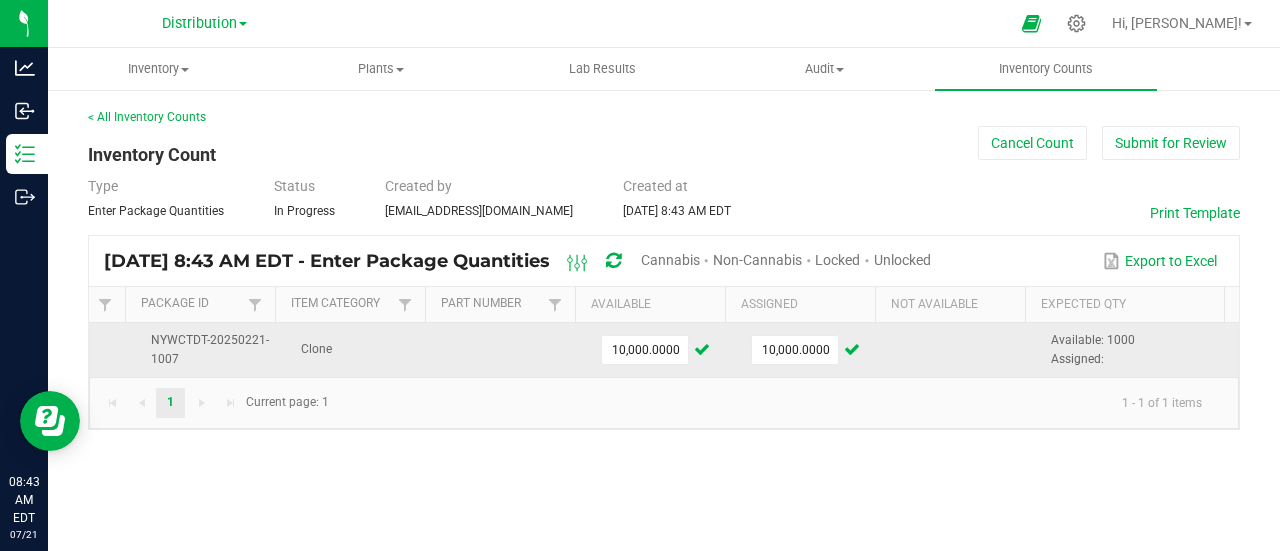 click at bounding box center [964, 350] 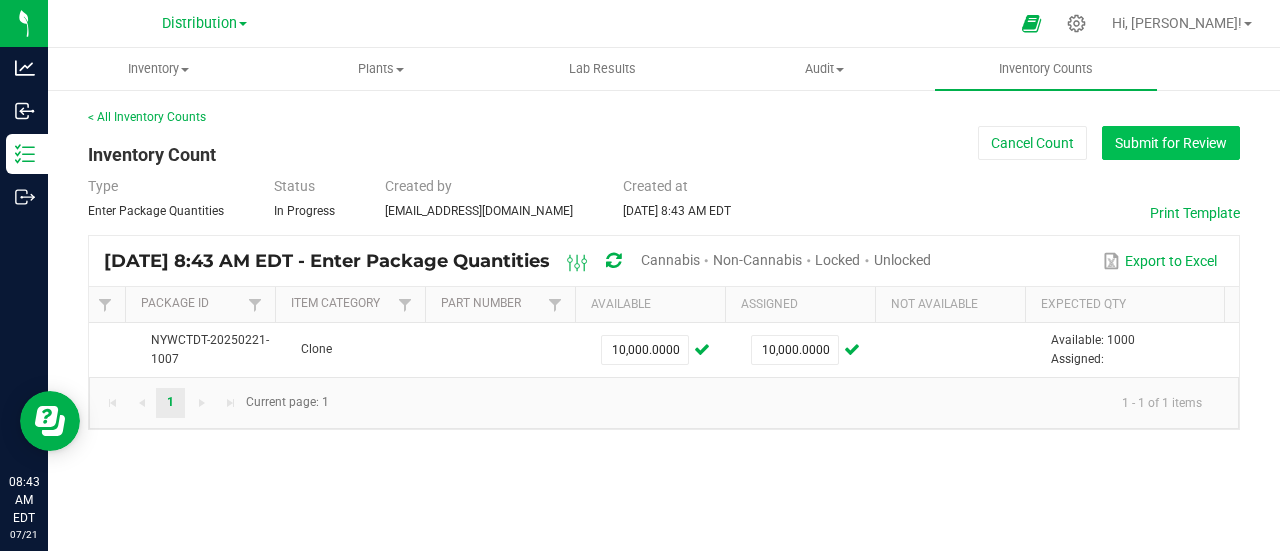 click on "Submit for Review" at bounding box center [1171, 143] 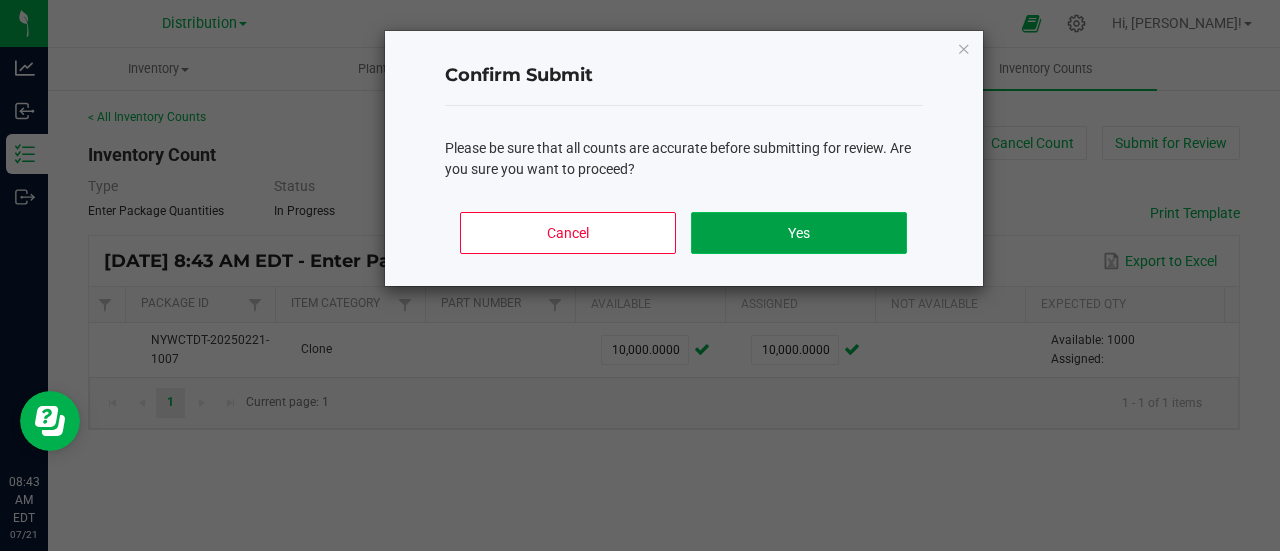 click on "Yes" 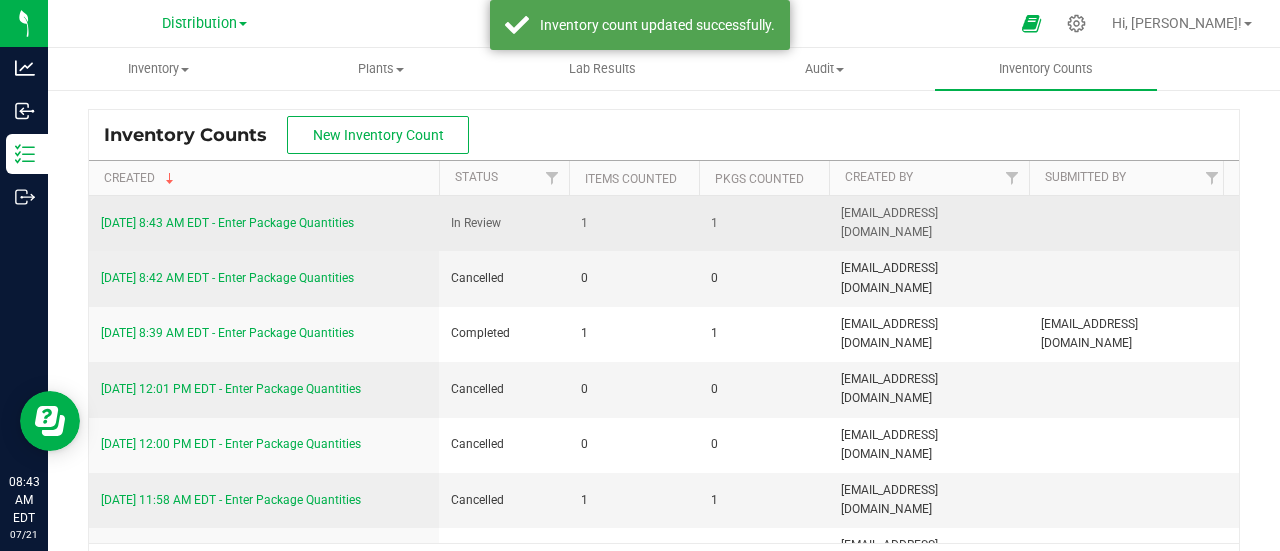 click on "[DATE] 8:43 AM EDT - Enter Package Quantities" at bounding box center [227, 223] 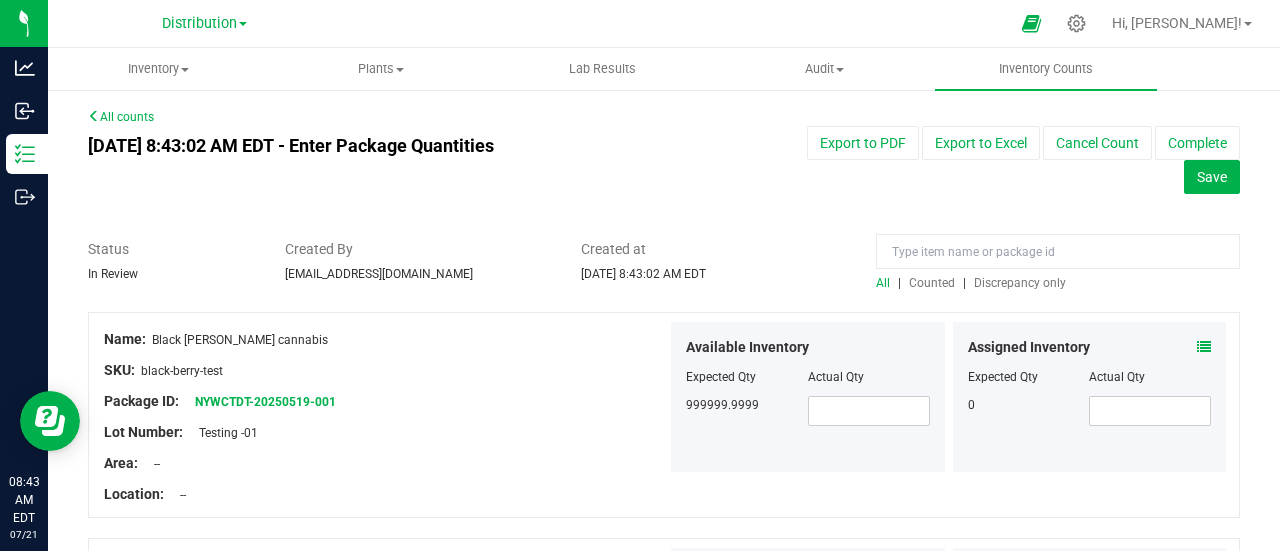click on "Counted" at bounding box center (932, 283) 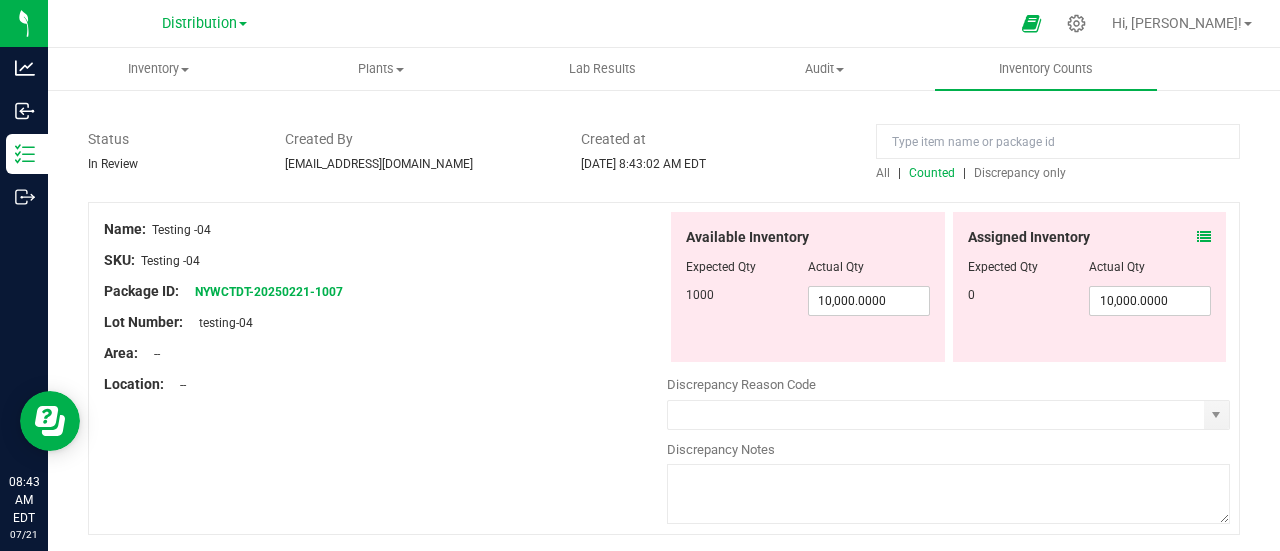 scroll, scrollTop: 179, scrollLeft: 0, axis: vertical 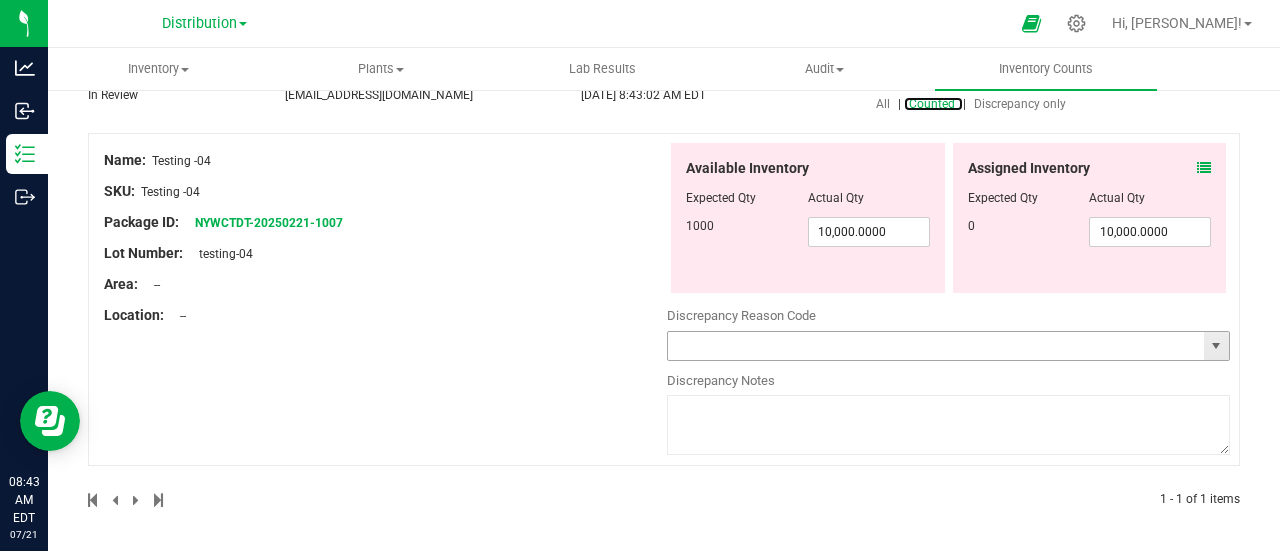 click at bounding box center [1216, 346] 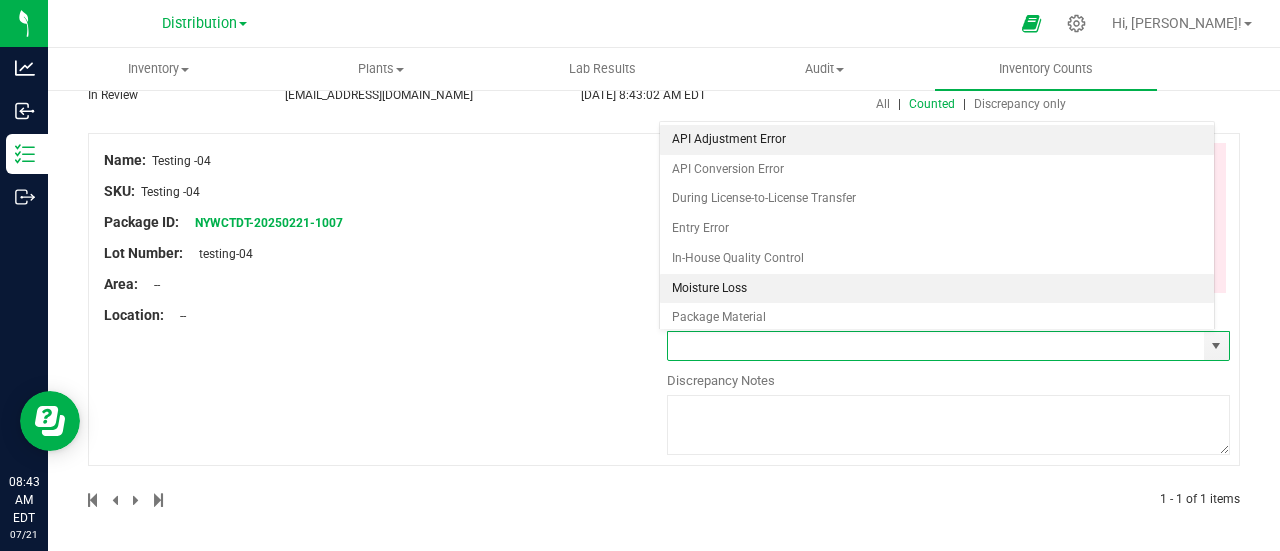 drag, startPoint x: 995, startPoint y: 250, endPoint x: 908, endPoint y: 292, distance: 96.60745 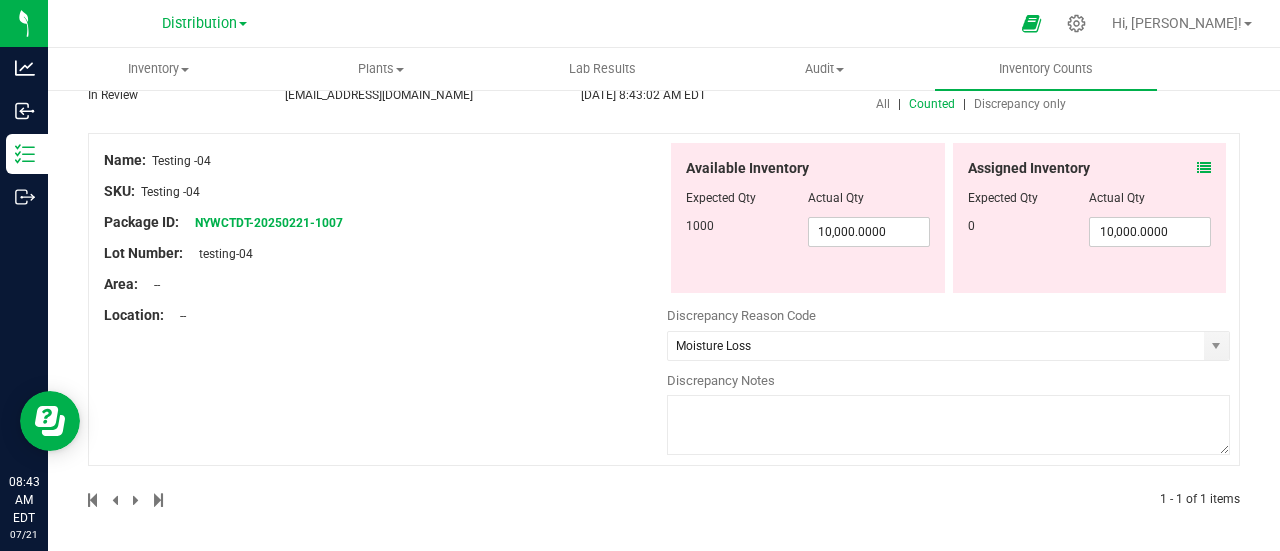 click at bounding box center [948, 425] 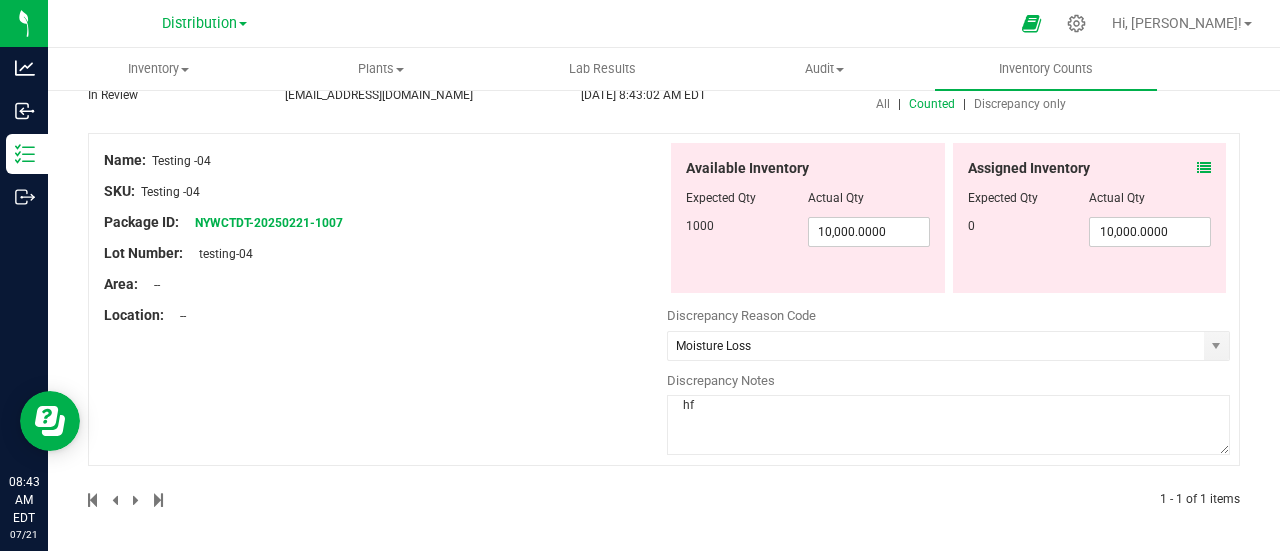 scroll, scrollTop: 0, scrollLeft: 0, axis: both 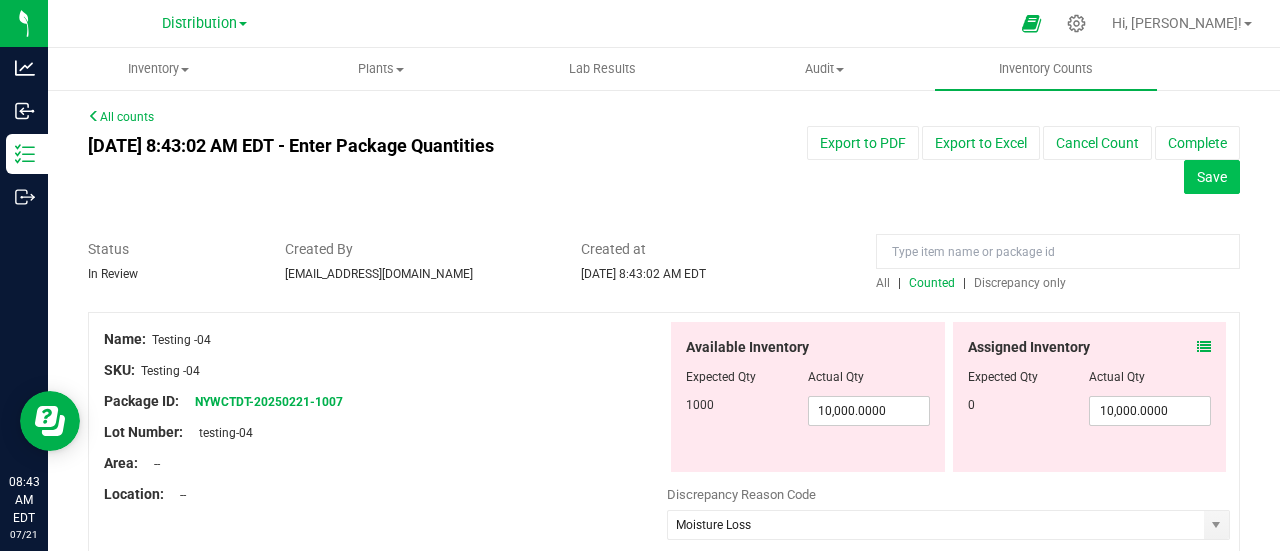 type on "hf" 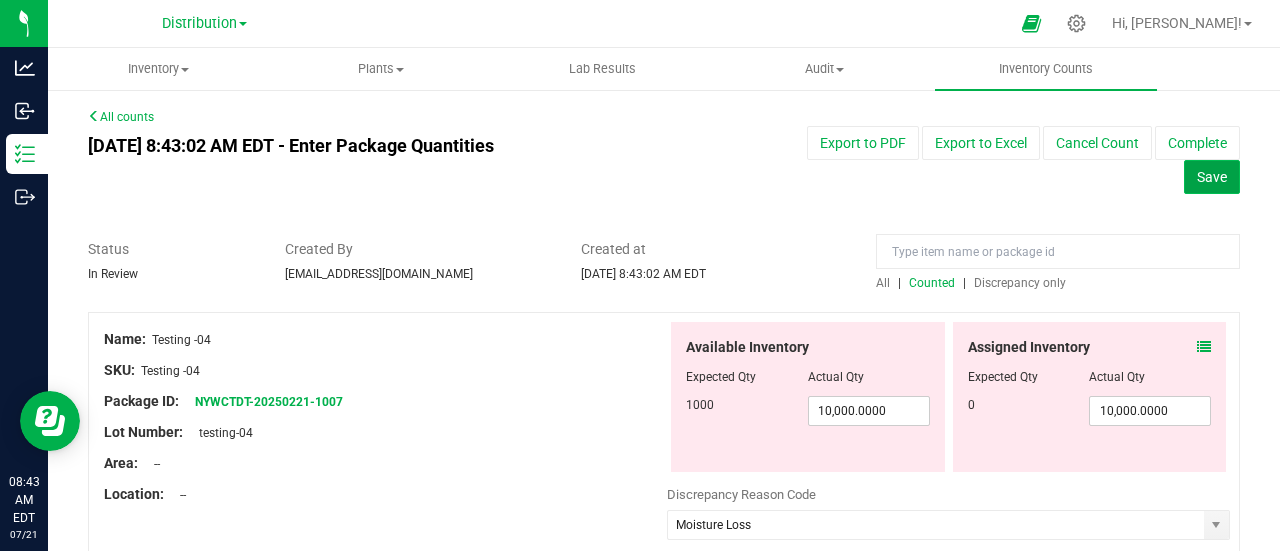 click on "Save" at bounding box center [1212, 177] 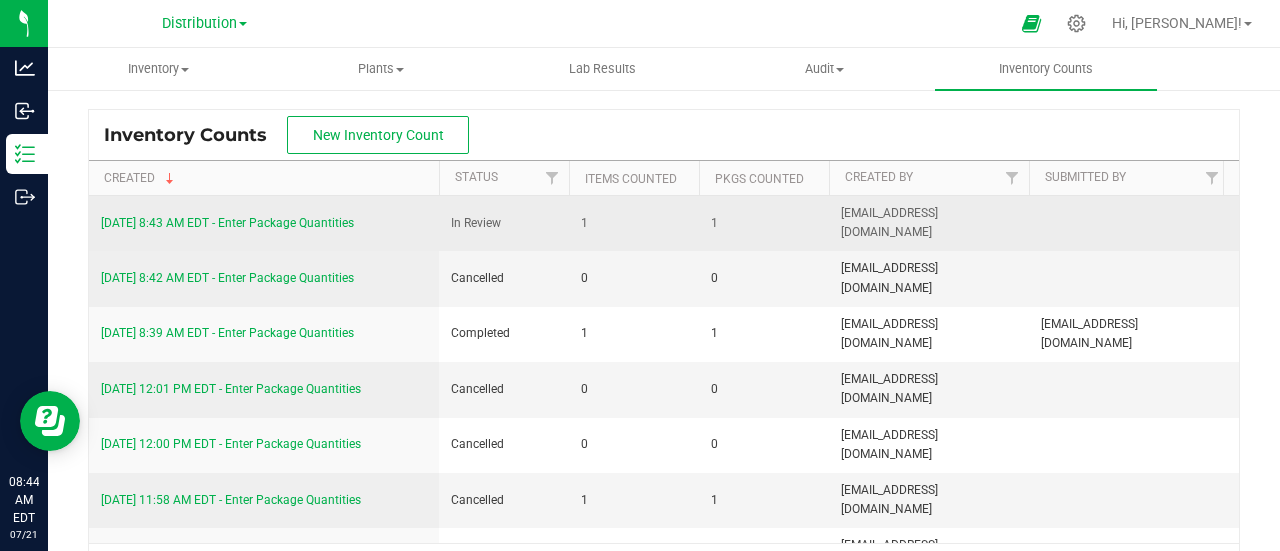 click on "[DATE] 8:43 AM EDT - Enter Package Quantities" at bounding box center [227, 223] 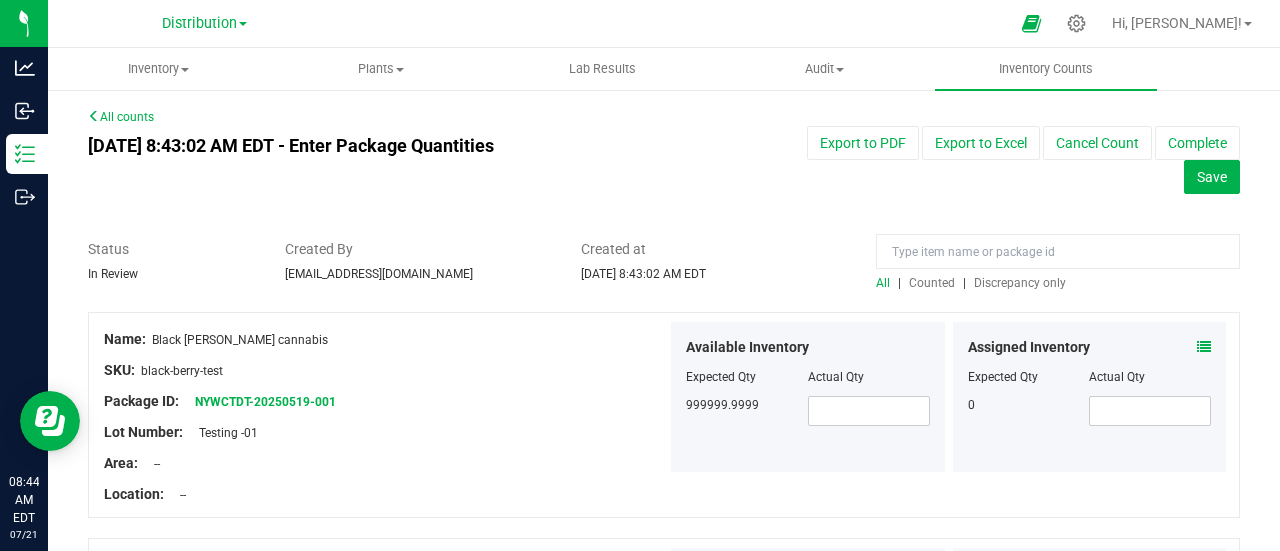 click on "Counted" at bounding box center [932, 283] 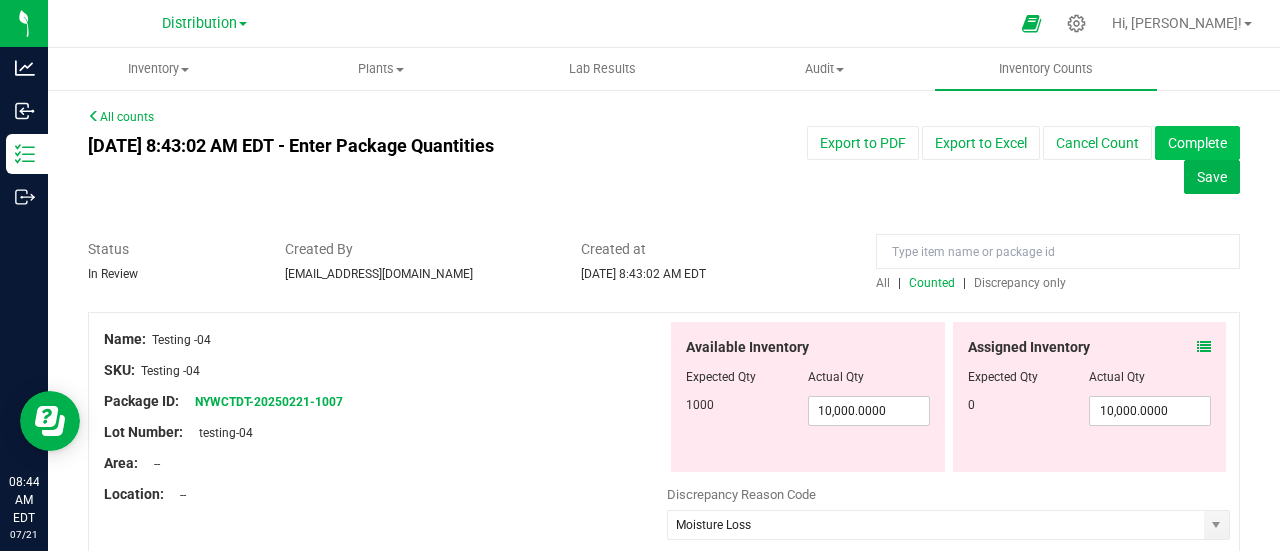 click on "Complete" at bounding box center (1197, 143) 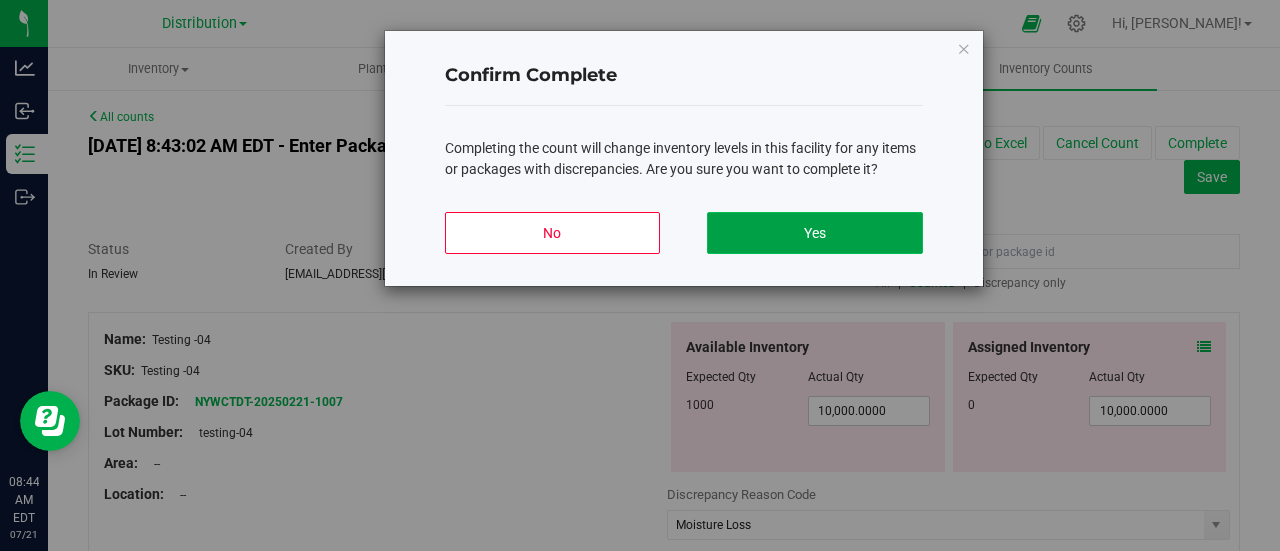click on "Yes" at bounding box center [814, 233] 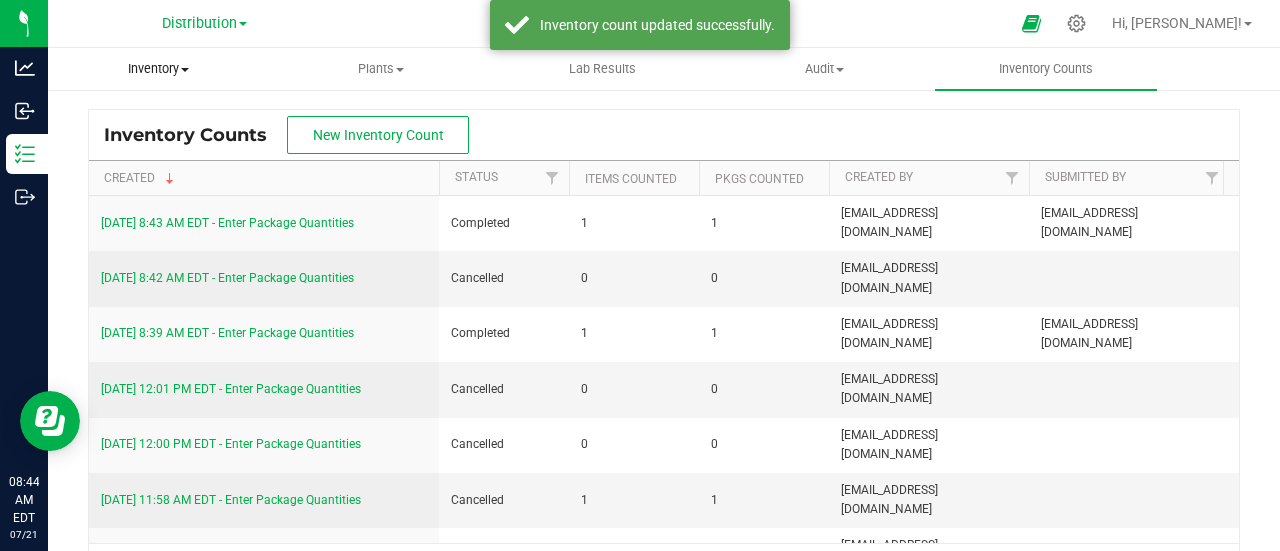 click on "Inventory
All packages
All inventory
Waste log
Create inventory" at bounding box center [159, 69] 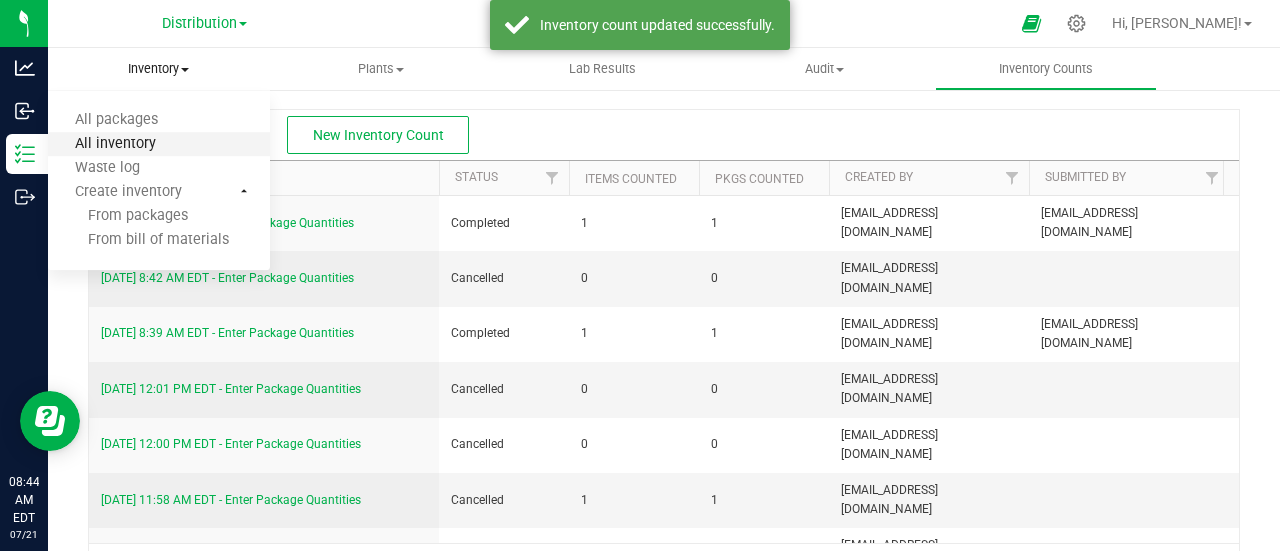 click on "All inventory" at bounding box center (115, 144) 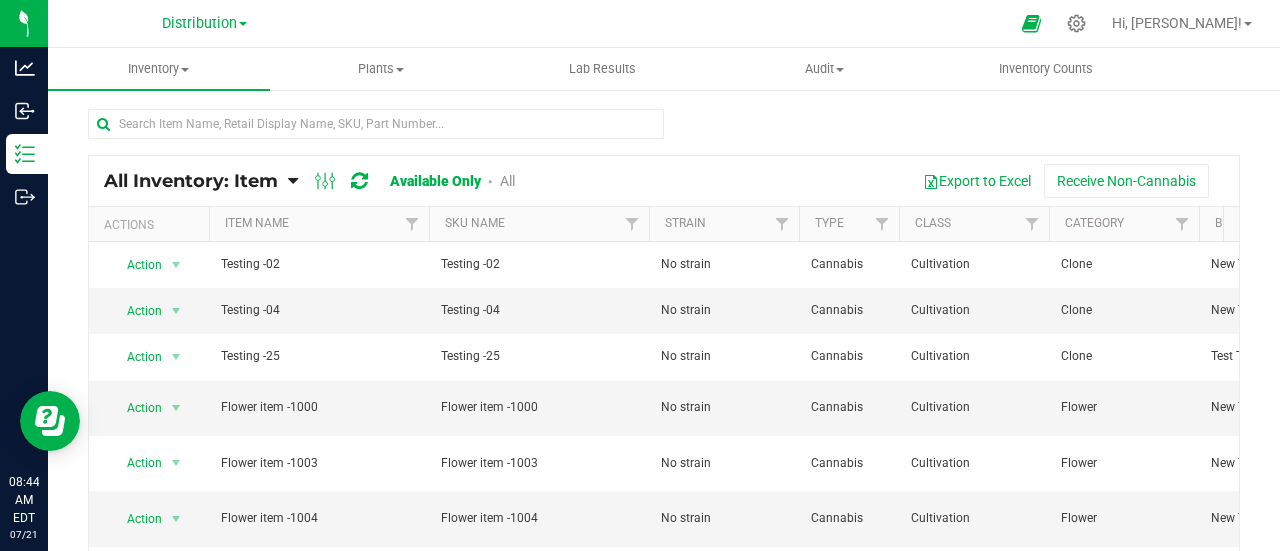 scroll, scrollTop: 0, scrollLeft: 308, axis: horizontal 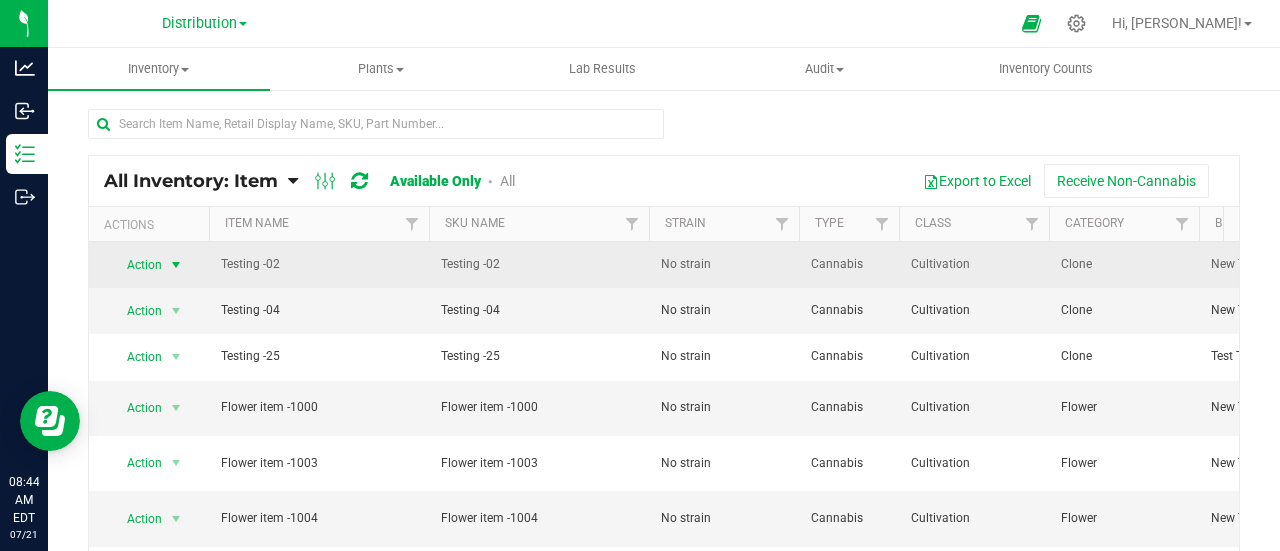 click on "Action" at bounding box center (136, 265) 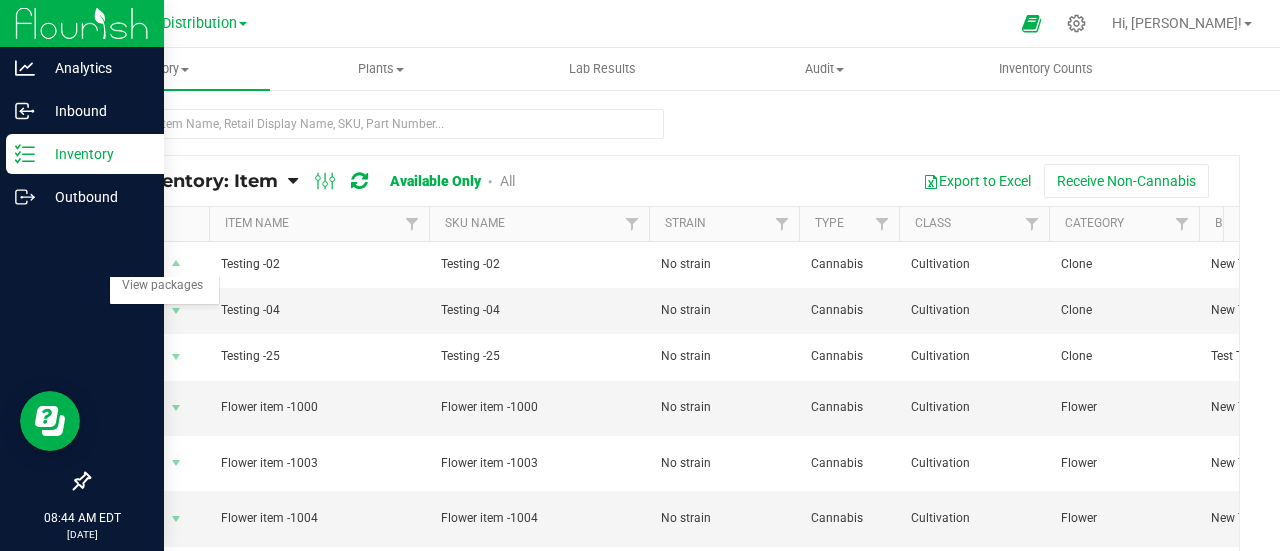 click at bounding box center (82, 341) 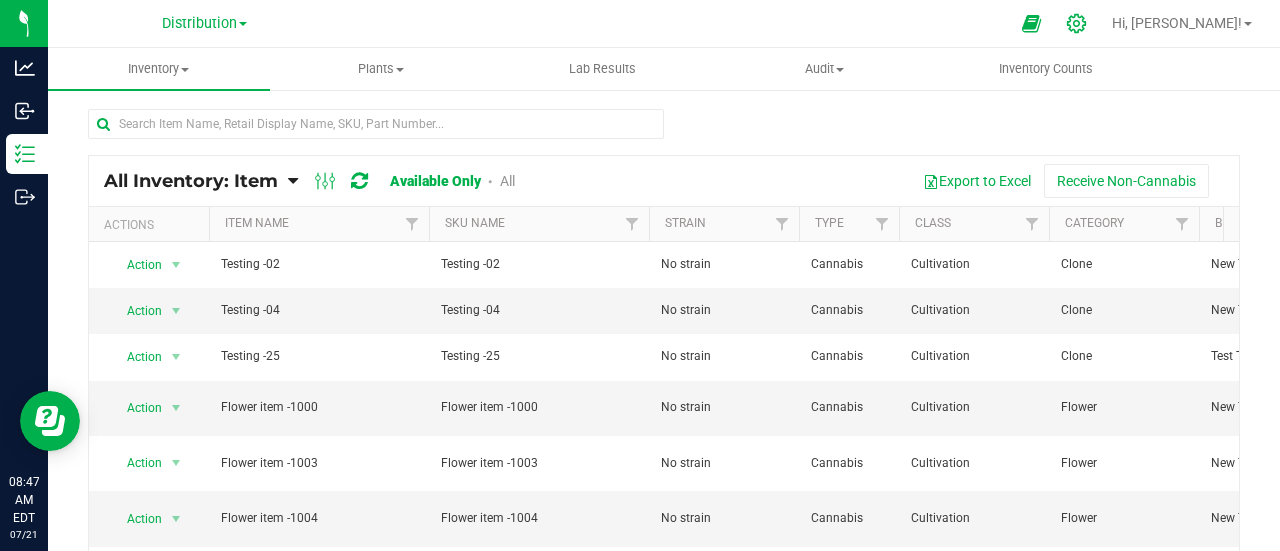 click at bounding box center [1077, 23] 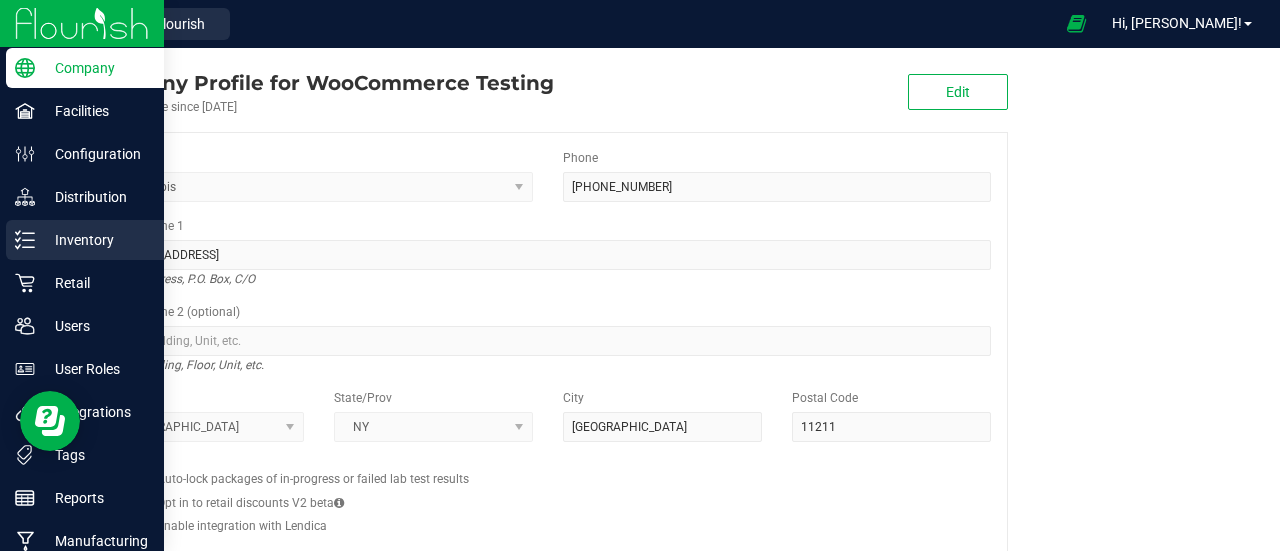 click on "Inventory" at bounding box center (95, 240) 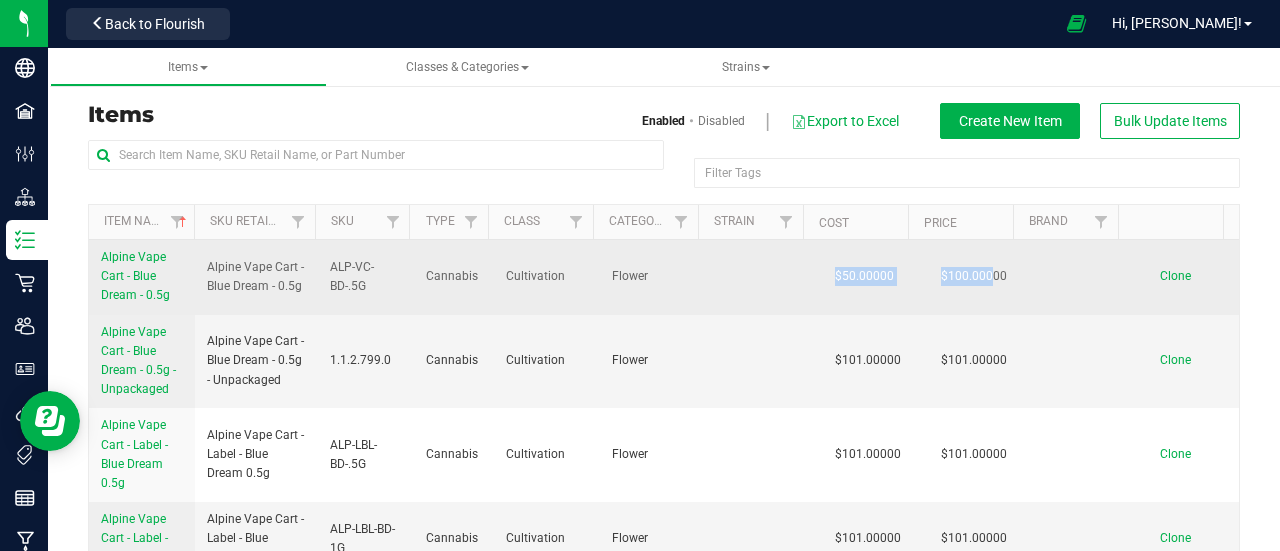 drag, startPoint x: 818, startPoint y: 278, endPoint x: 966, endPoint y: 279, distance: 148.00337 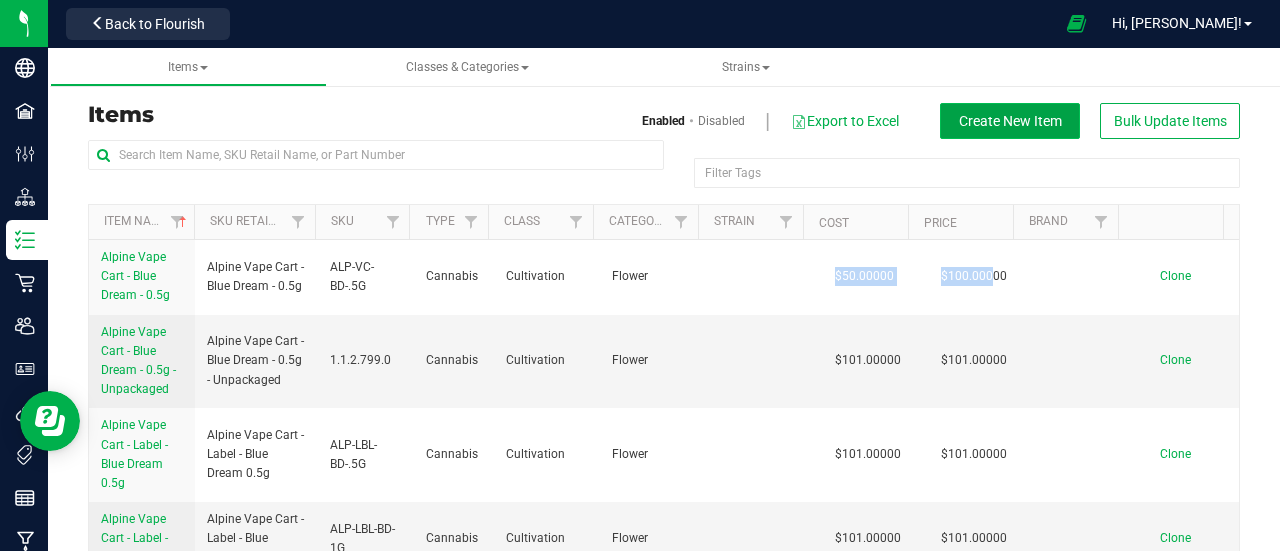 click on "Create New Item" at bounding box center (1010, 121) 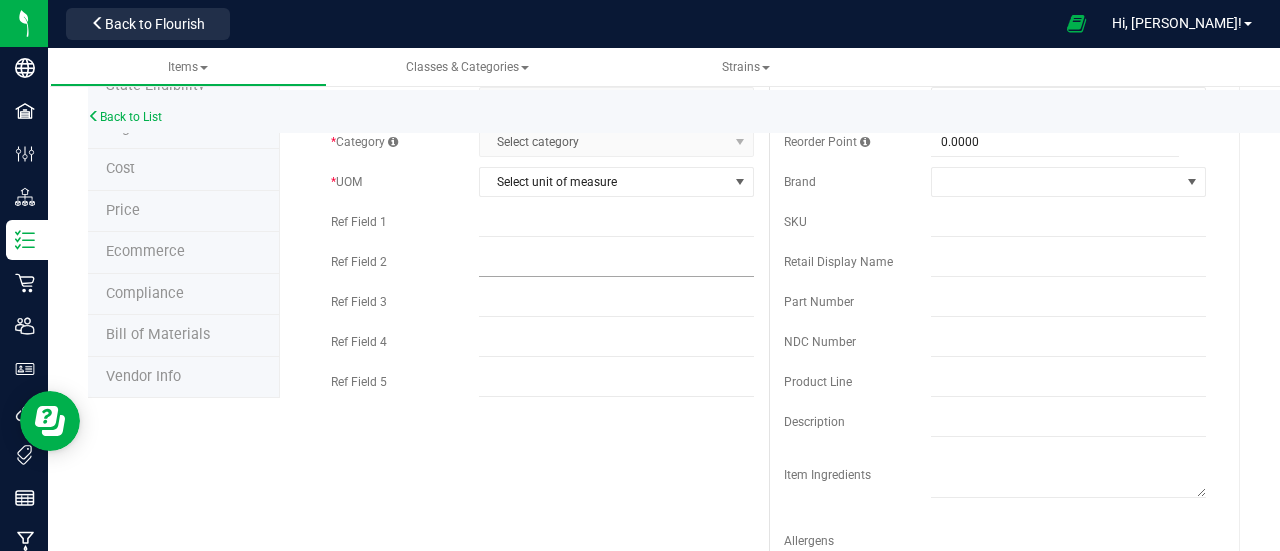 scroll, scrollTop: 0, scrollLeft: 0, axis: both 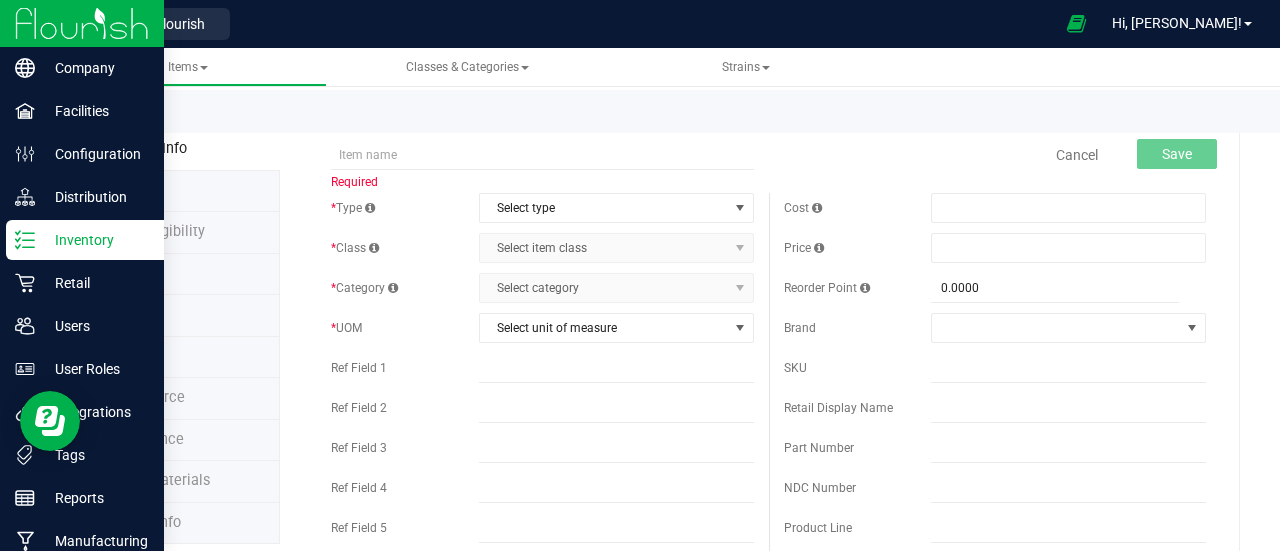 click on "Inventory" at bounding box center (85, 240) 